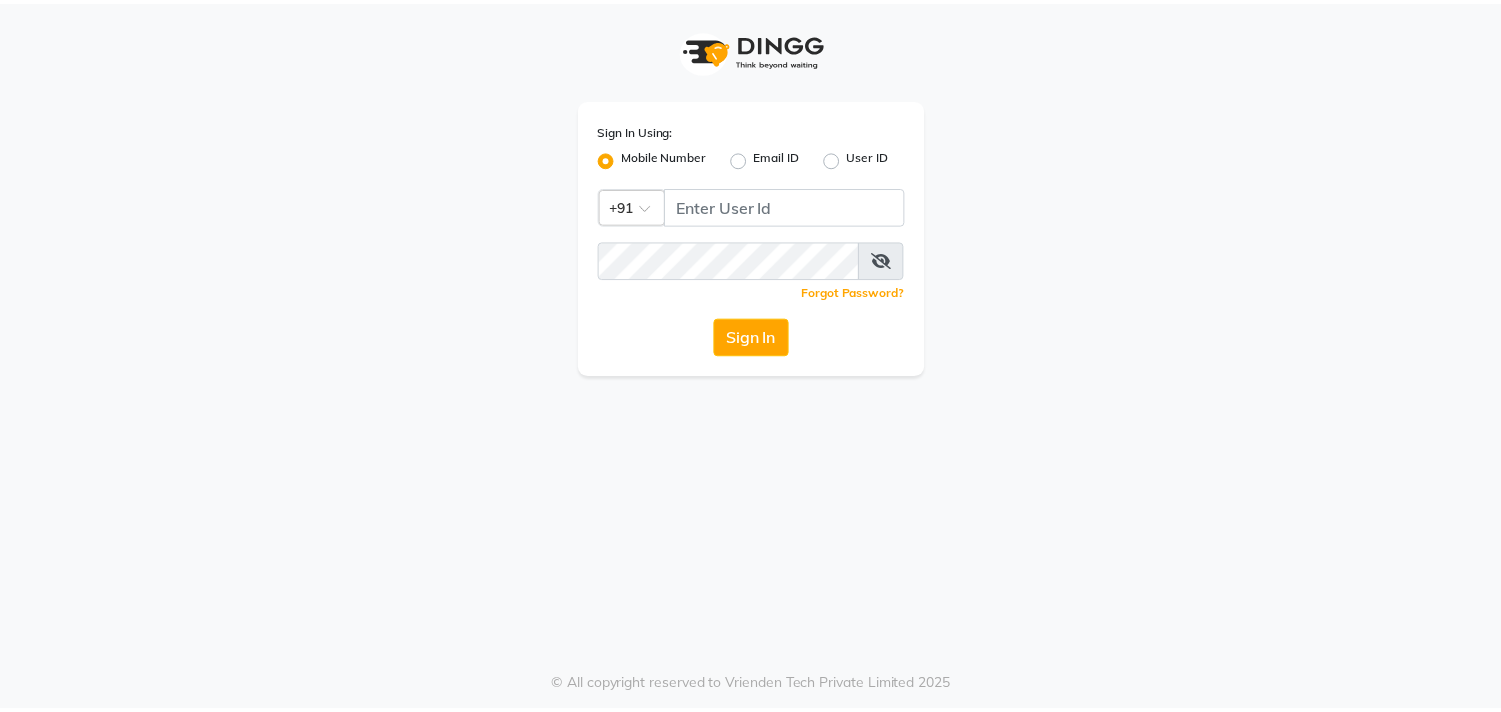scroll, scrollTop: 0, scrollLeft: 0, axis: both 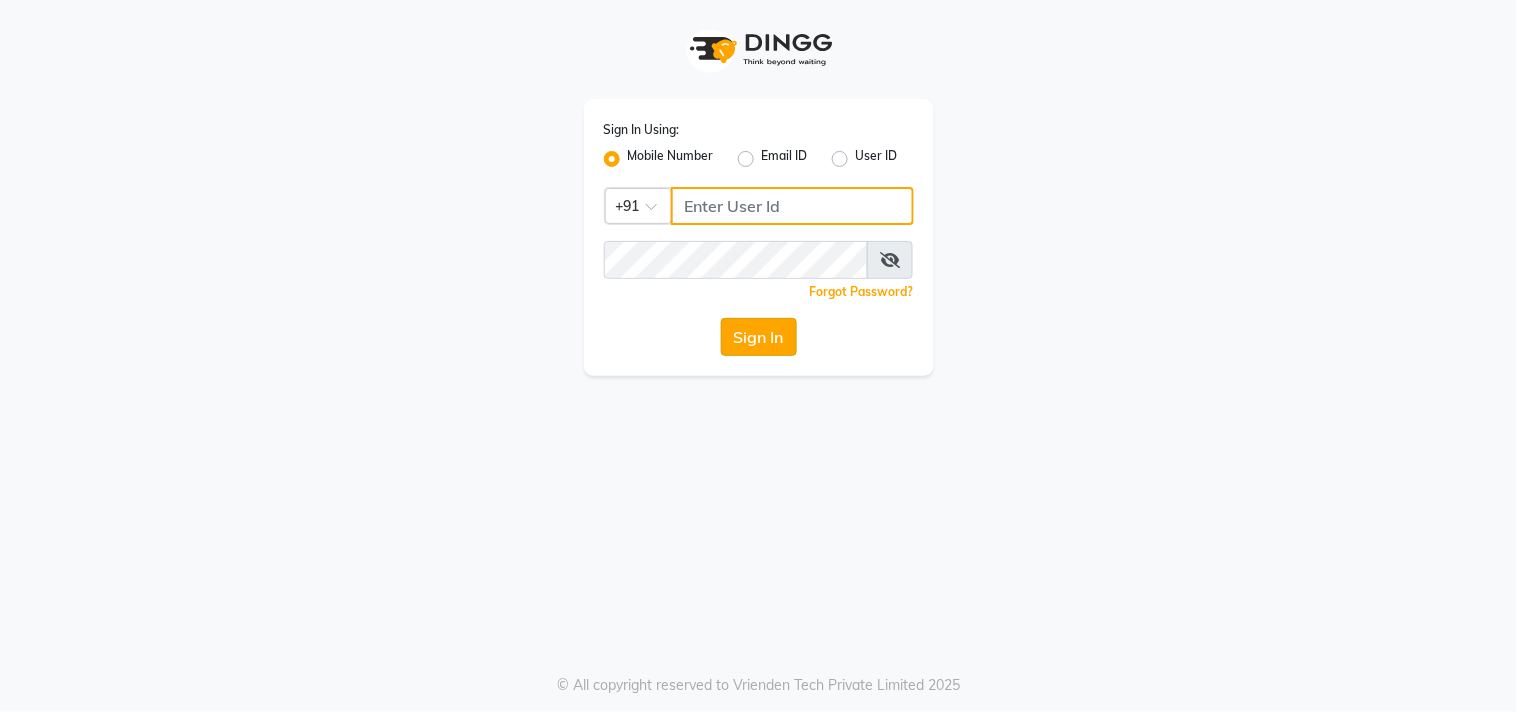 type on "8530086780" 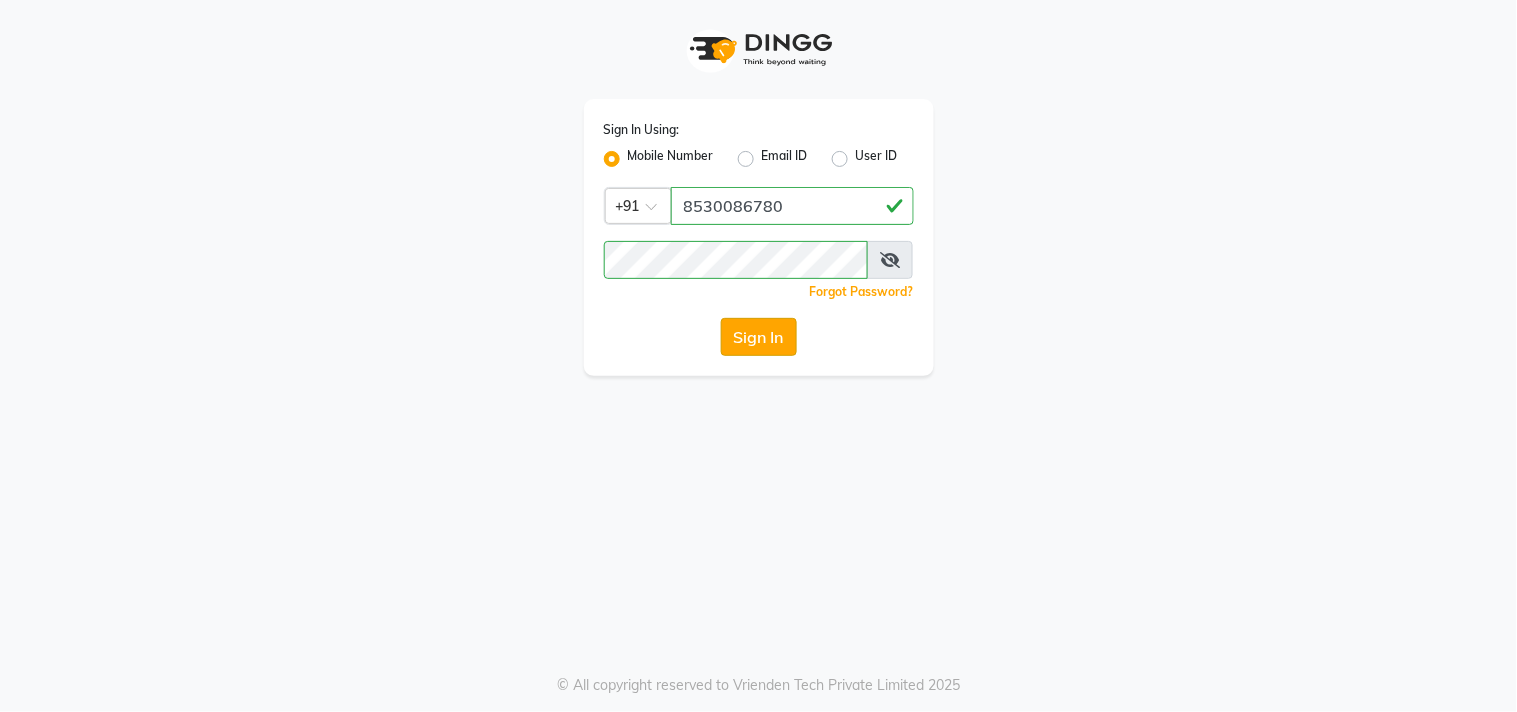 click on "Sign In" 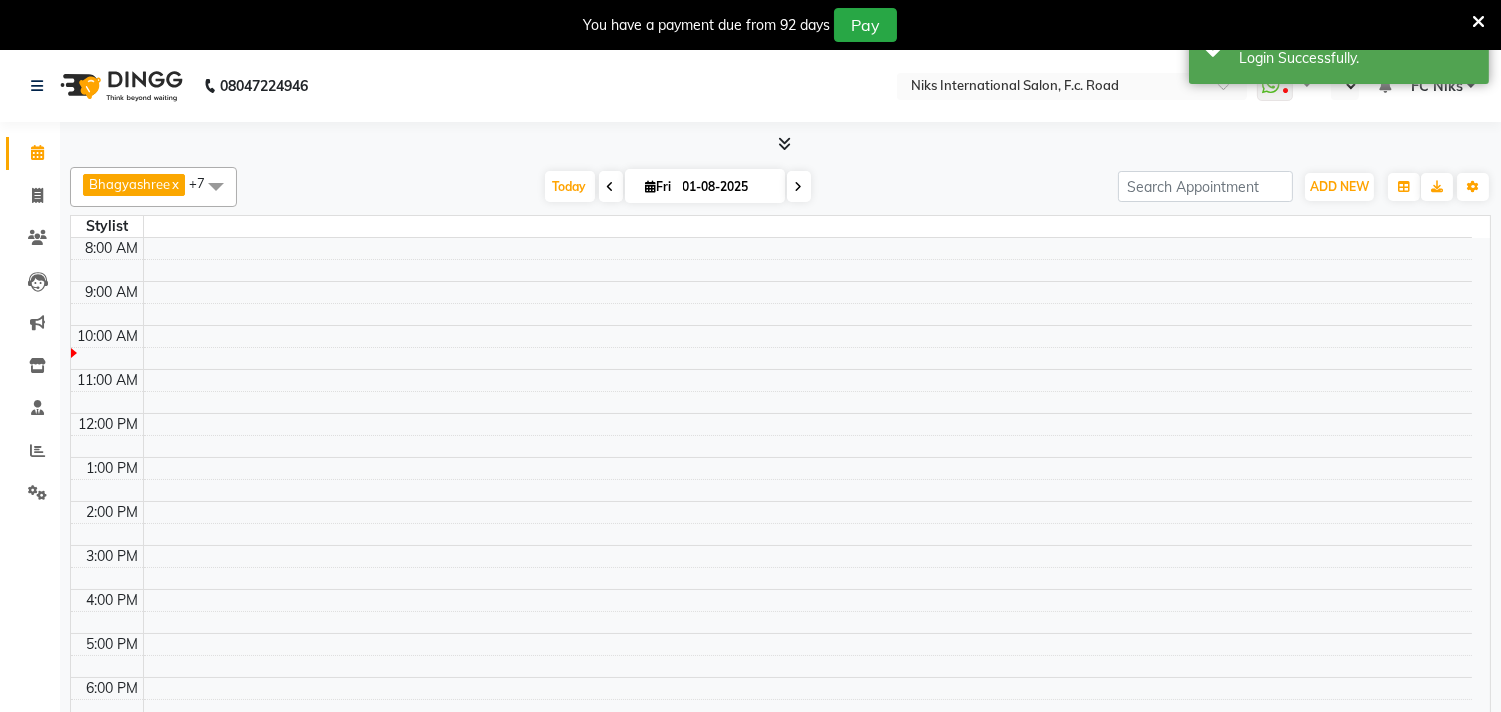 click at bounding box center (1478, 22) 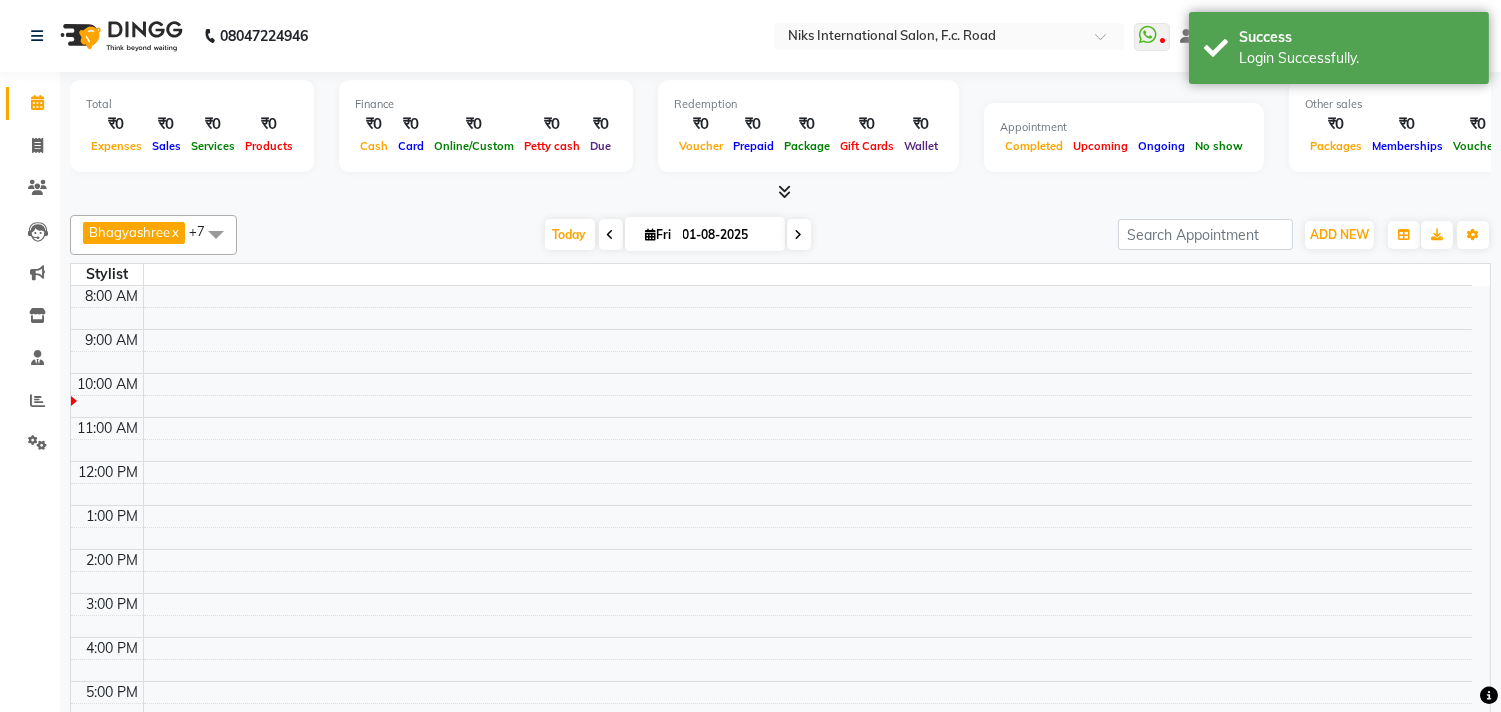 select on "en" 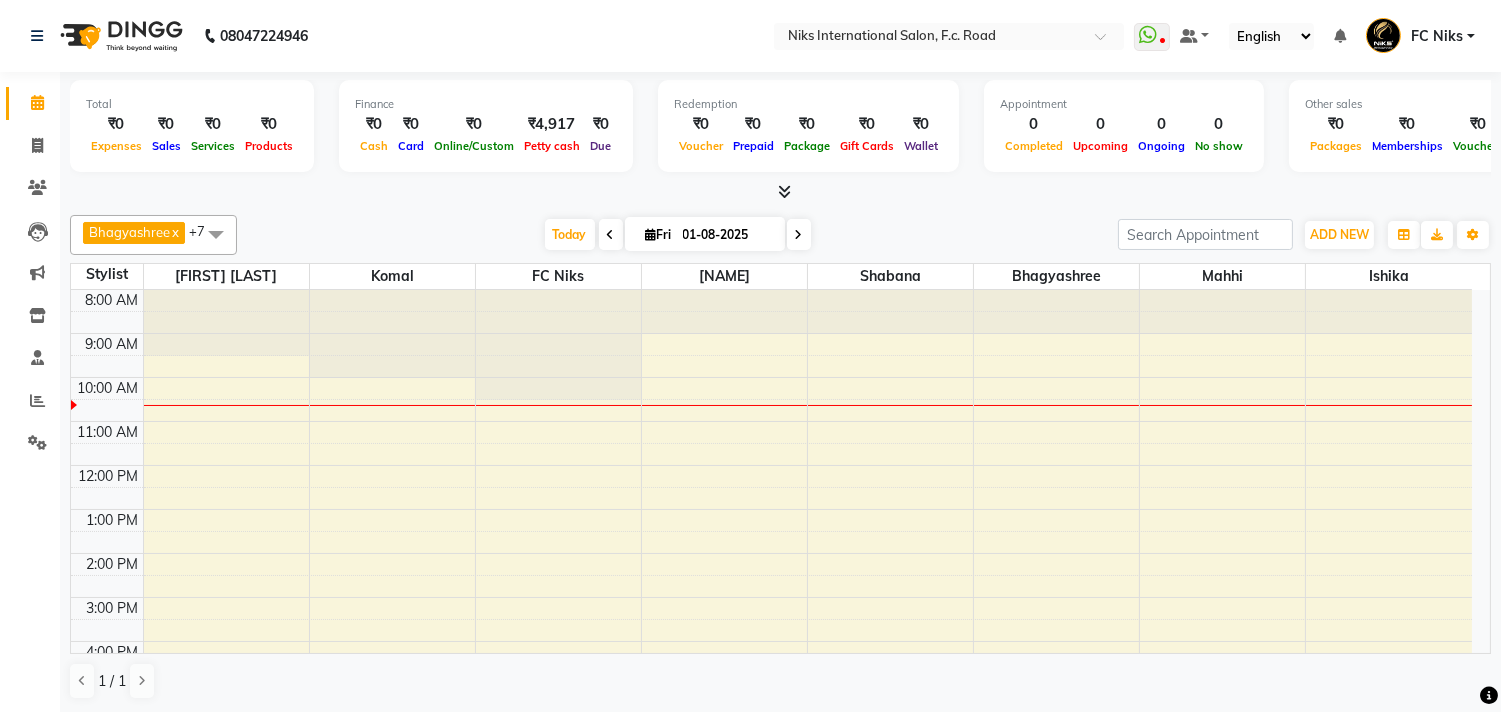 scroll, scrollTop: 0, scrollLeft: 0, axis: both 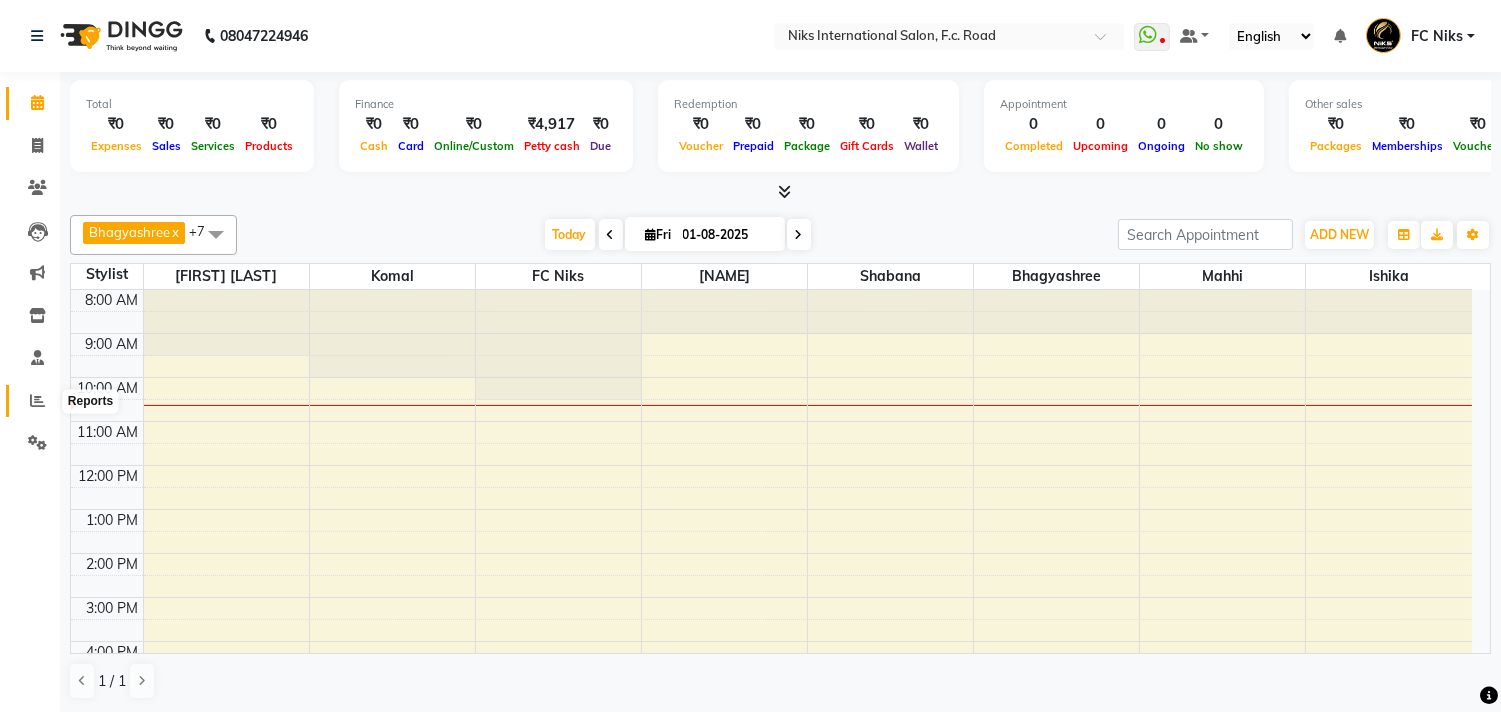 click 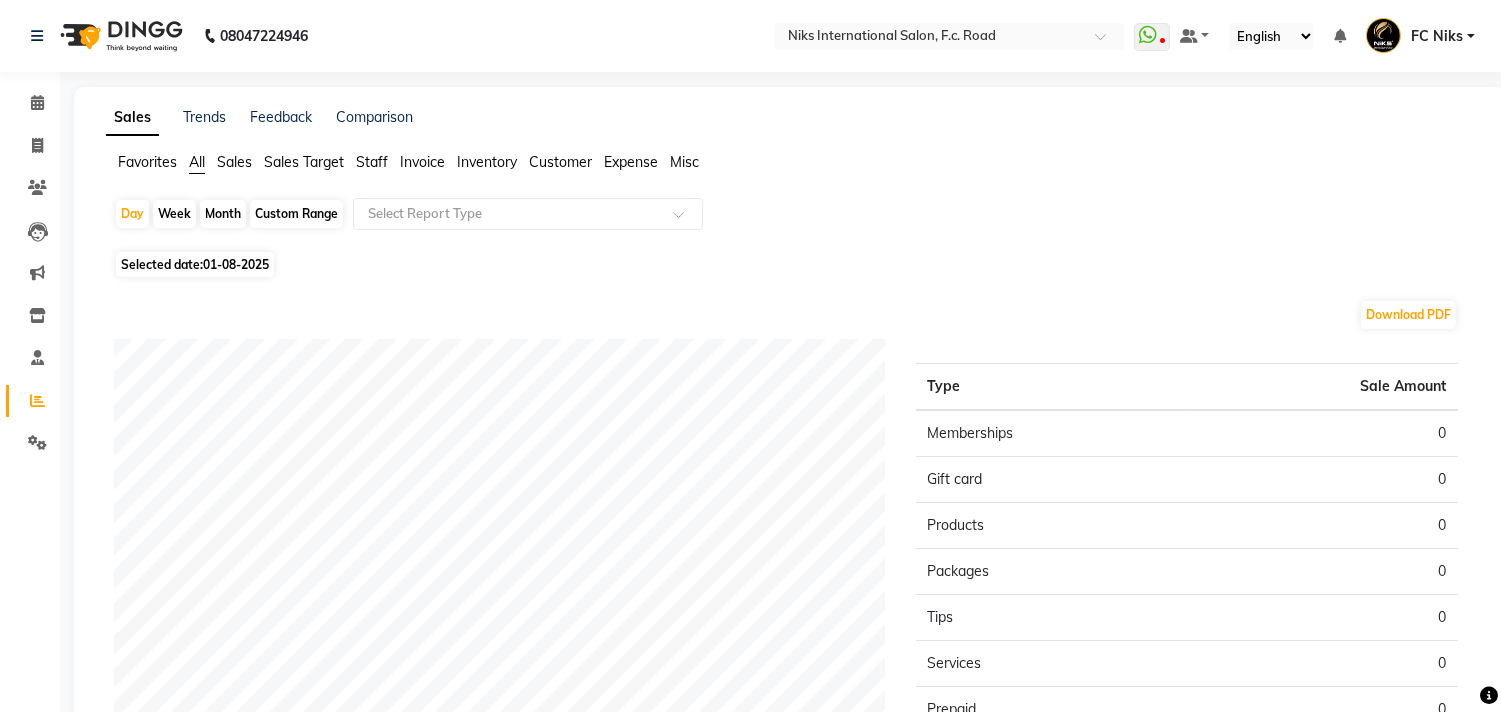 click on "Month" 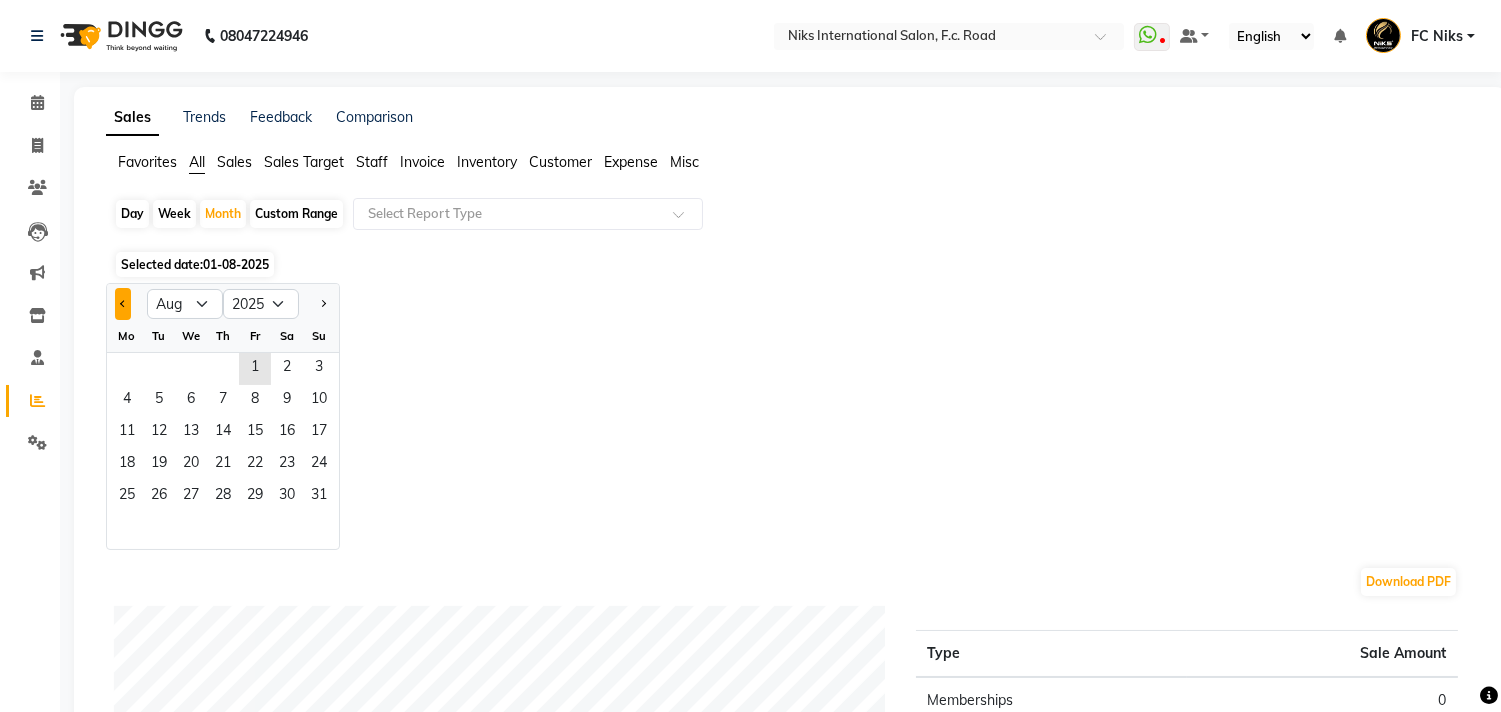 click 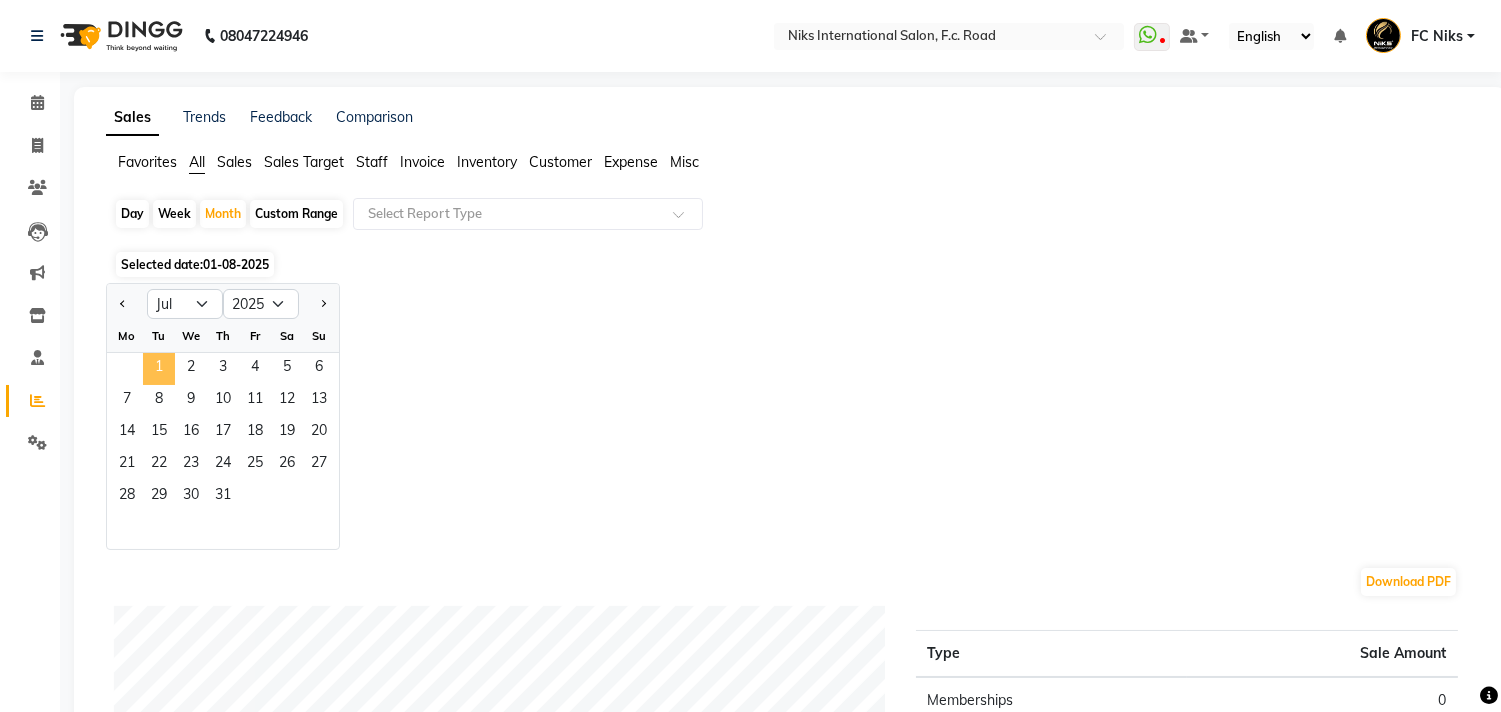 click on "1" 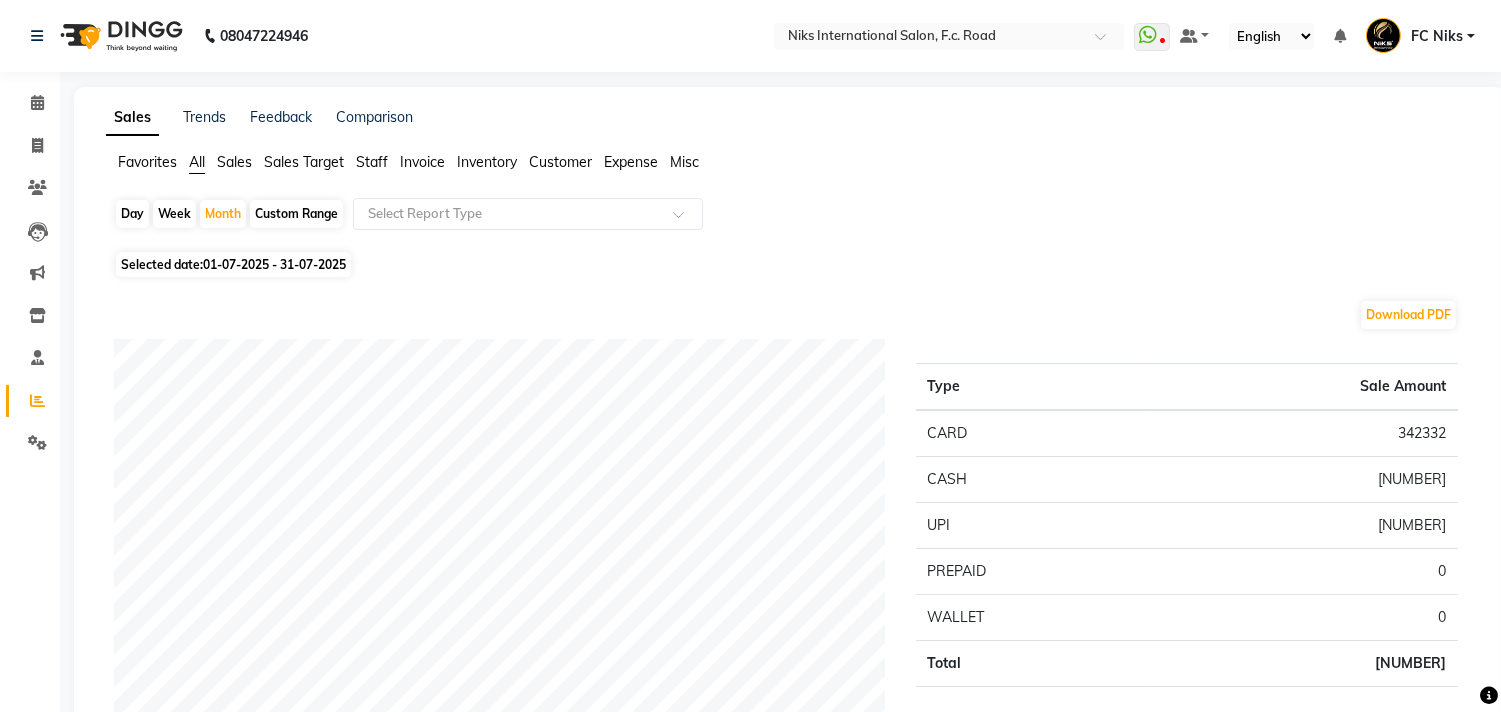 click on "Staff" 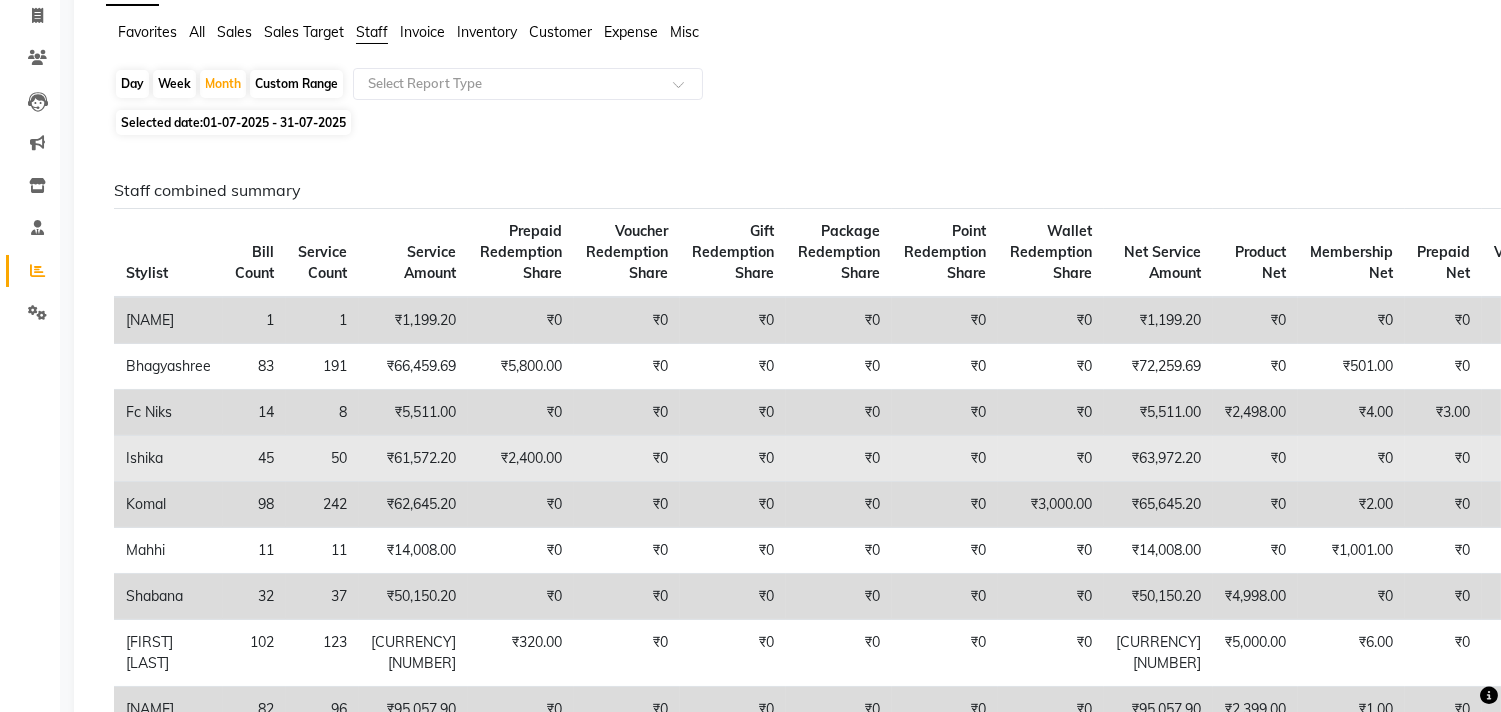 scroll, scrollTop: 74, scrollLeft: 0, axis: vertical 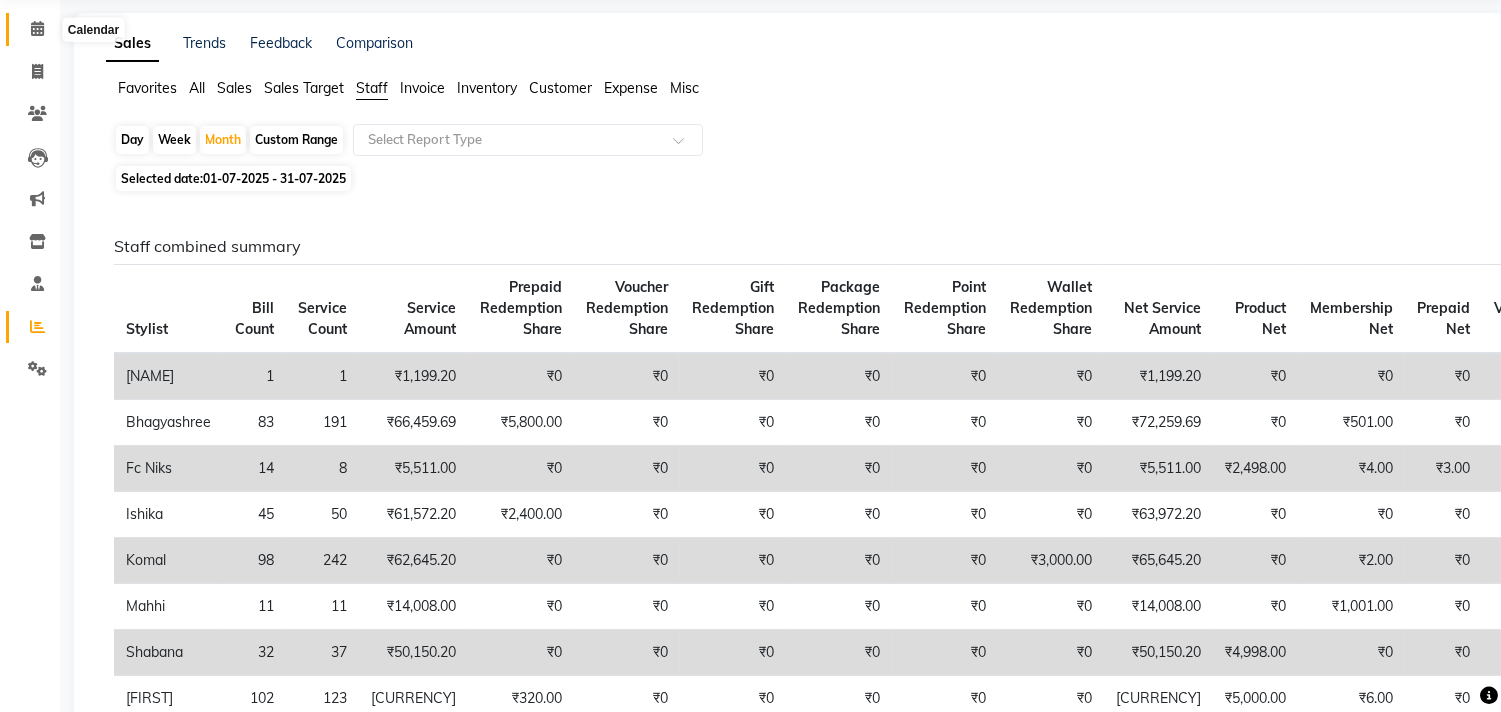 click 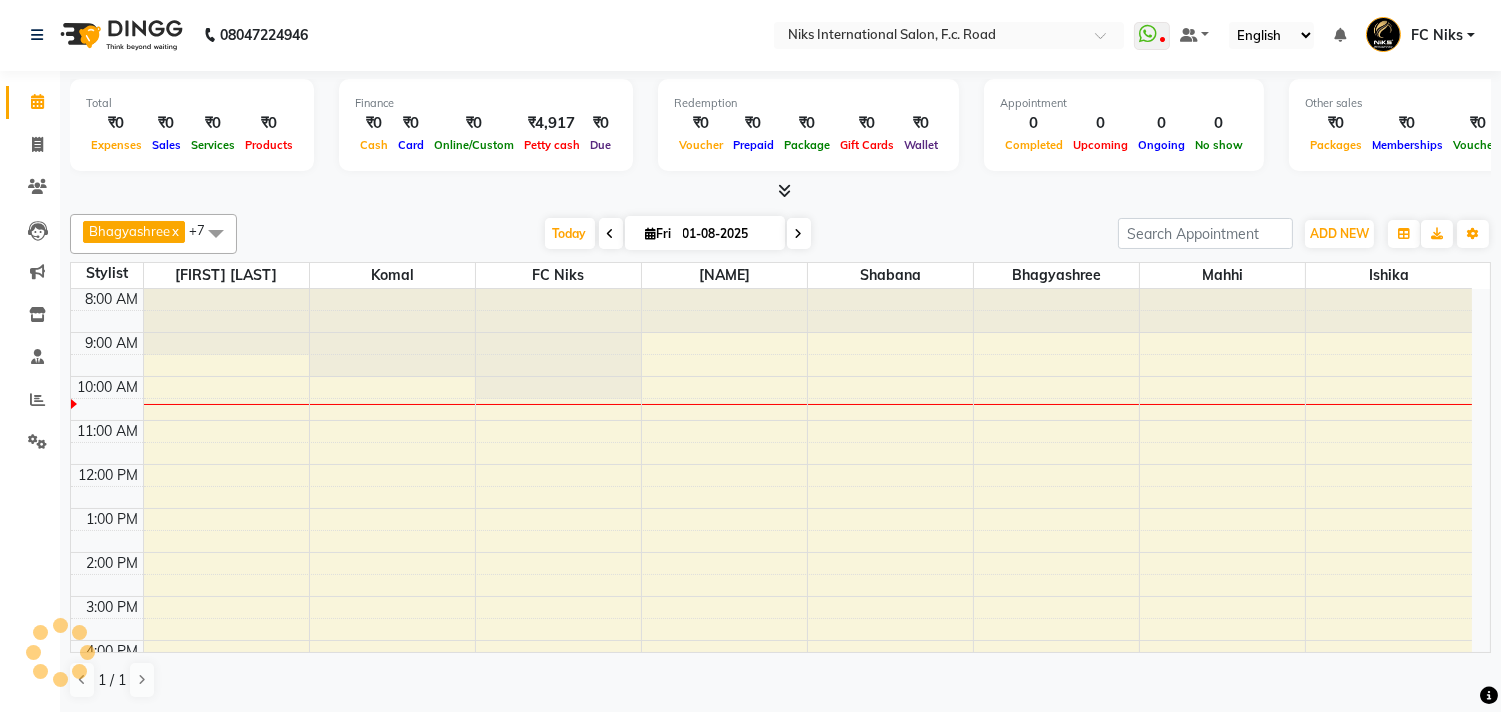 scroll, scrollTop: 0, scrollLeft: 0, axis: both 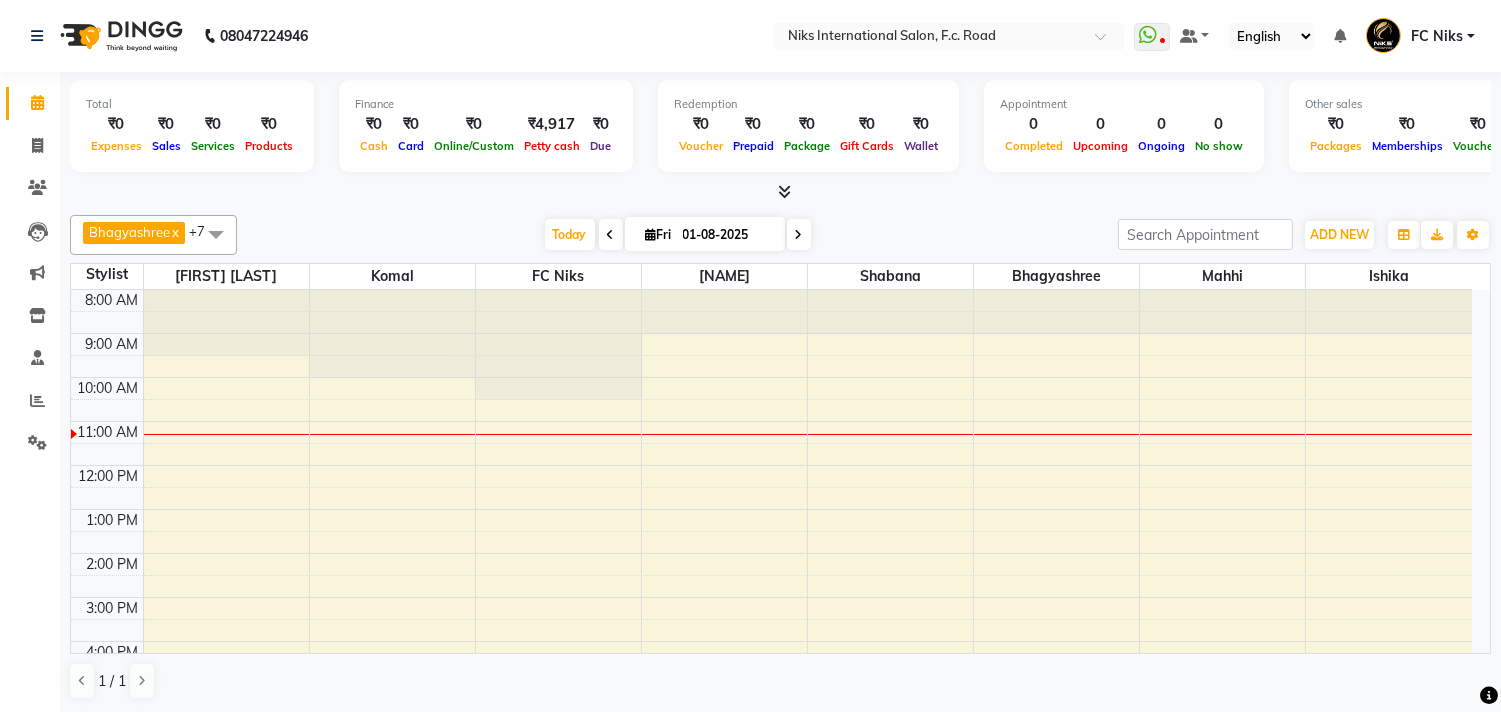 drag, startPoint x: 1173, startPoint y: 25, endPoint x: 1083, endPoint y: 1, distance: 93.14505 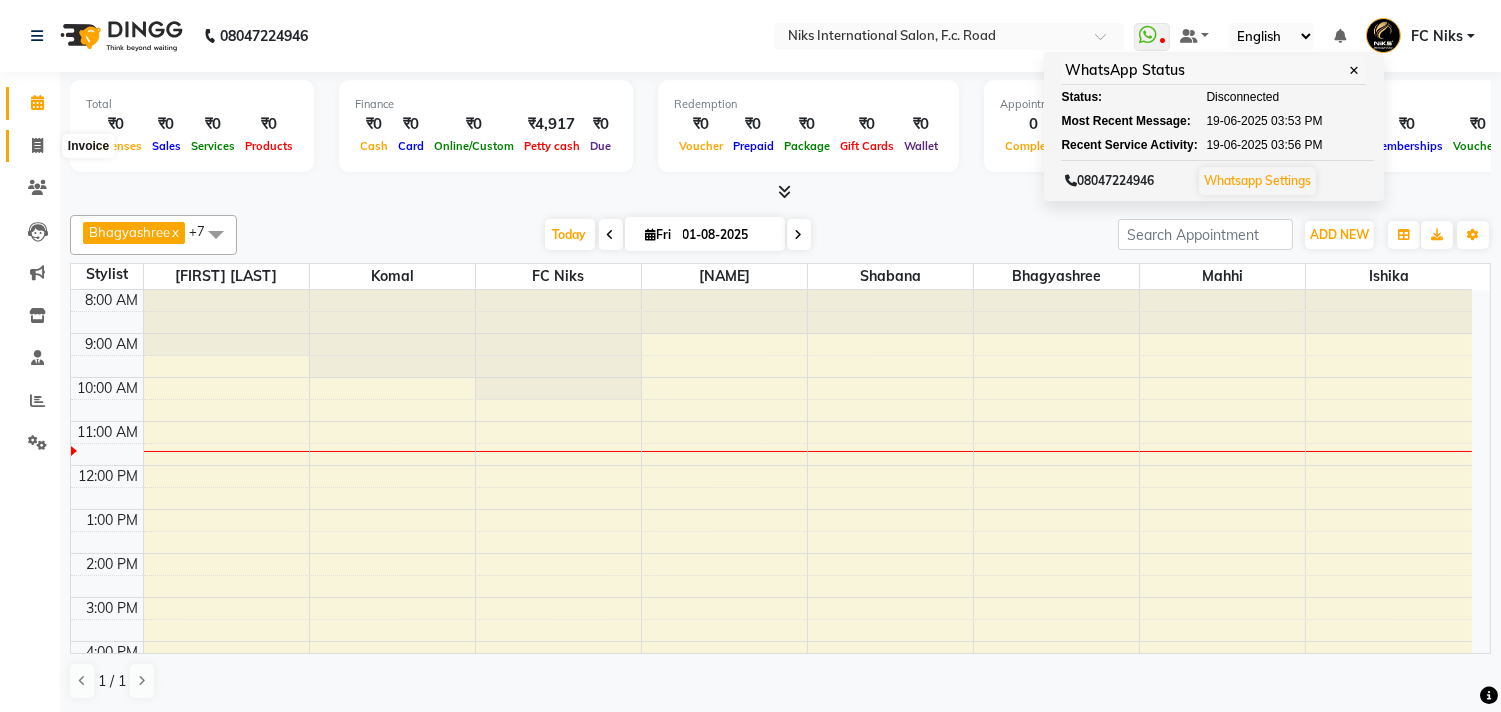 click 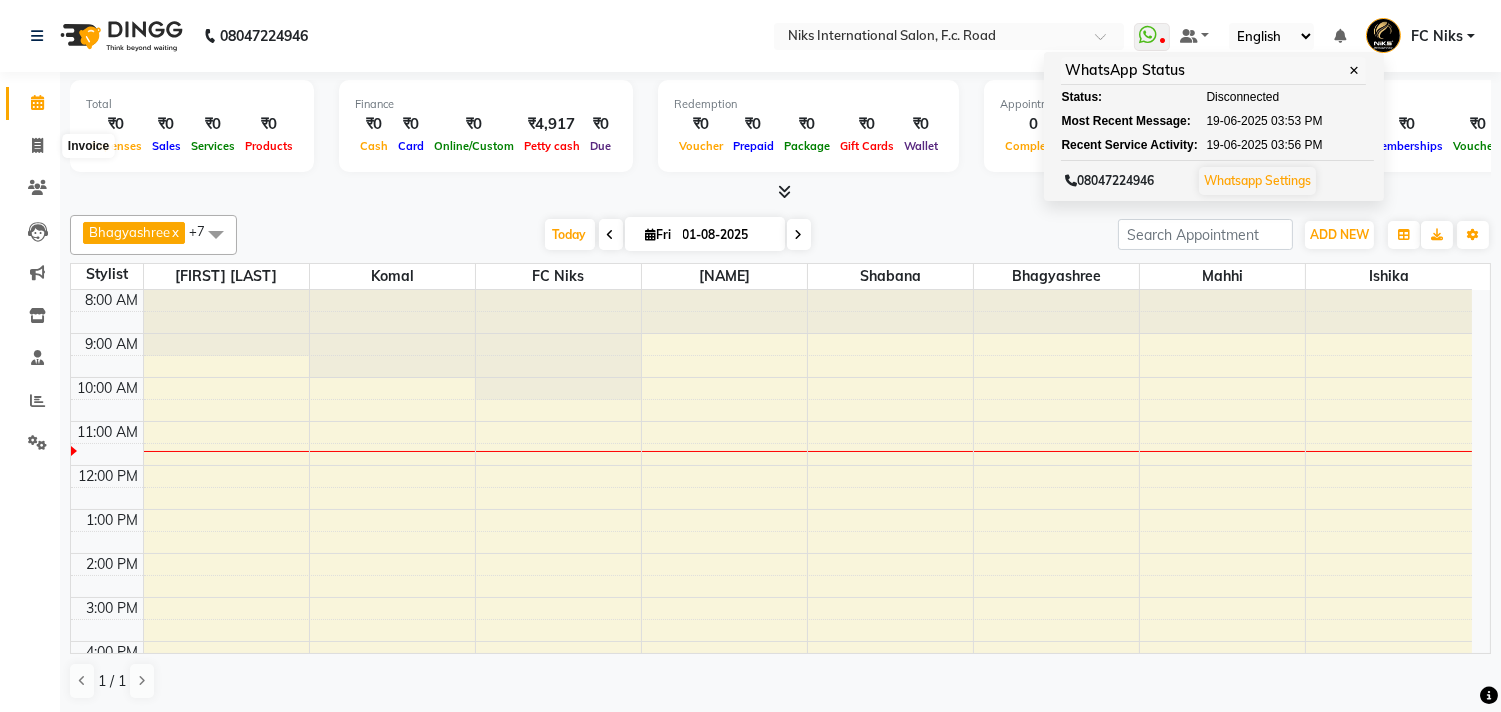 select on "service" 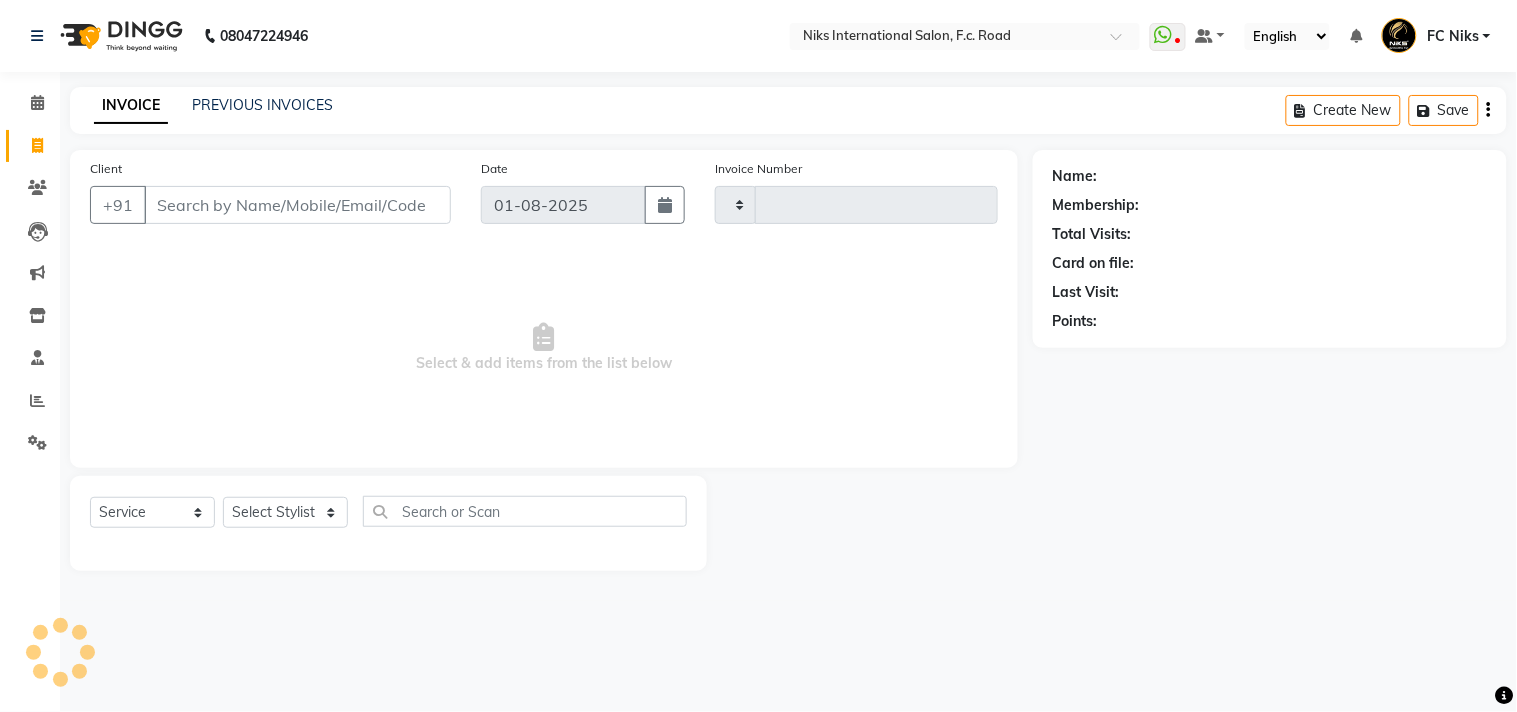 type on "1461" 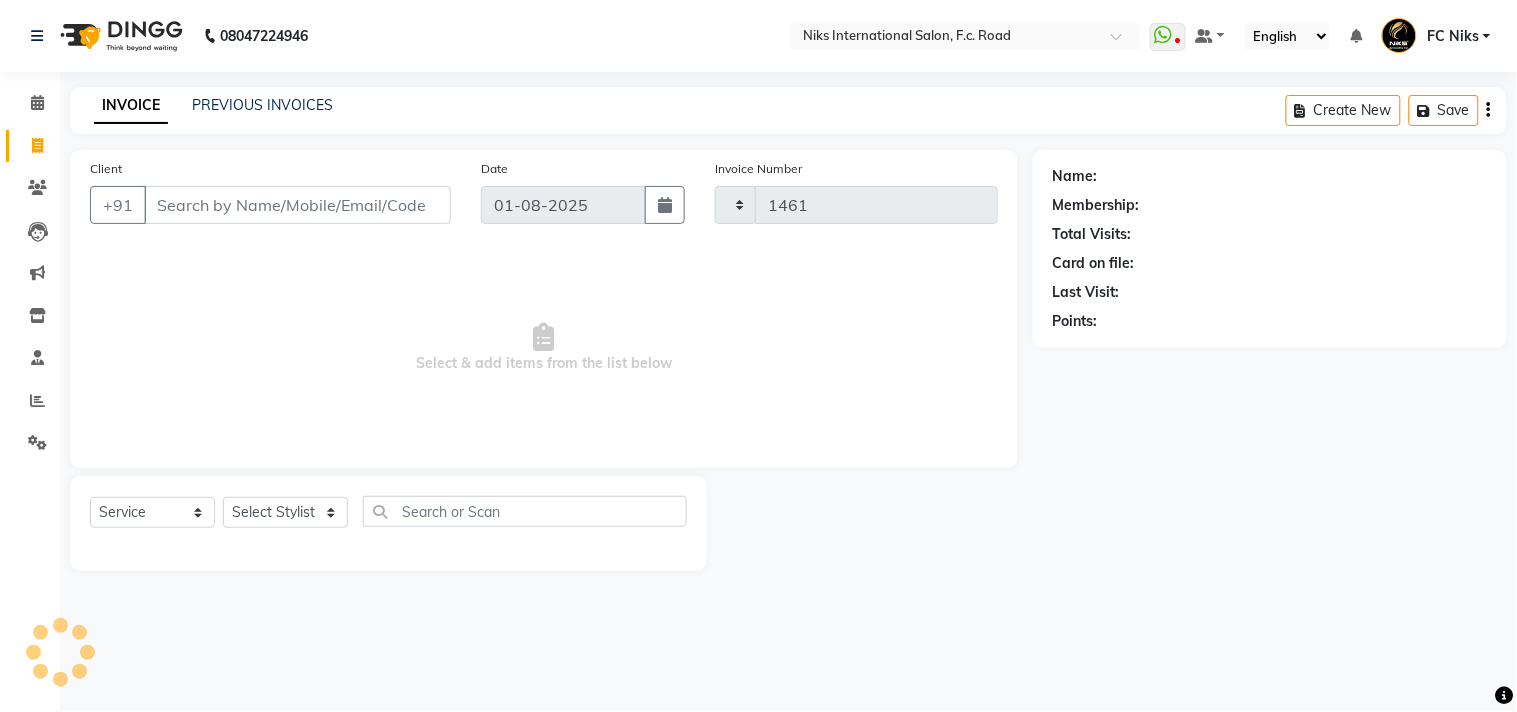 select on "7" 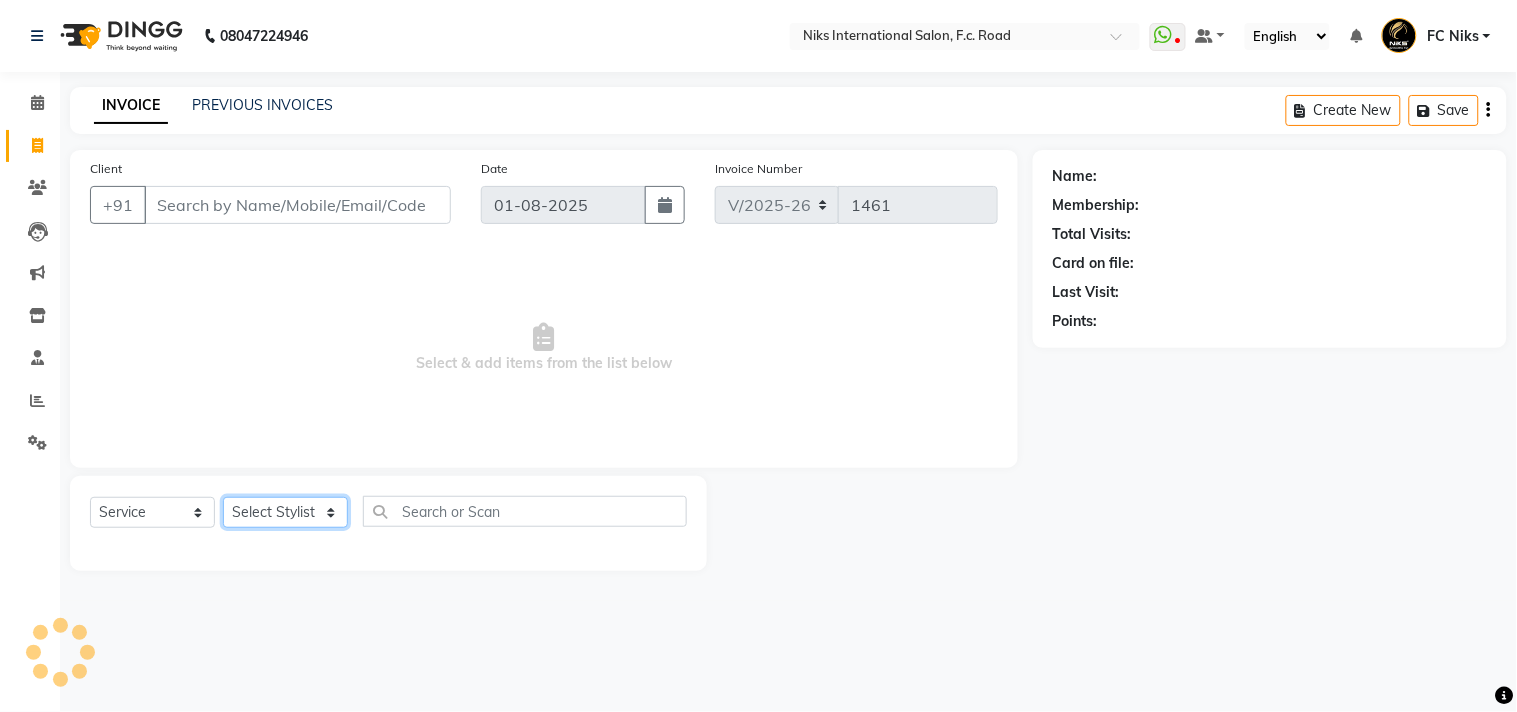 click on "Select Stylist" 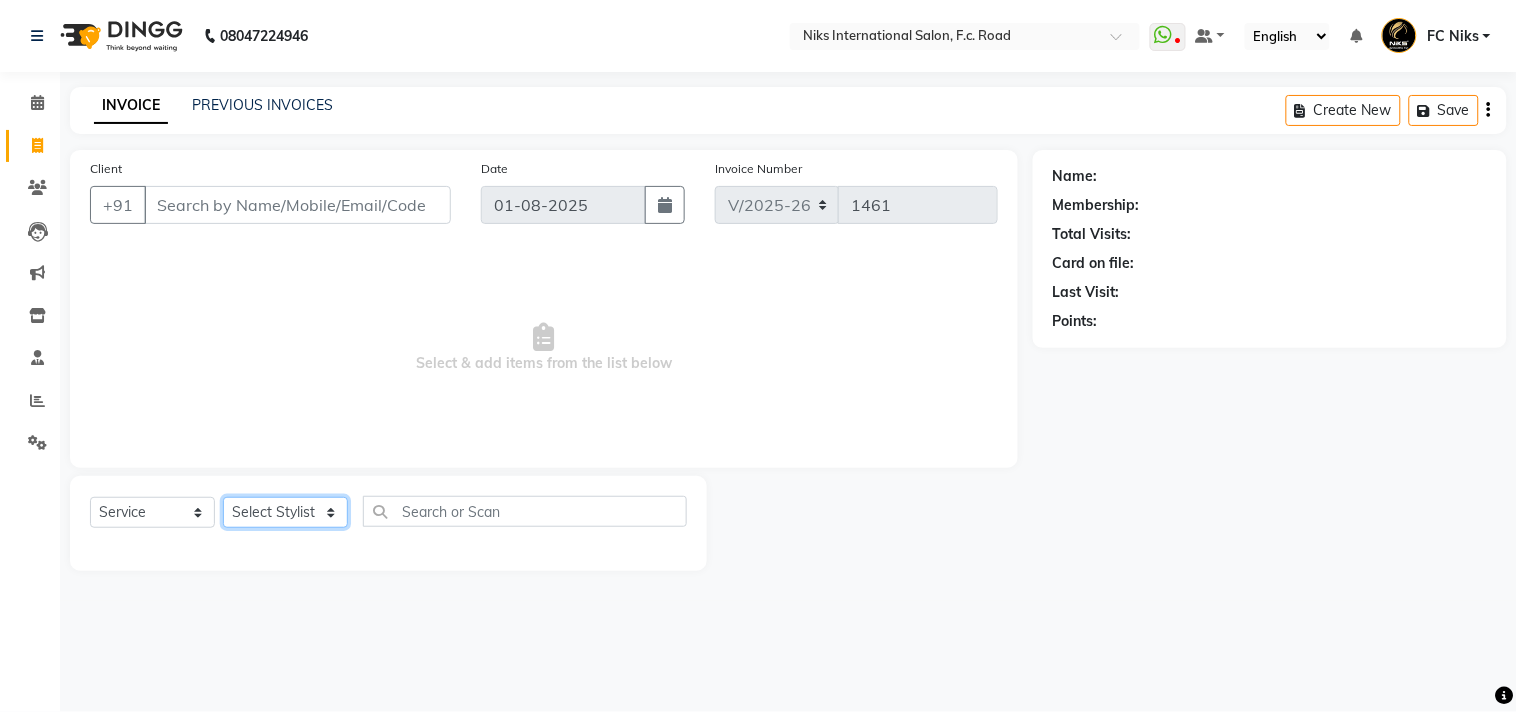 select on "160" 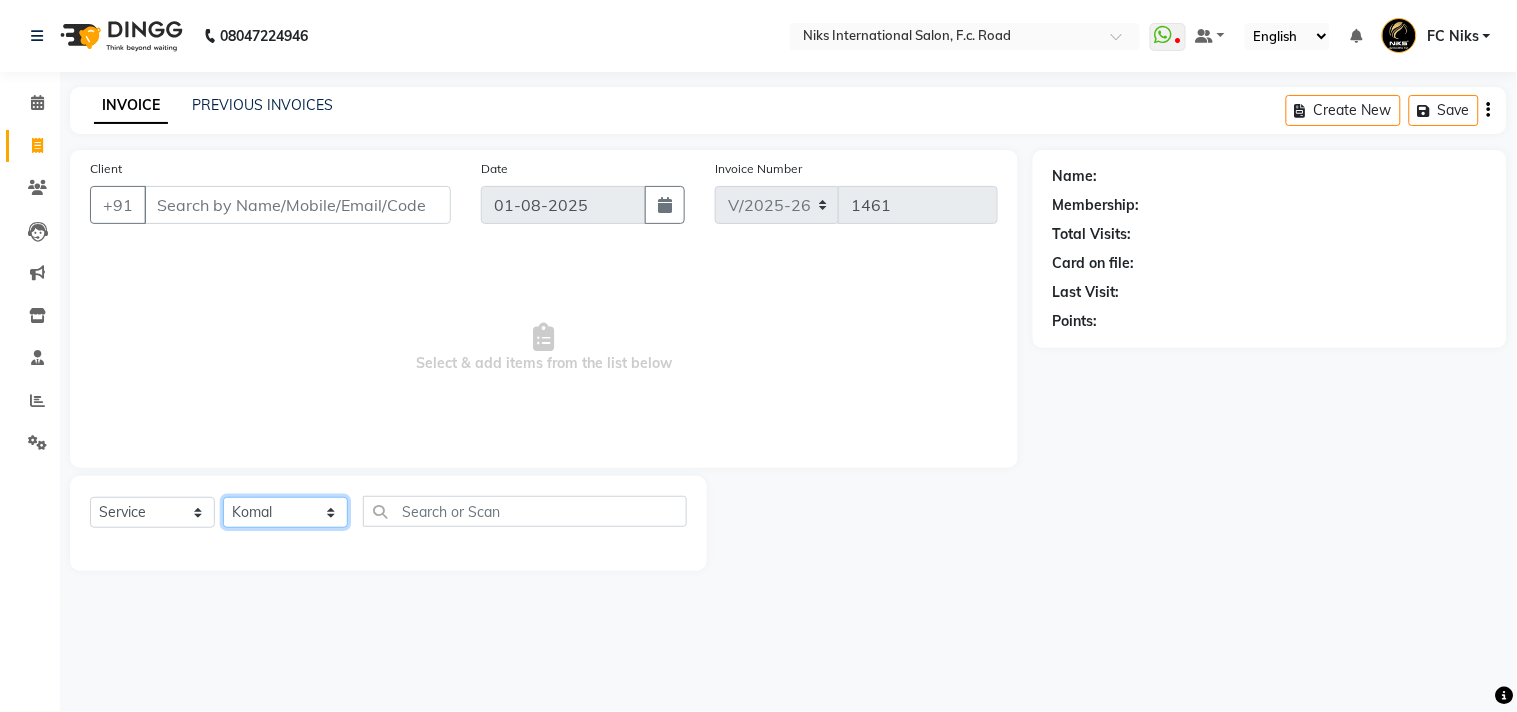 click on "Select Stylist Abhishek Amruta Bhagyashree CA Devkar FC Niks Ishika Kirti Komal Krishi Mahhi Nakshatra Nikhil Rajesh Savita Shabana Shrikant Gaikwad Soham" 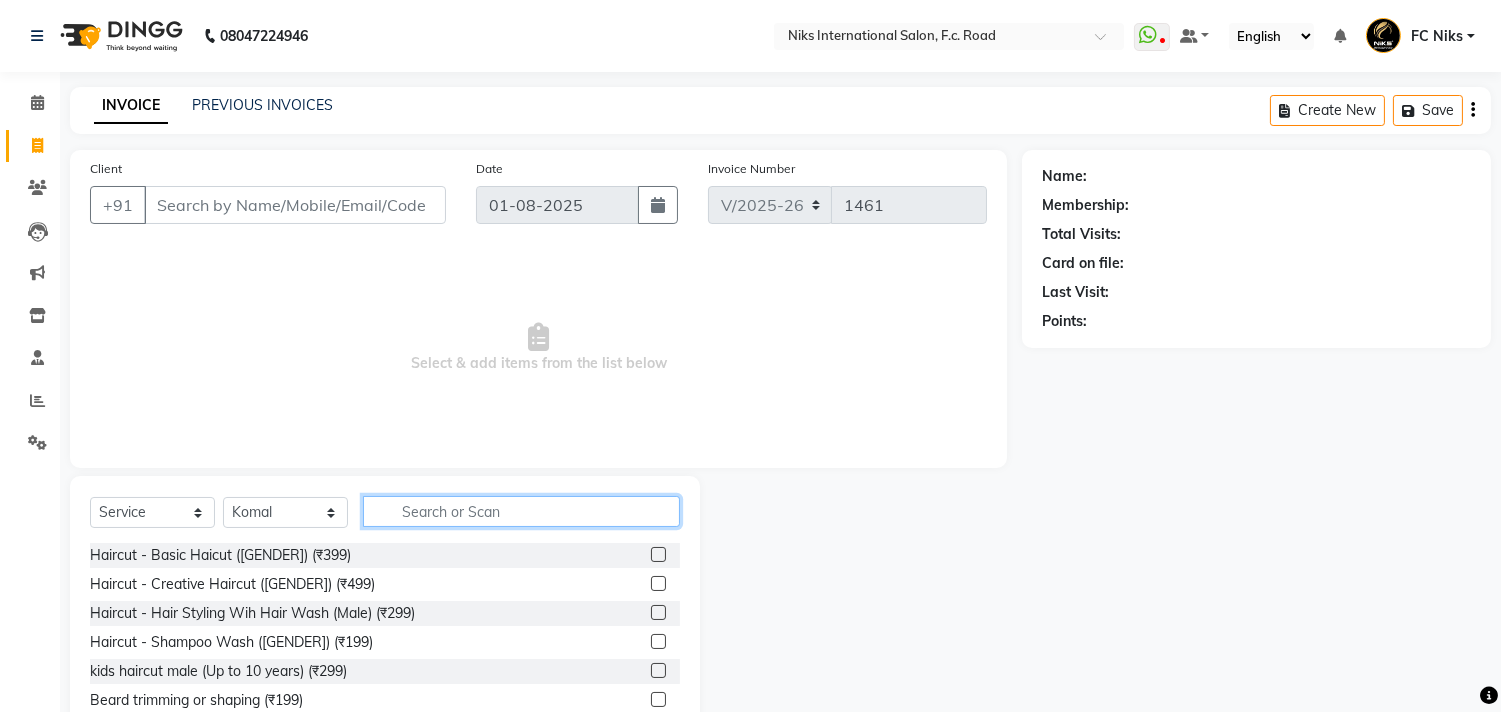 click 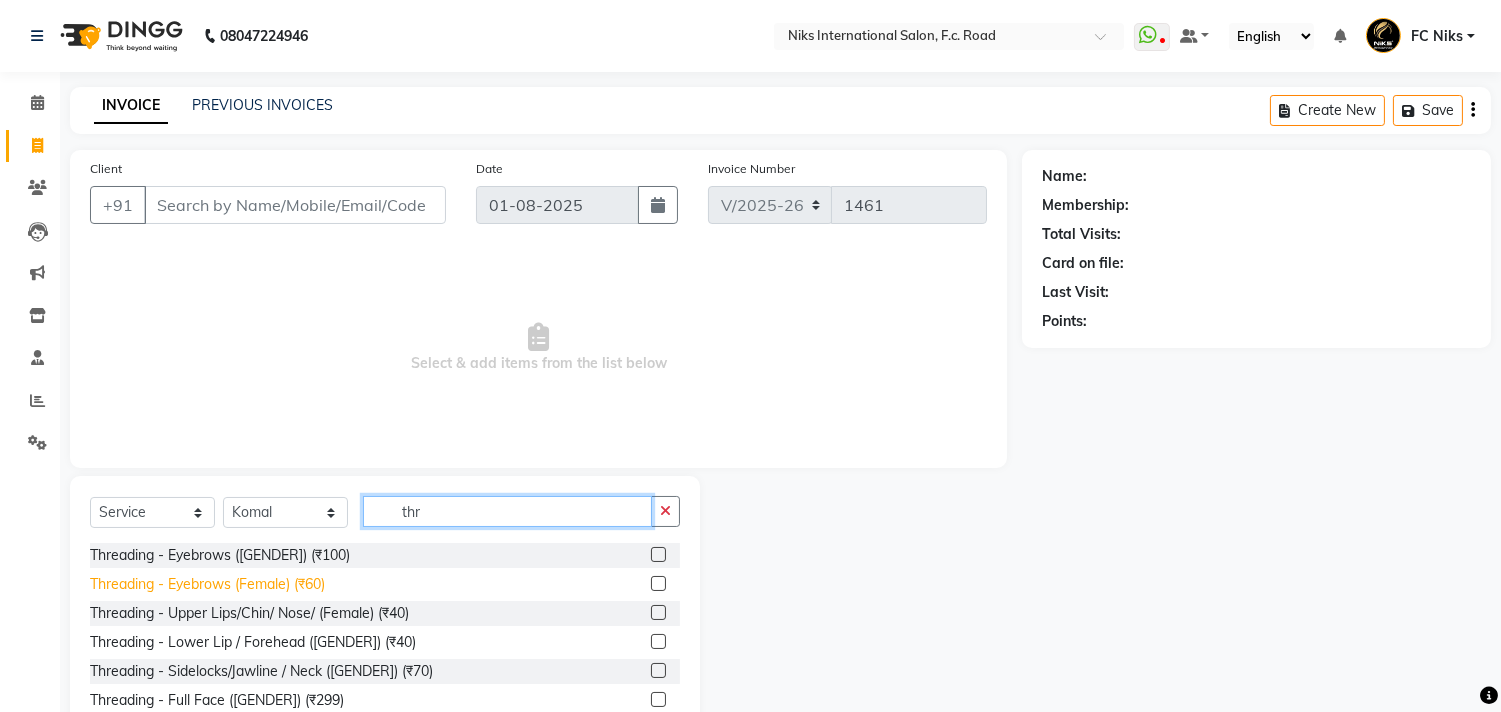 type on "thr" 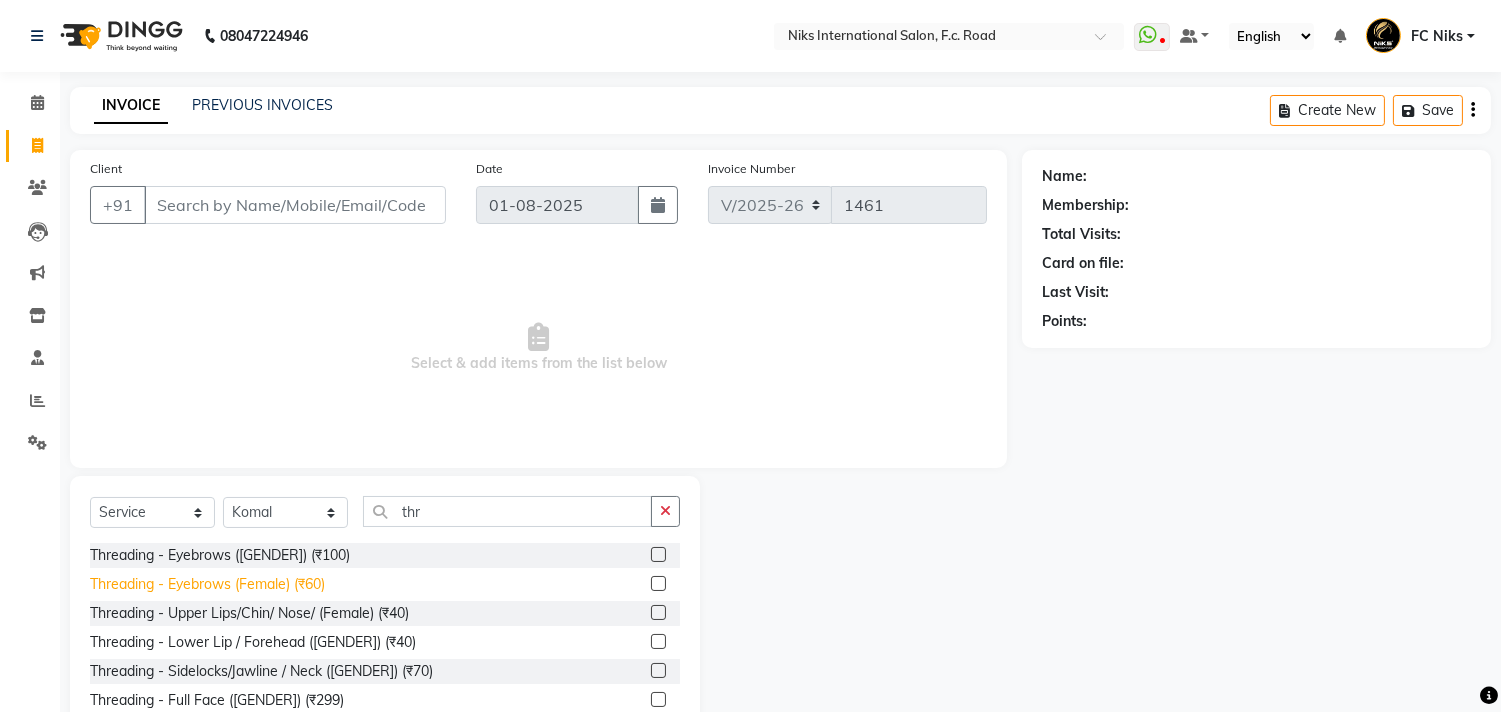 click on "Threading - Eyebrows (Female) (₹60)" 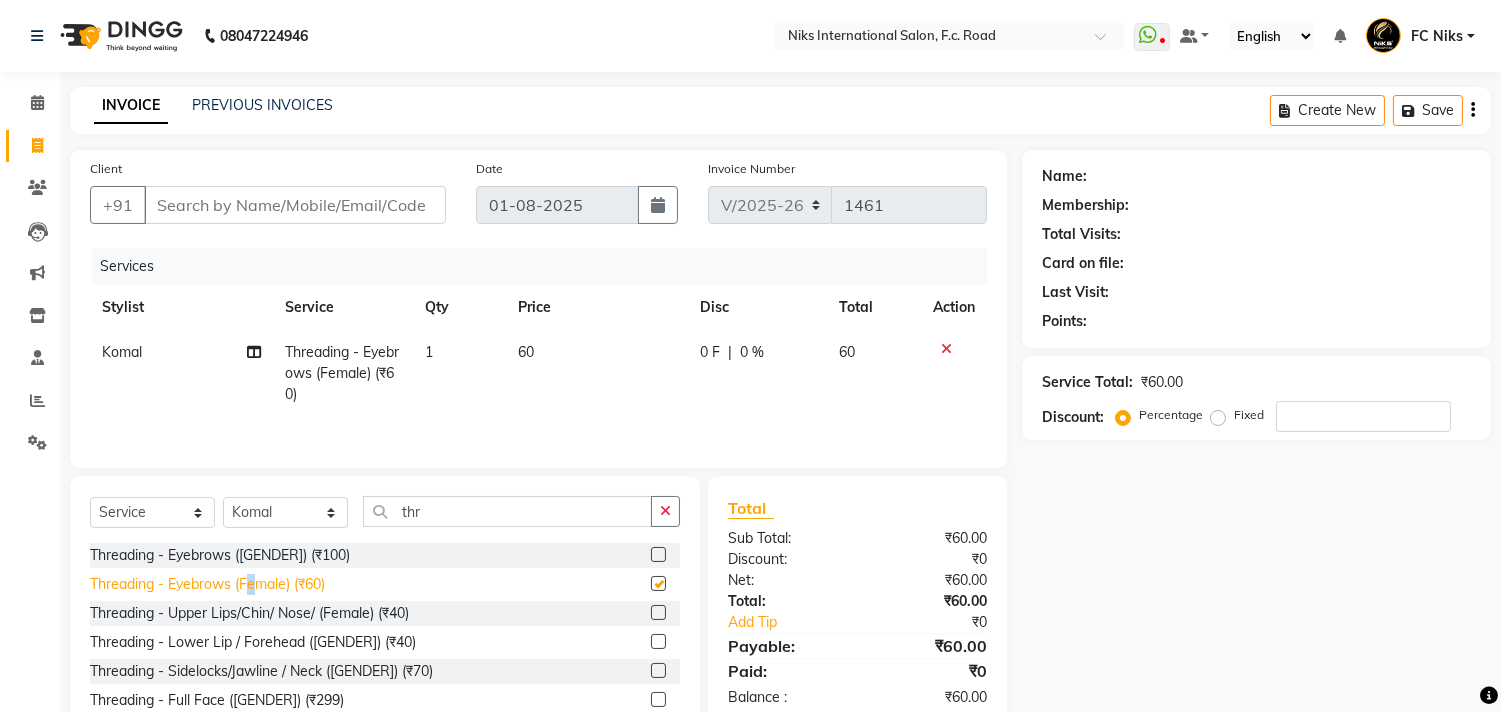 checkbox on "false" 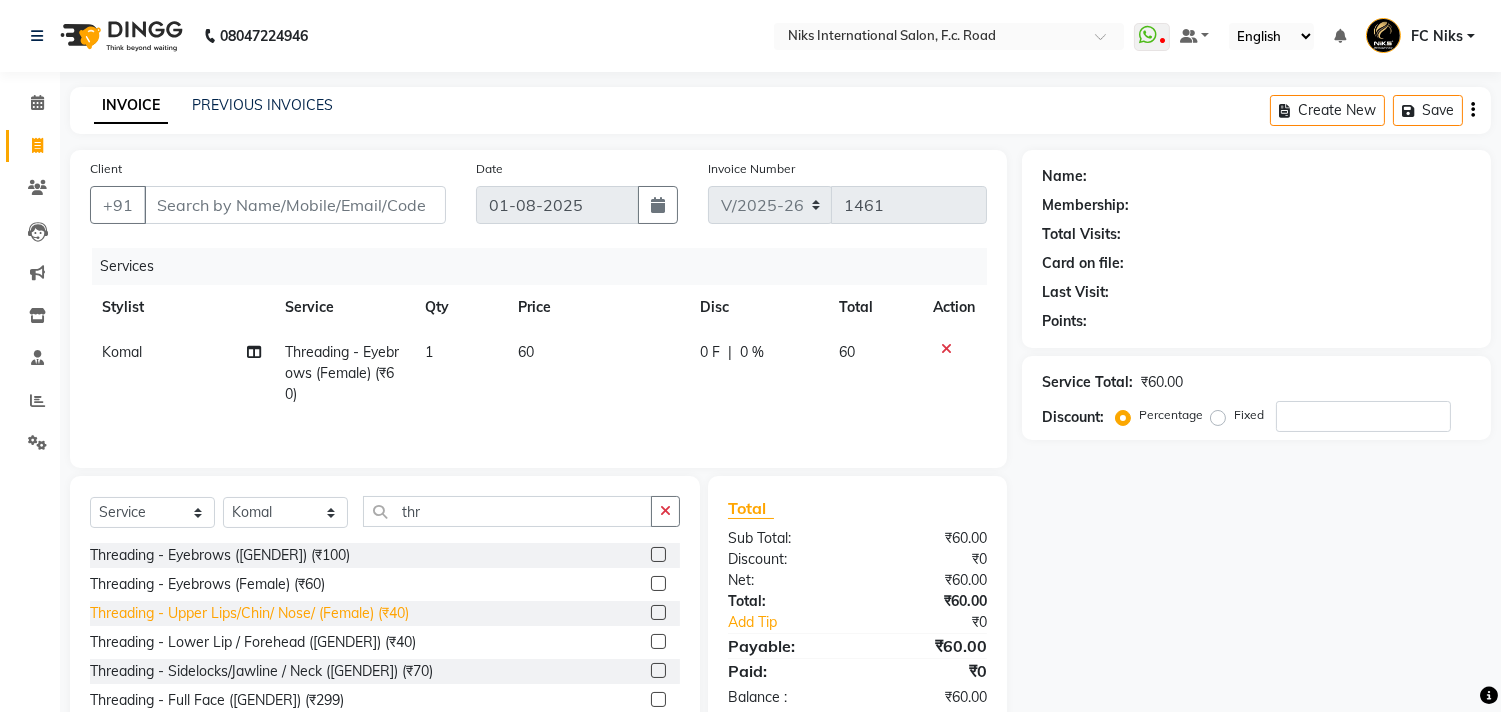 click on "Threading - Upper Lips/Chin/ Nose/ (Female) (₹40)" 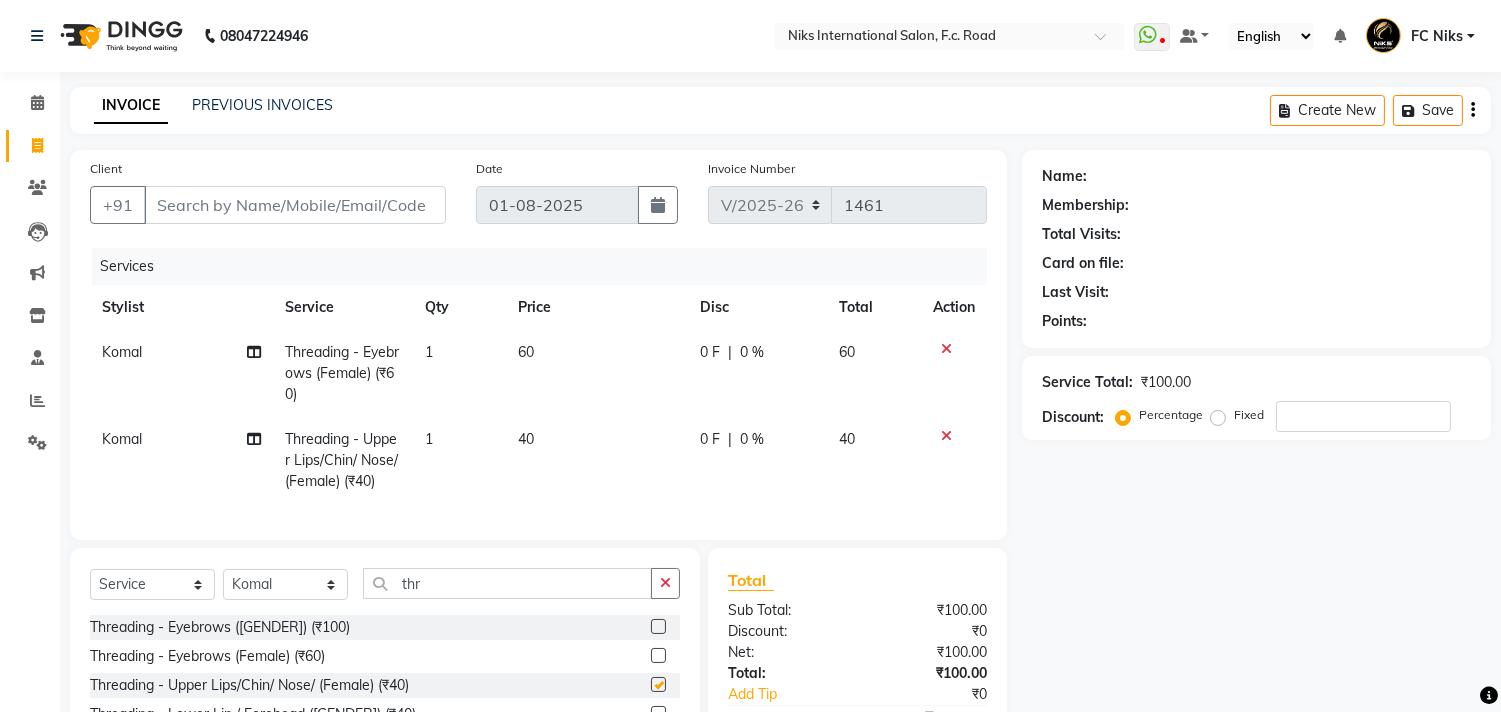 checkbox on "false" 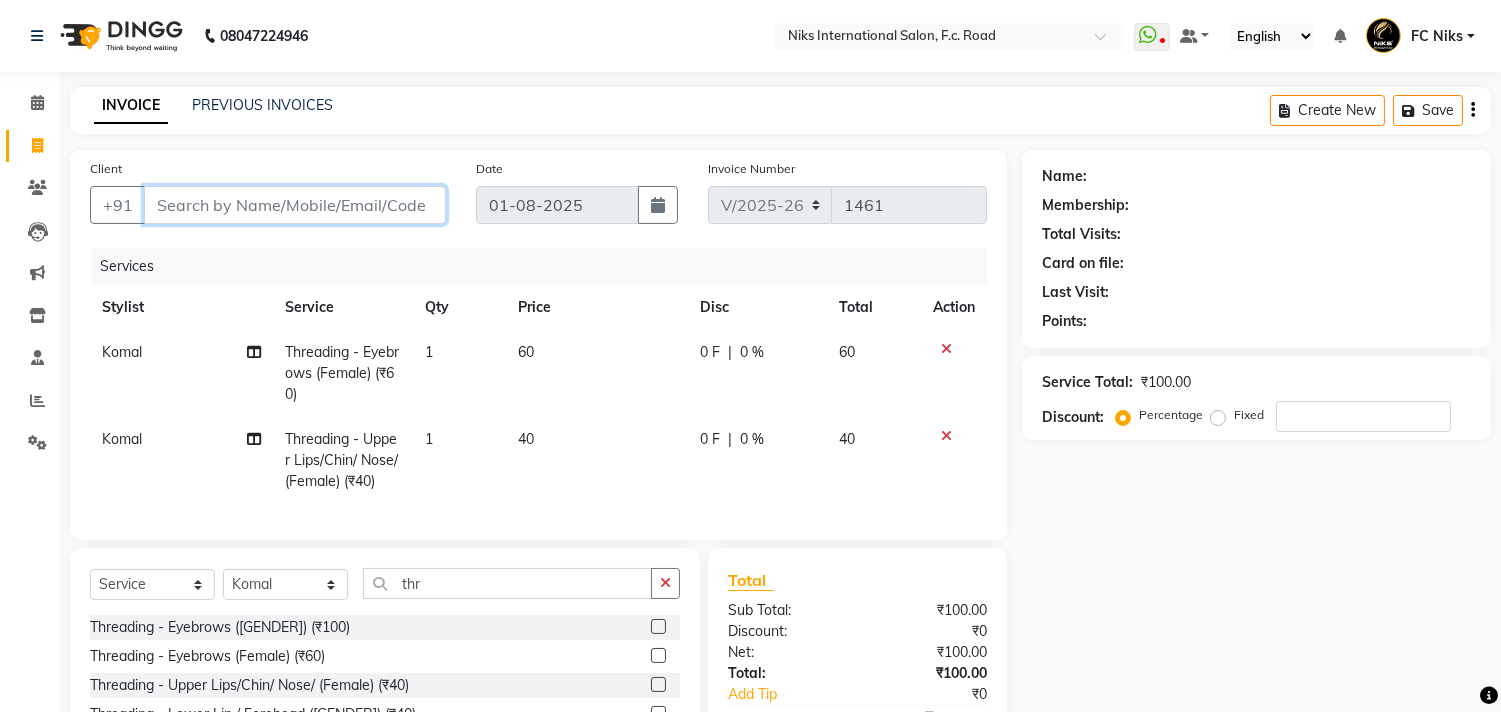 click on "Client" at bounding box center [295, 205] 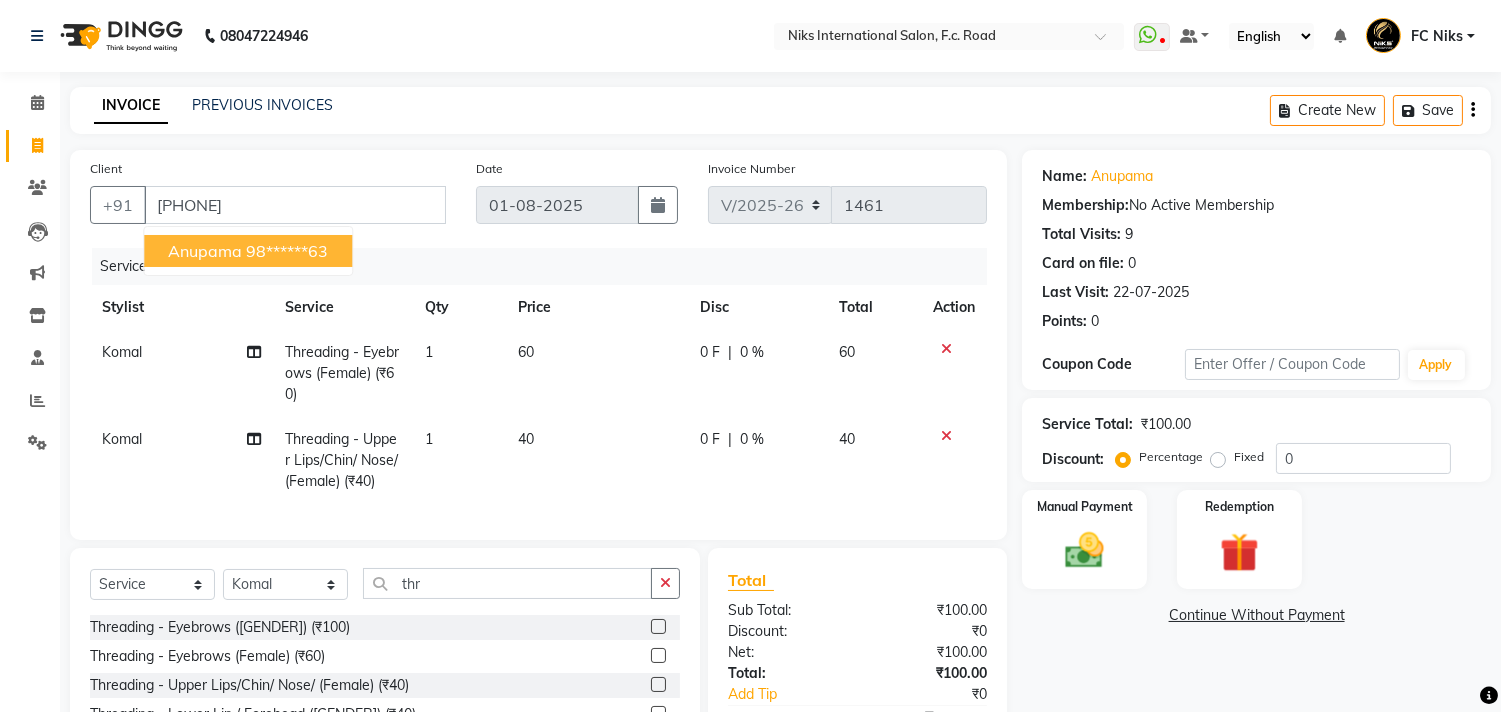 click on "98******63" at bounding box center (287, 251) 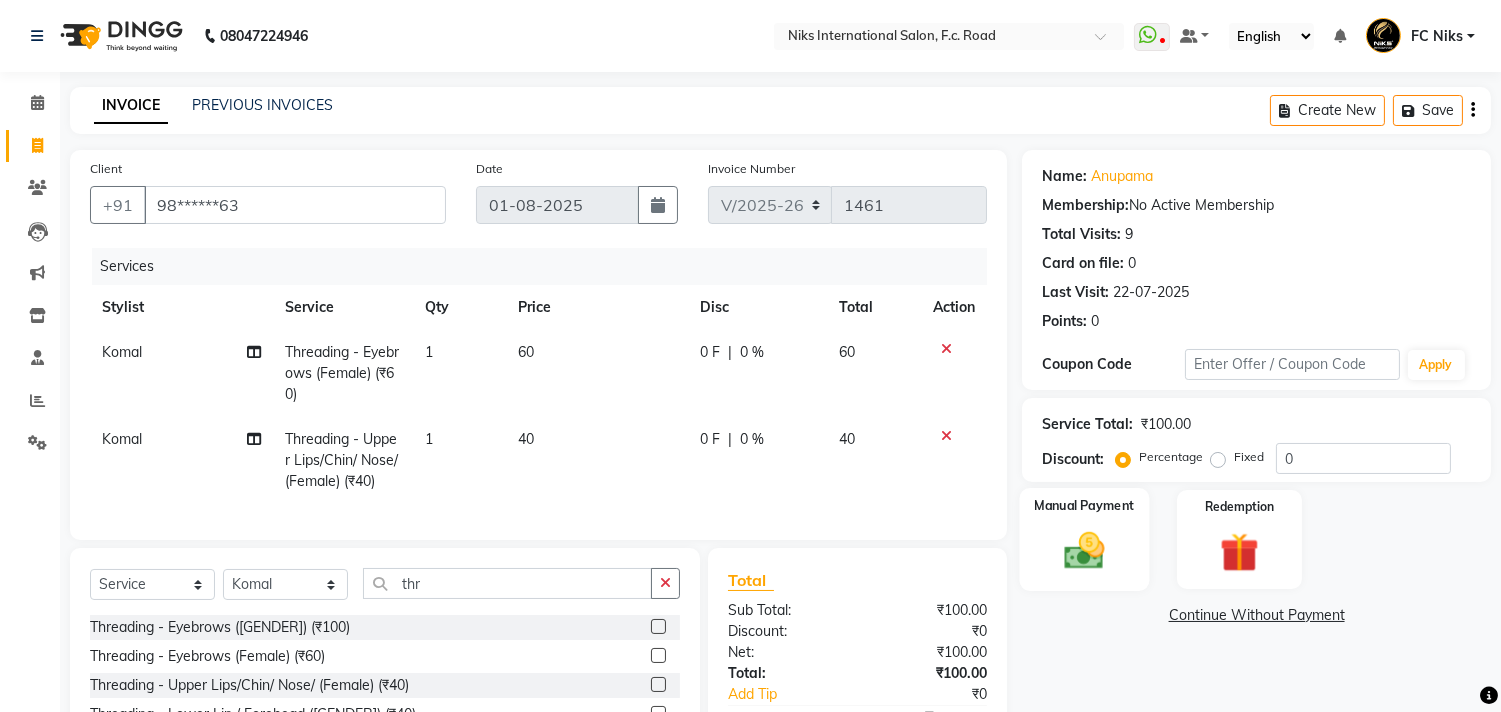 click on "Manual Payment" 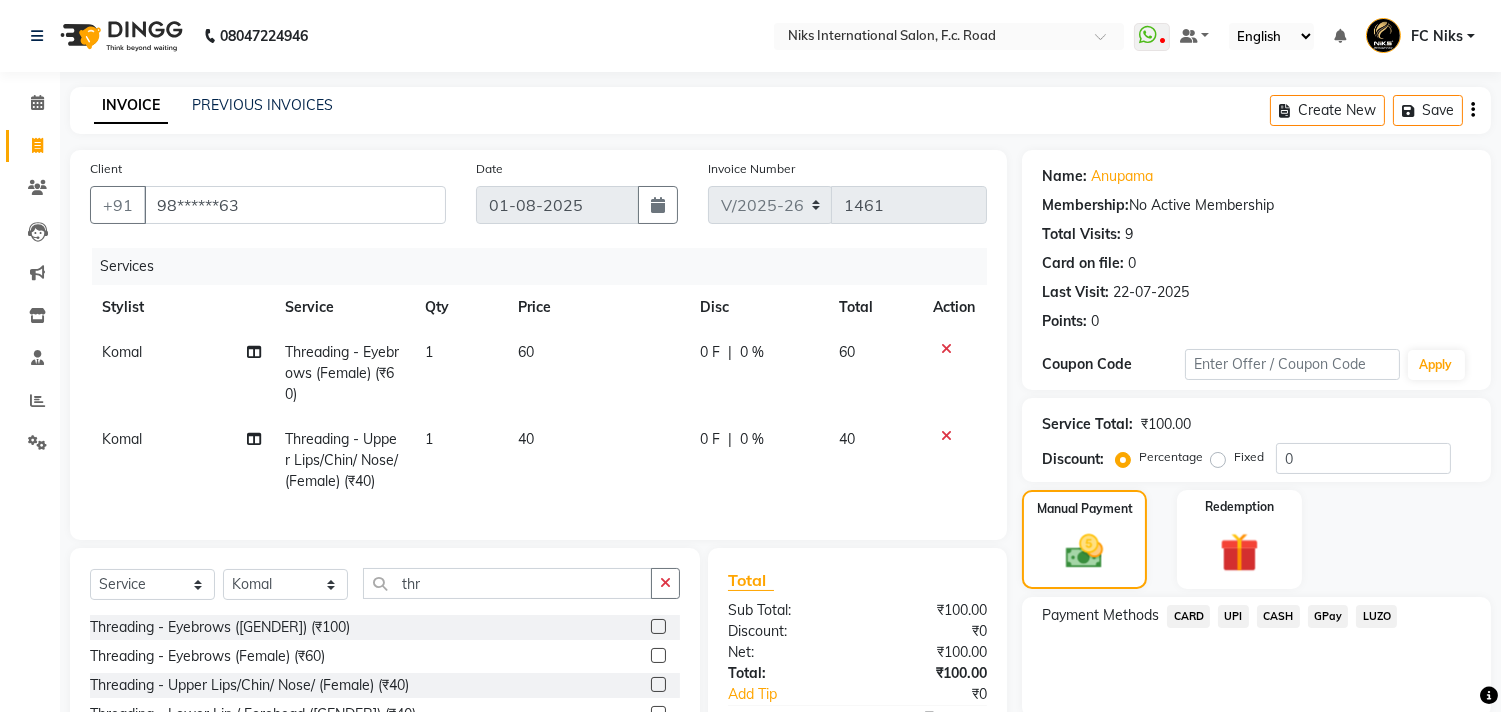 click on "CARD" 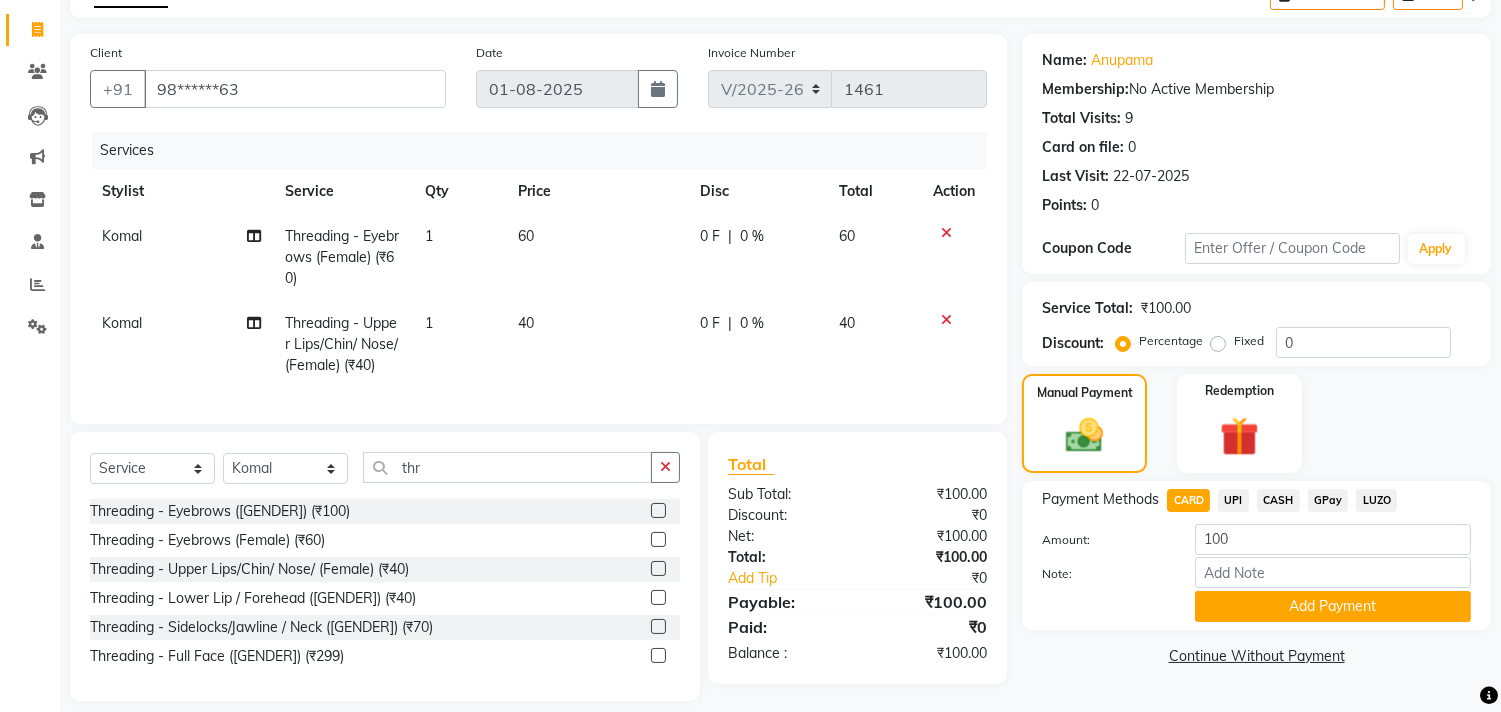 scroll, scrollTop: 147, scrollLeft: 0, axis: vertical 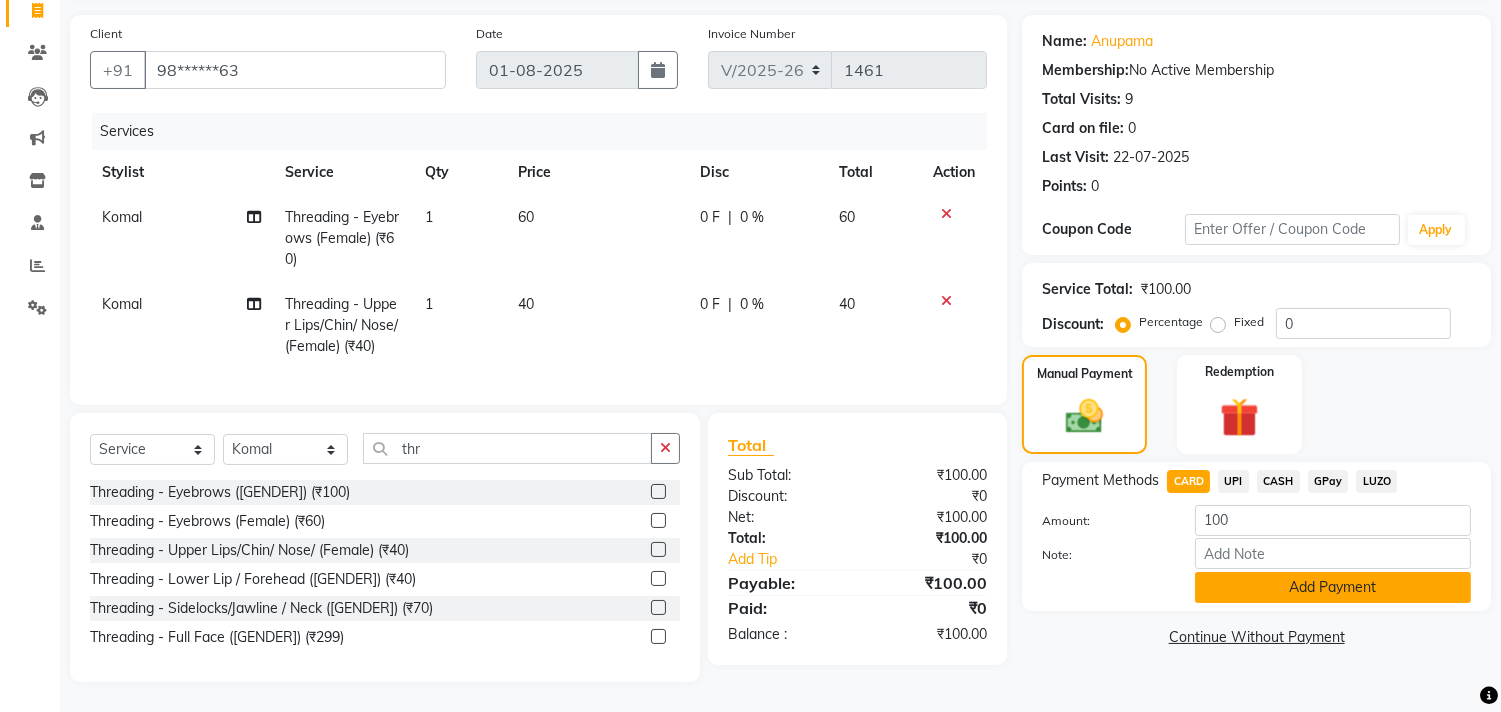 click on "Add Payment" 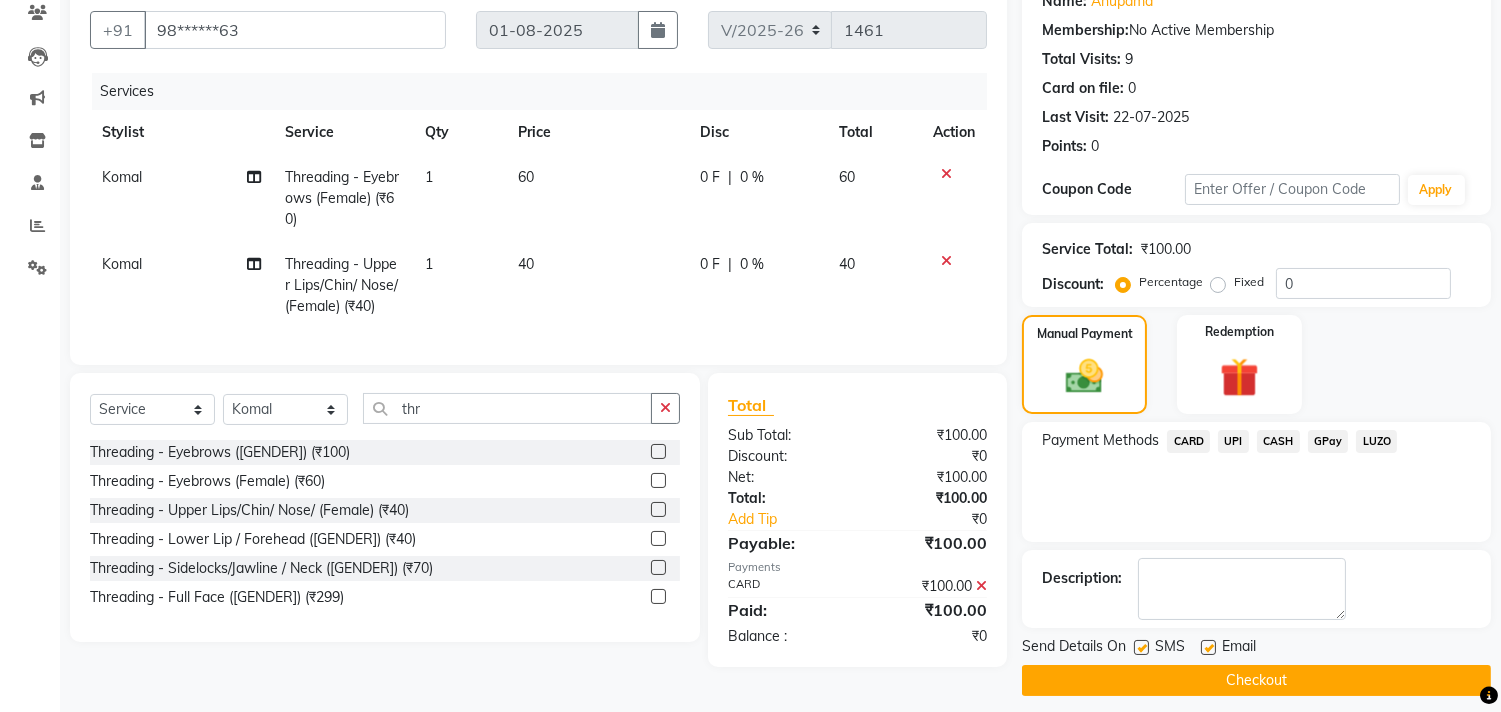 scroll, scrollTop: 187, scrollLeft: 0, axis: vertical 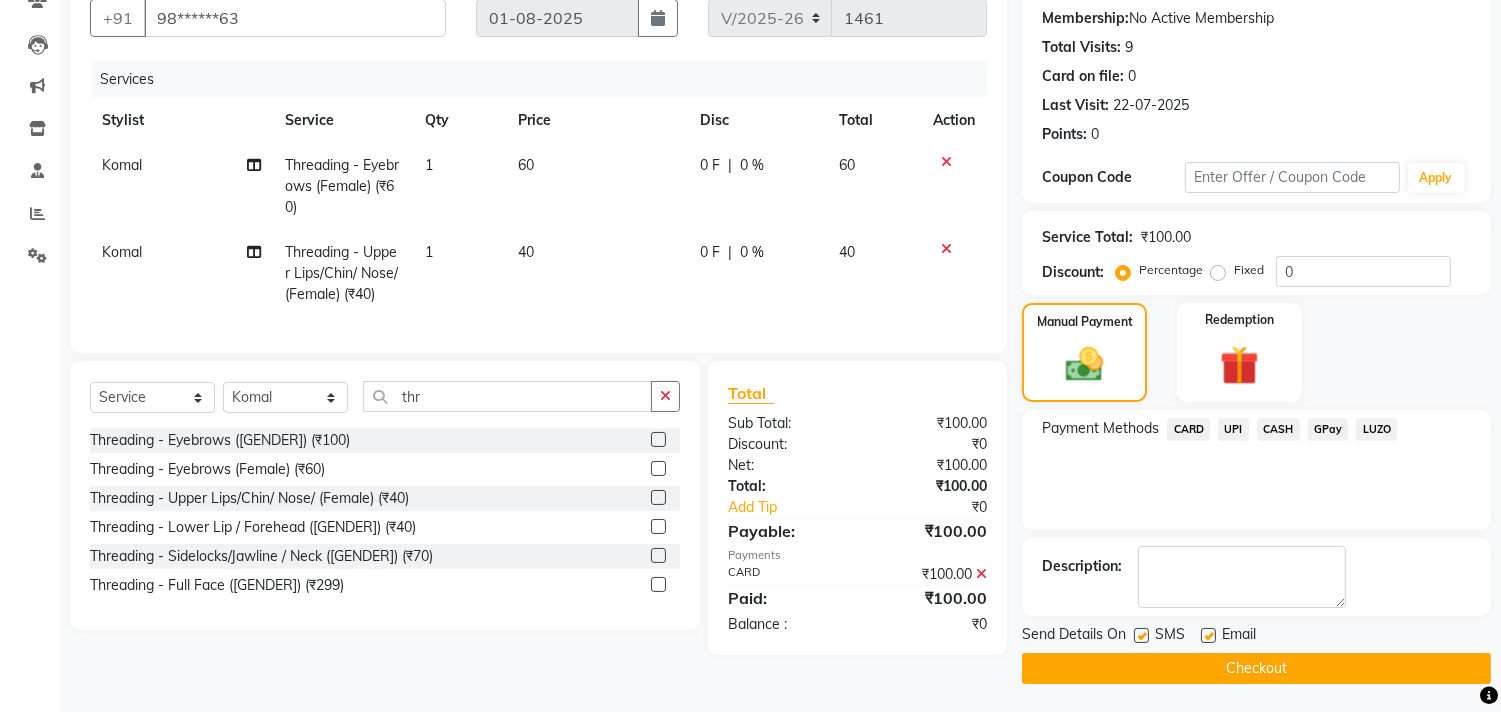 click on "Checkout" 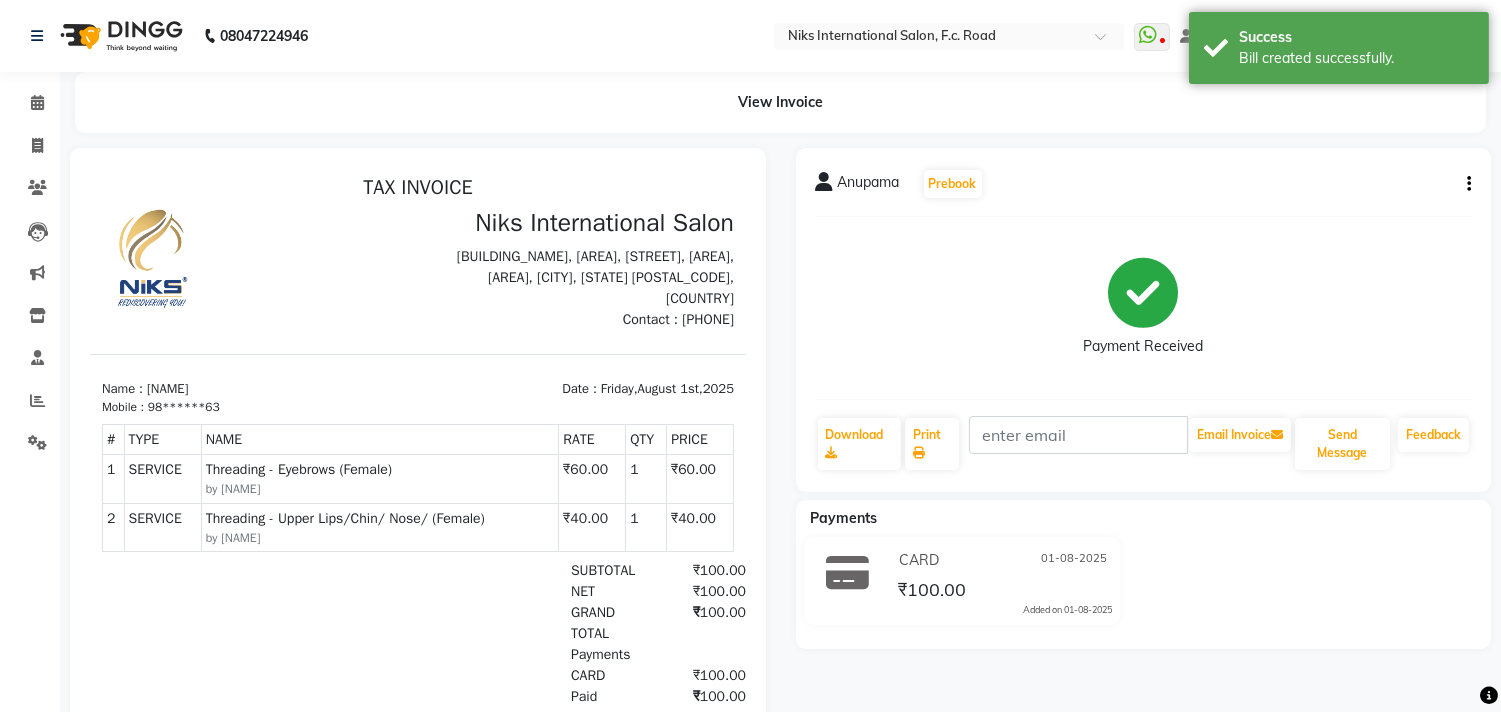 scroll, scrollTop: 0, scrollLeft: 0, axis: both 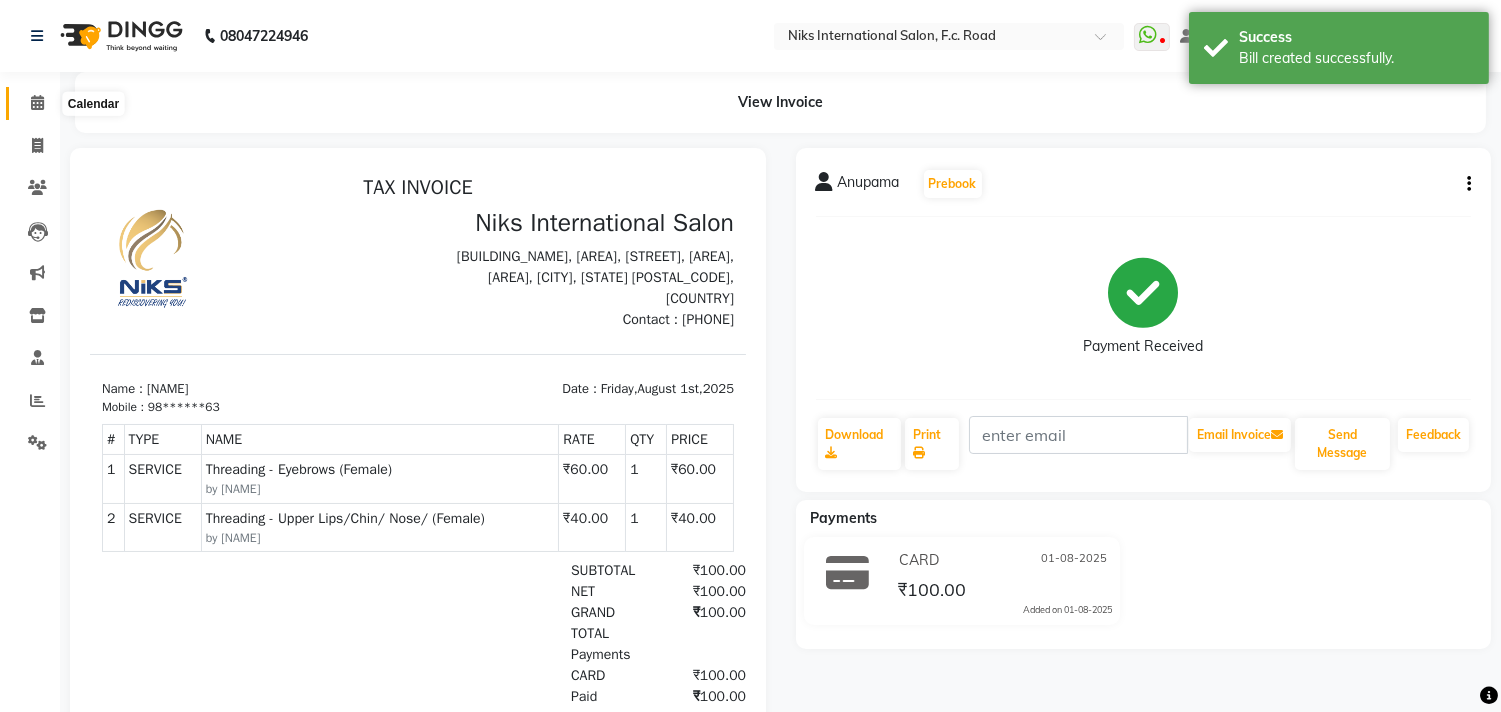 click 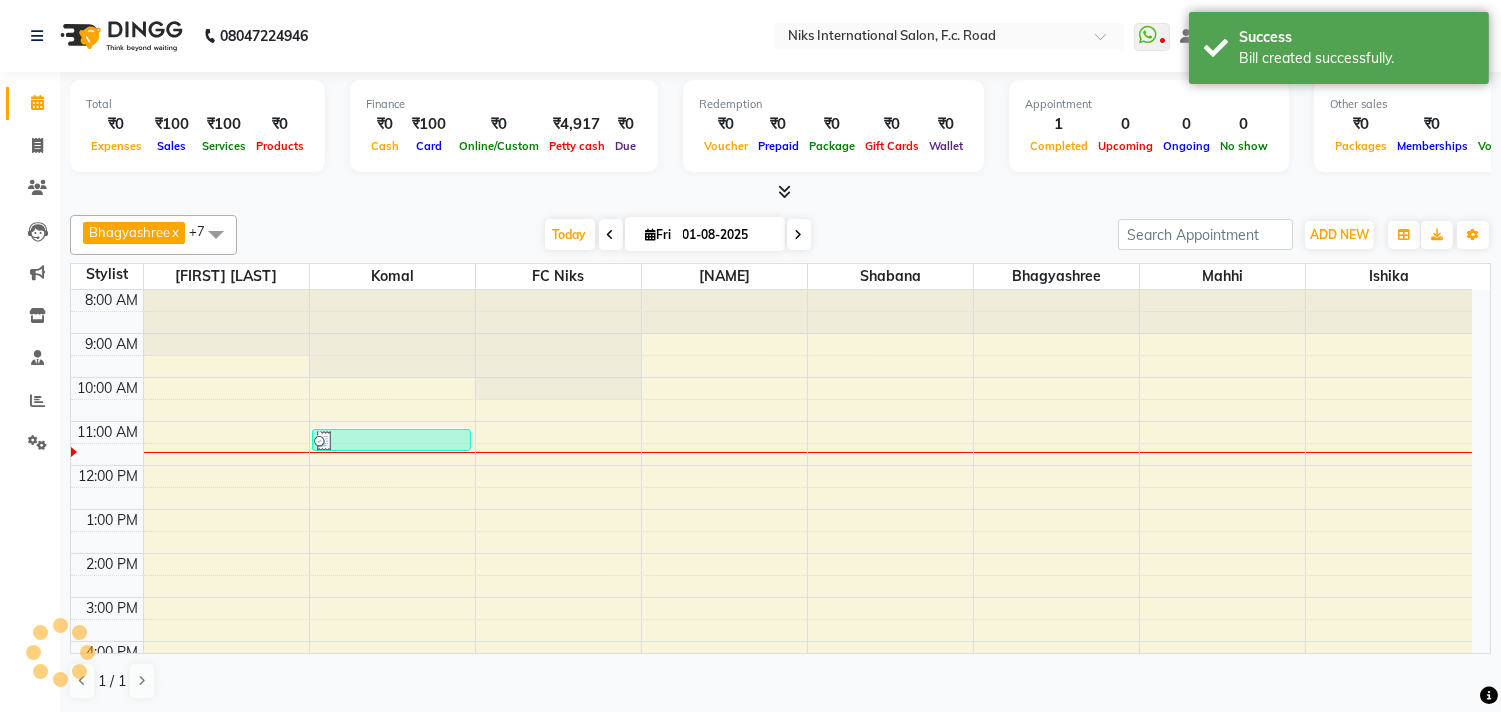 scroll, scrollTop: 0, scrollLeft: 0, axis: both 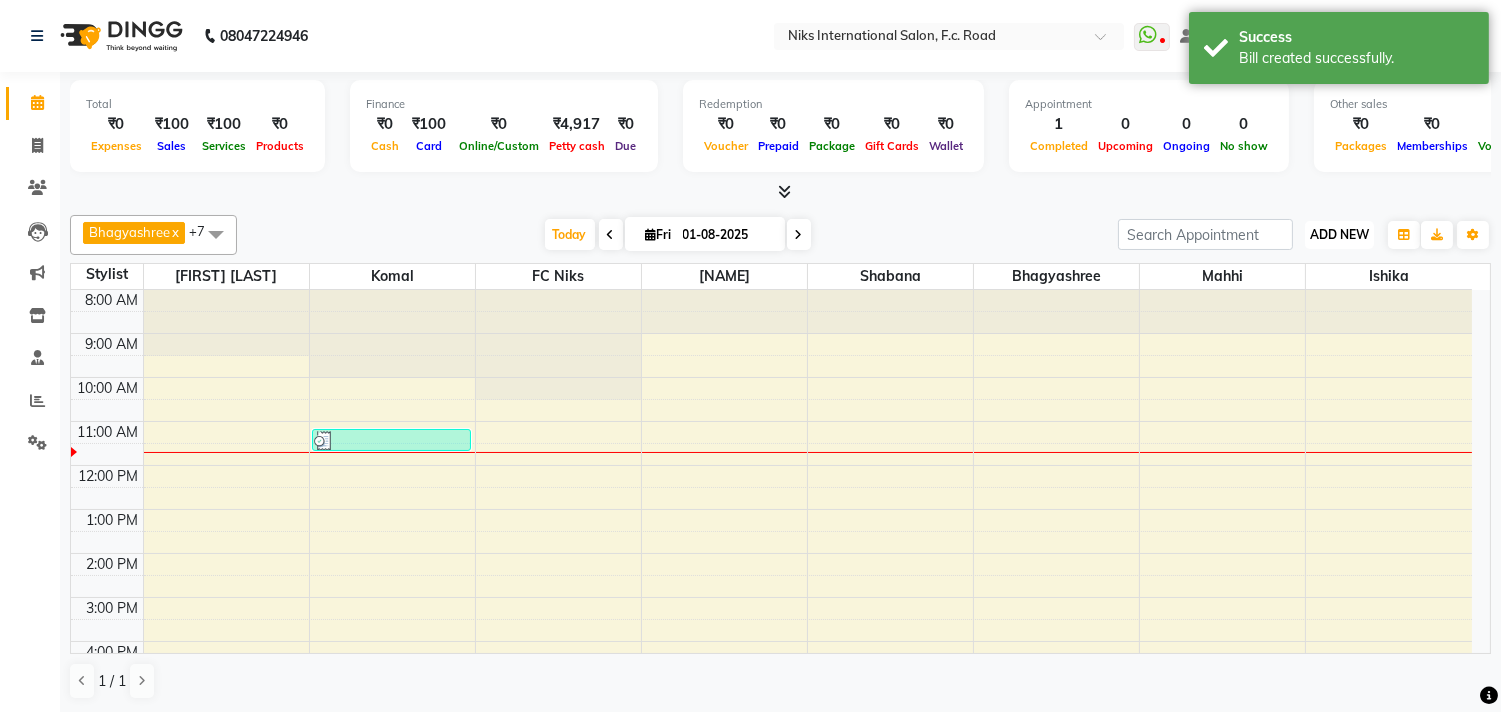 click on "ADD NEW" at bounding box center (1339, 234) 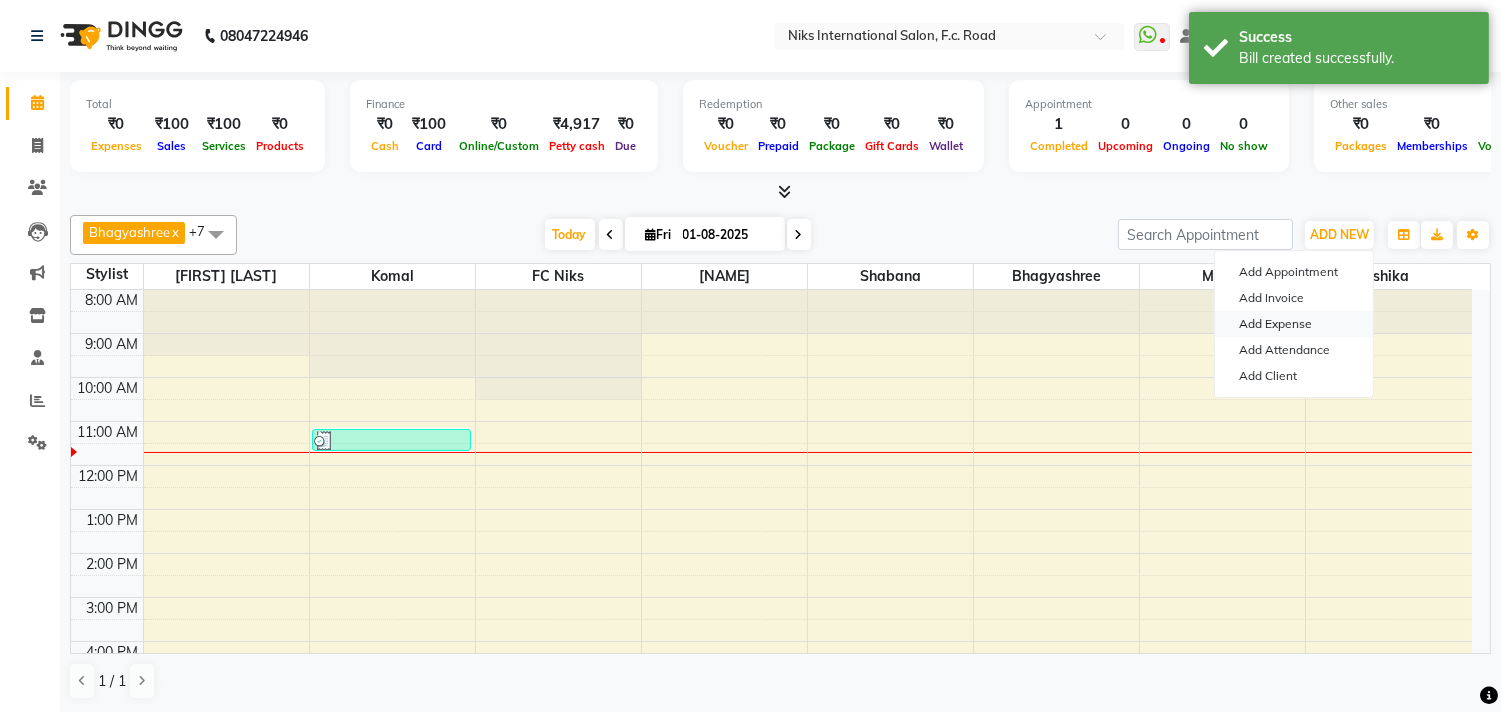 click on "Add Expense" at bounding box center [1294, 324] 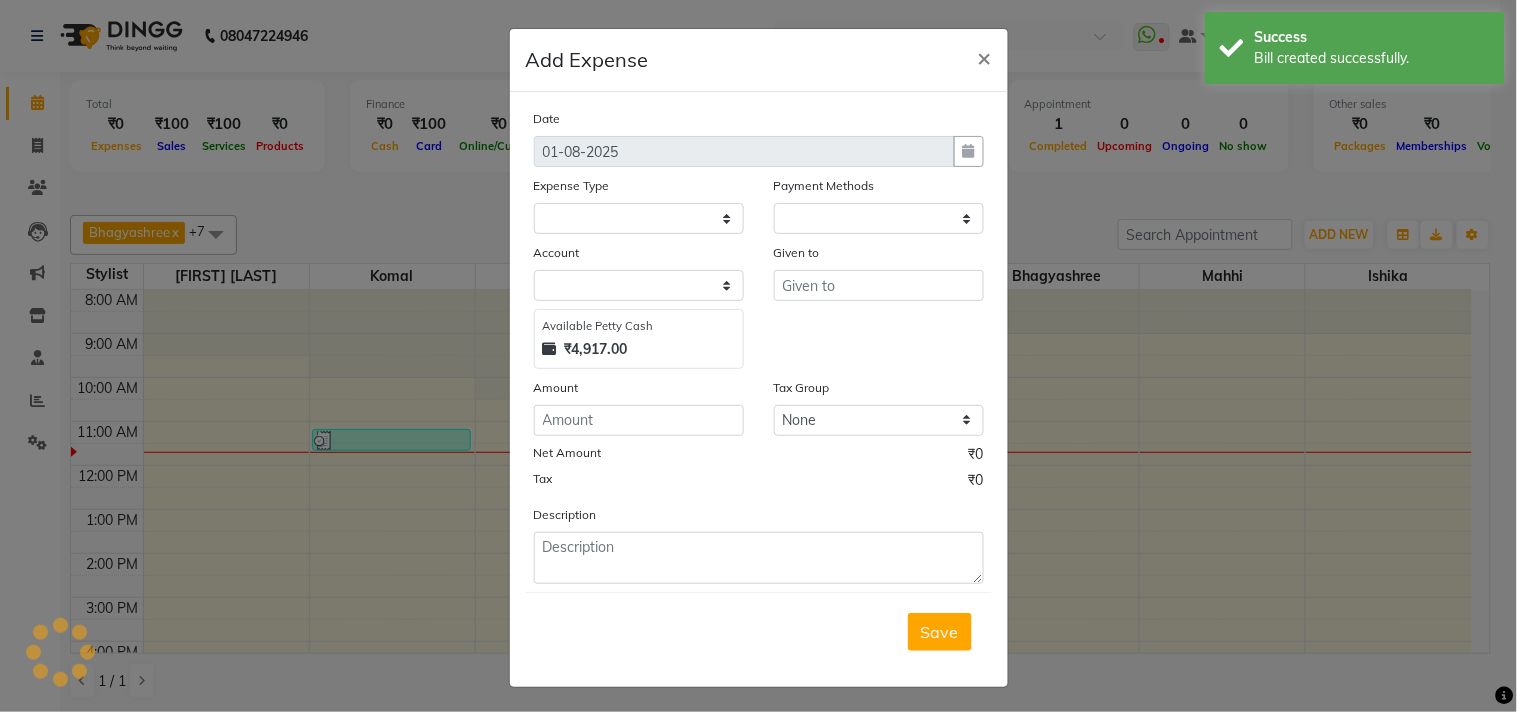 select on "1" 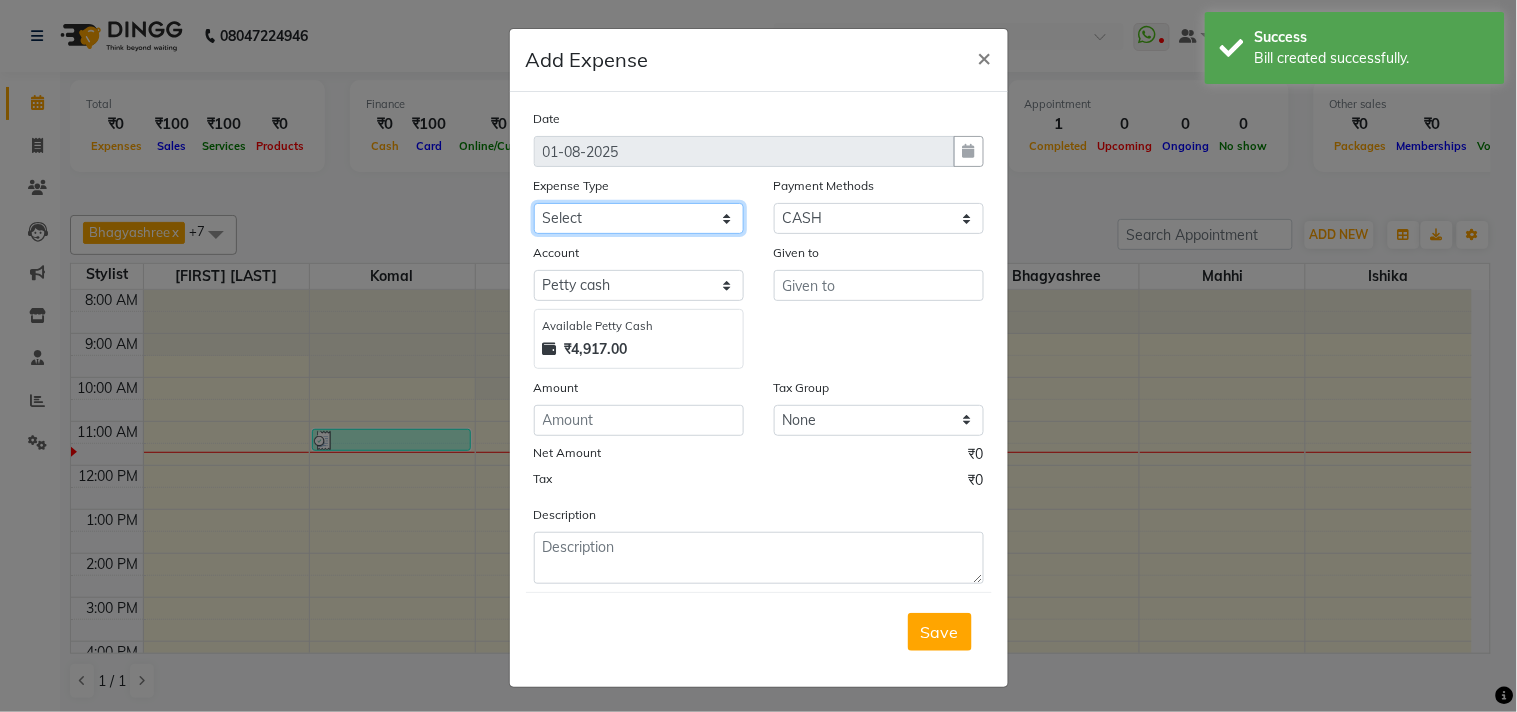 click on "Select Cash transfer to hub Client Snacks Donation Equipment Maintenance Miscellaneous Other Pantry Product Salary Staff Refreshment Tea & Refreshment Travalling" 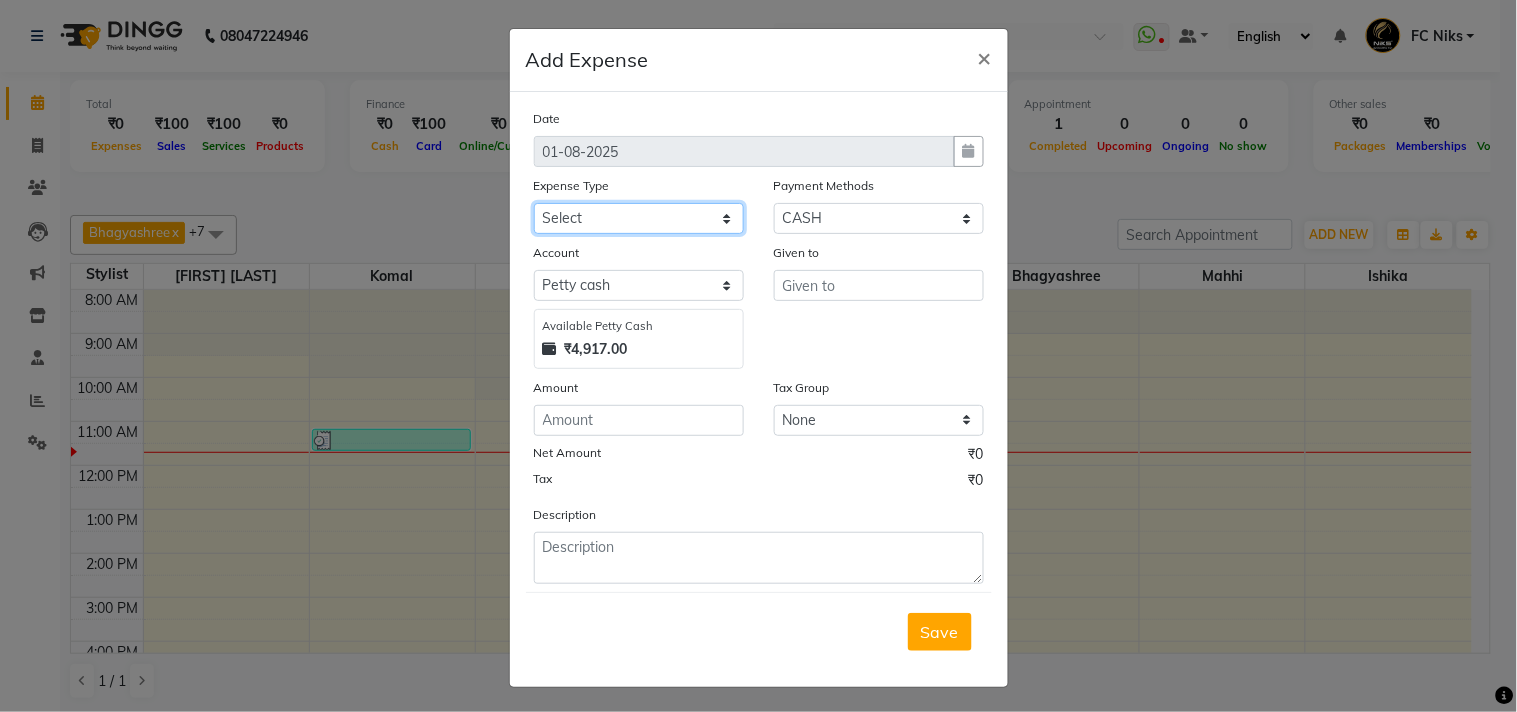 select on "946" 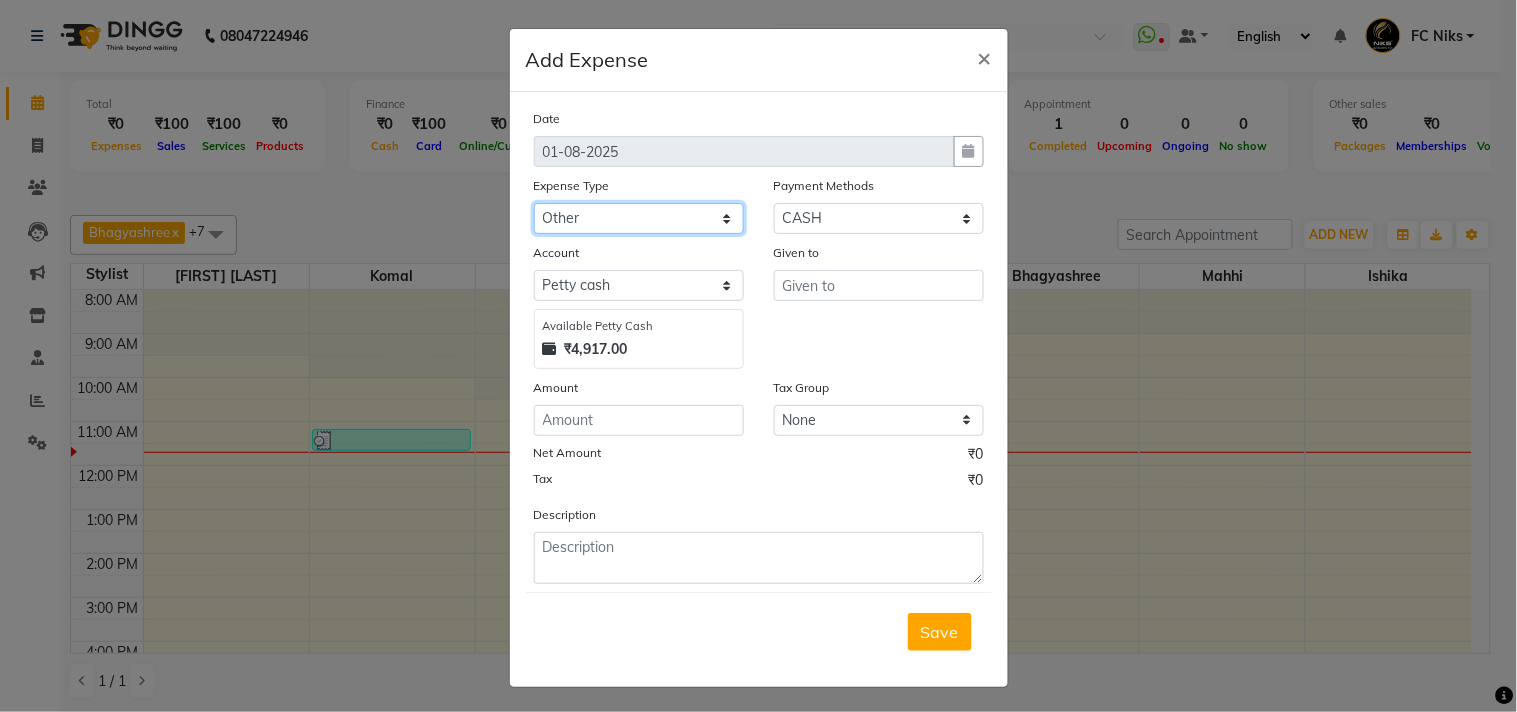 click on "Select Cash transfer to hub Client Snacks Donation Equipment Maintenance Miscellaneous Other Pantry Product Salary Staff Refreshment Tea & Refreshment Travalling" 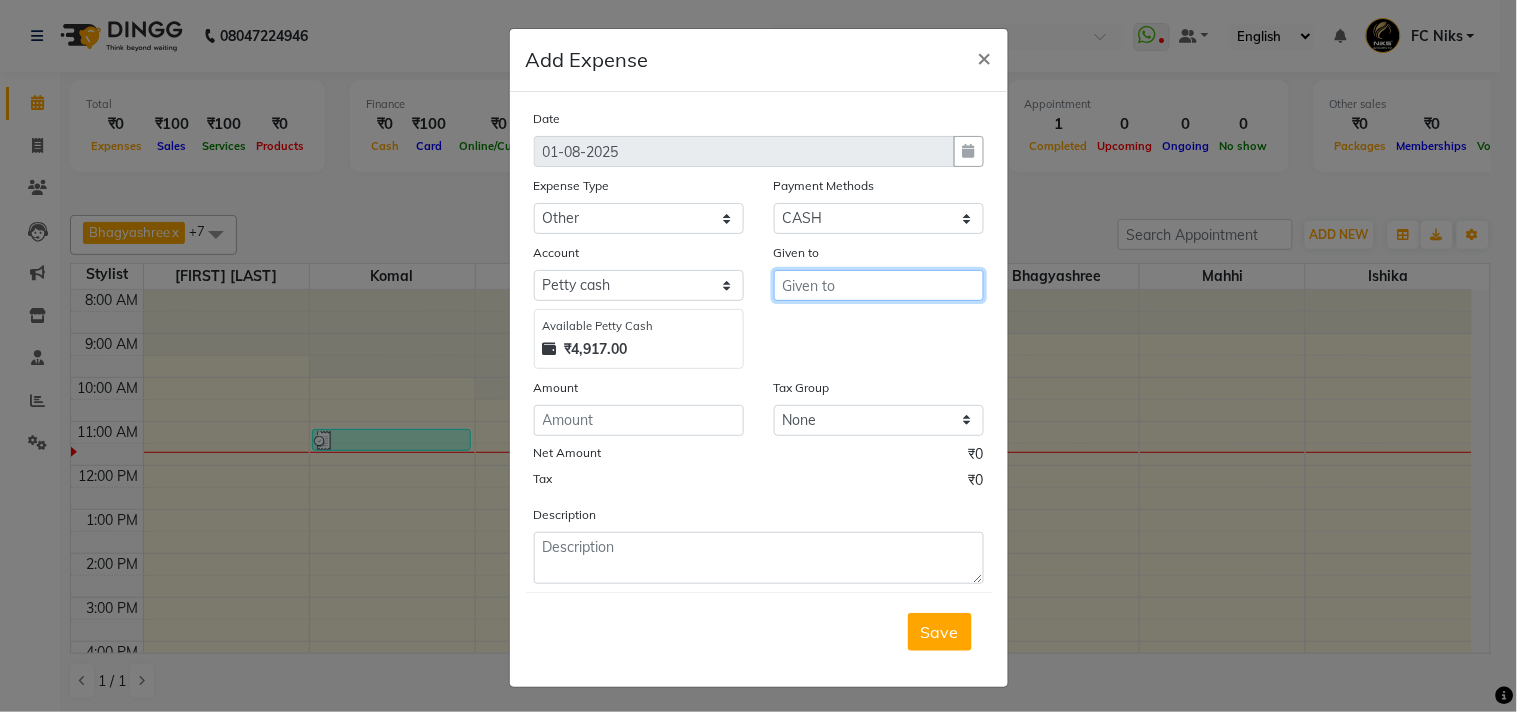 click at bounding box center (879, 285) 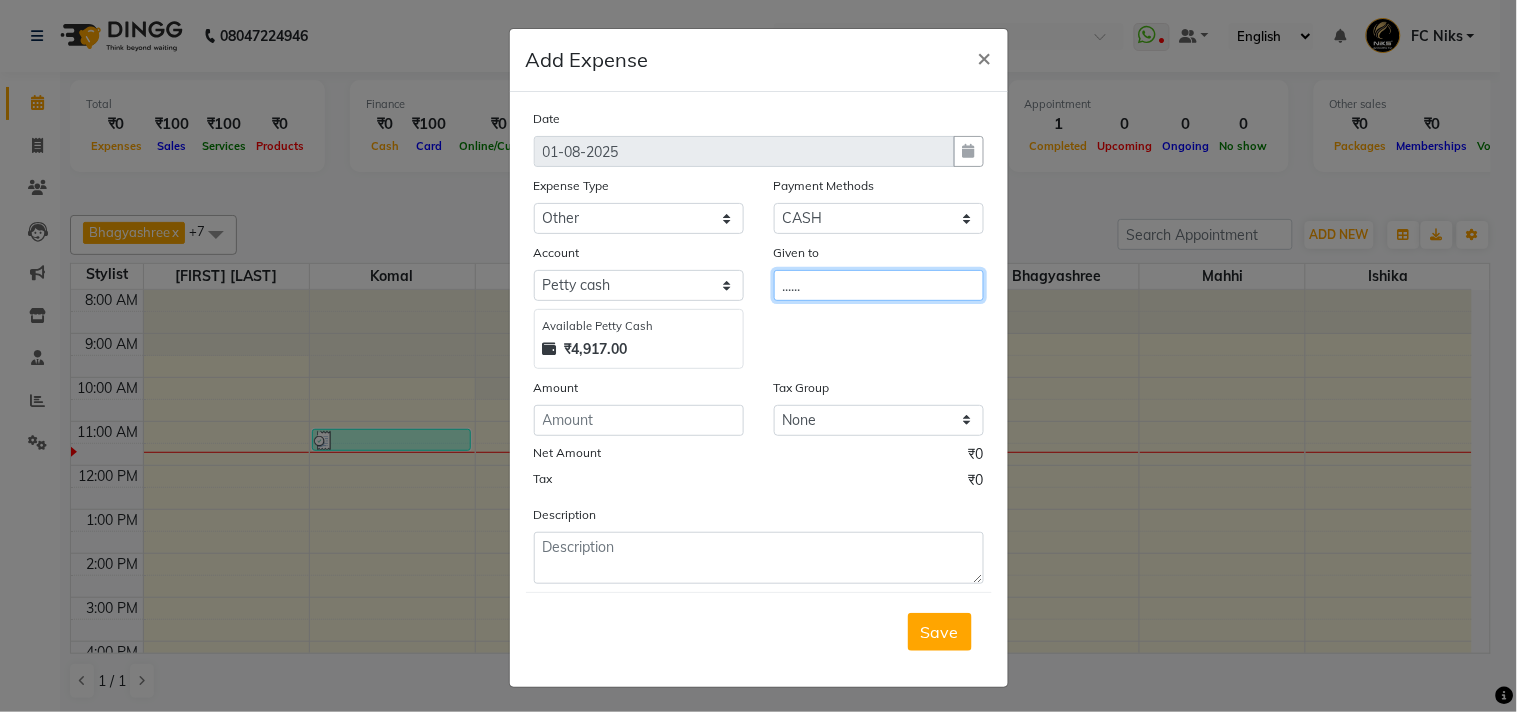 type on "......" 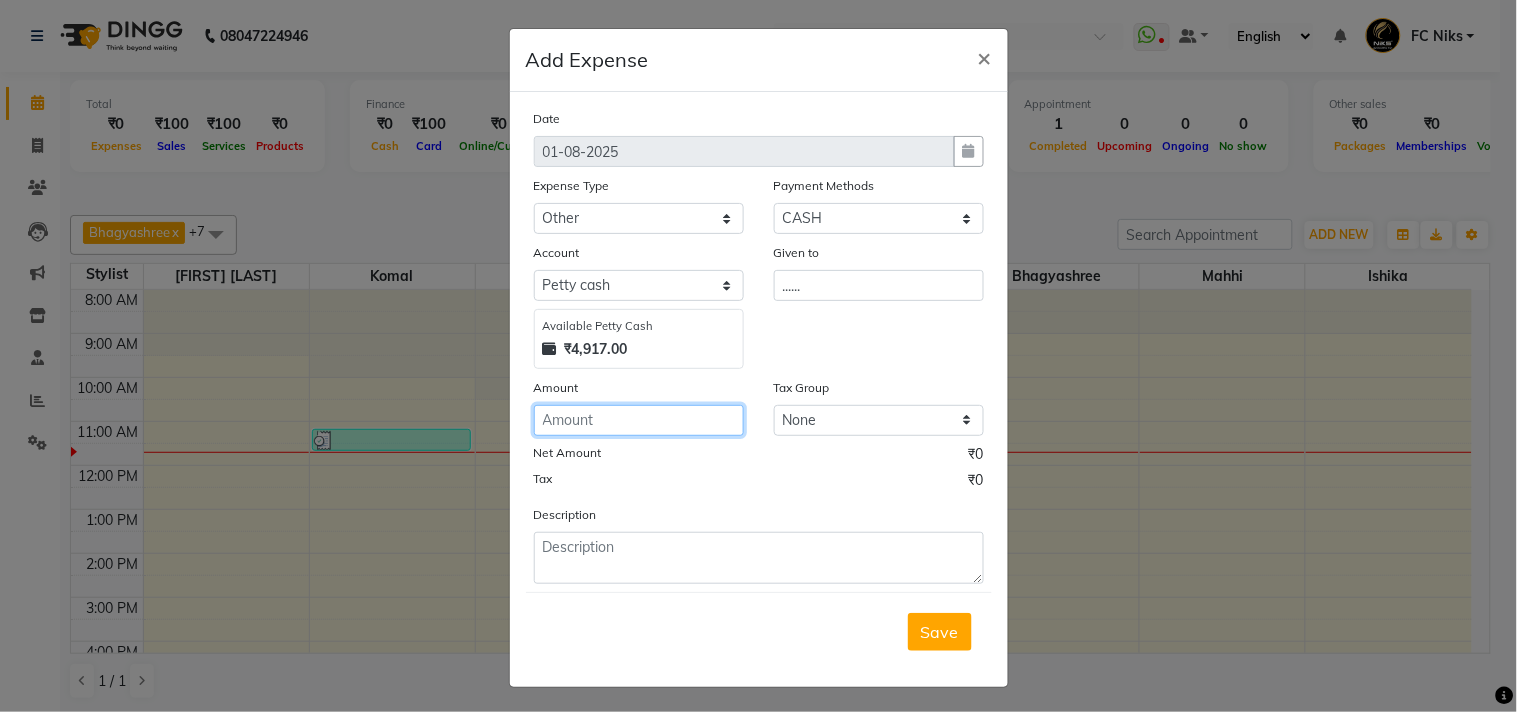 click 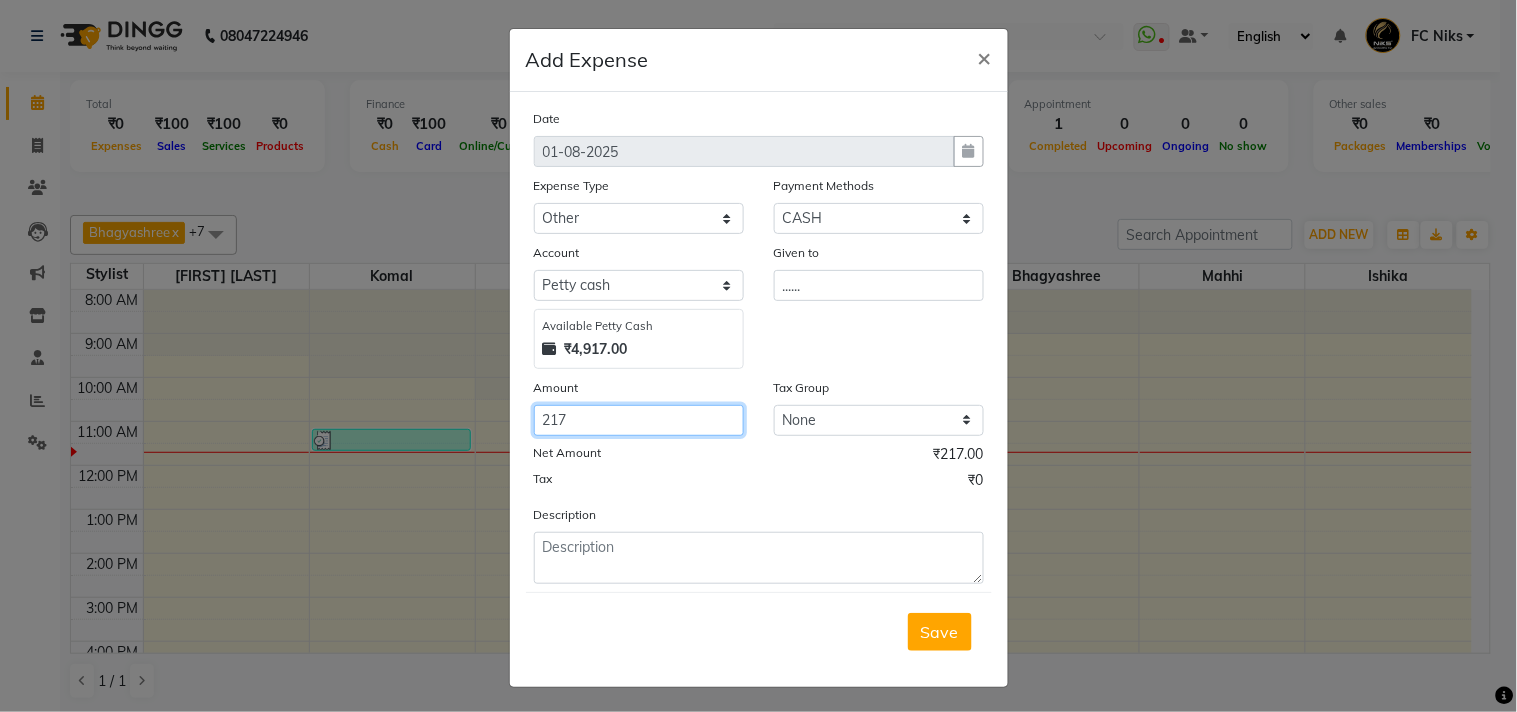 type on "217" 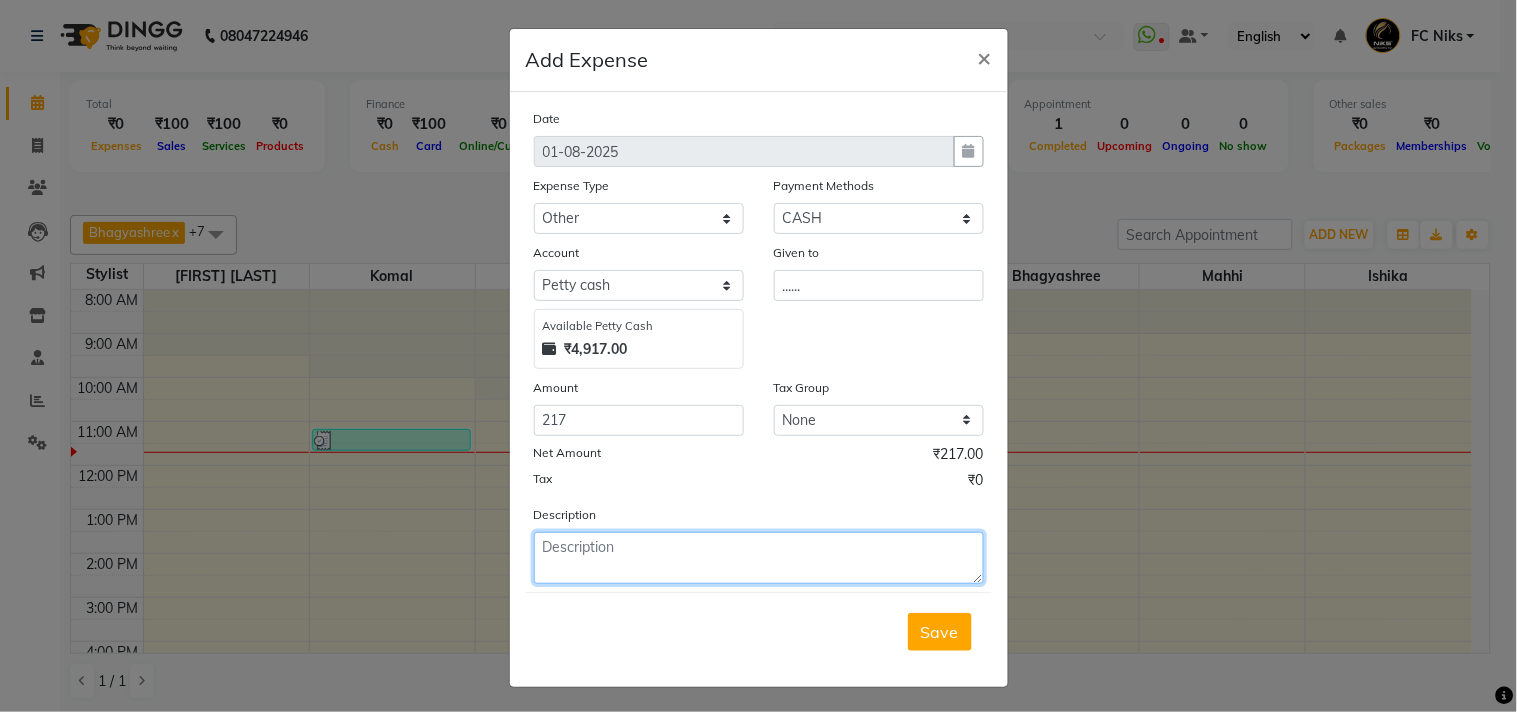 click 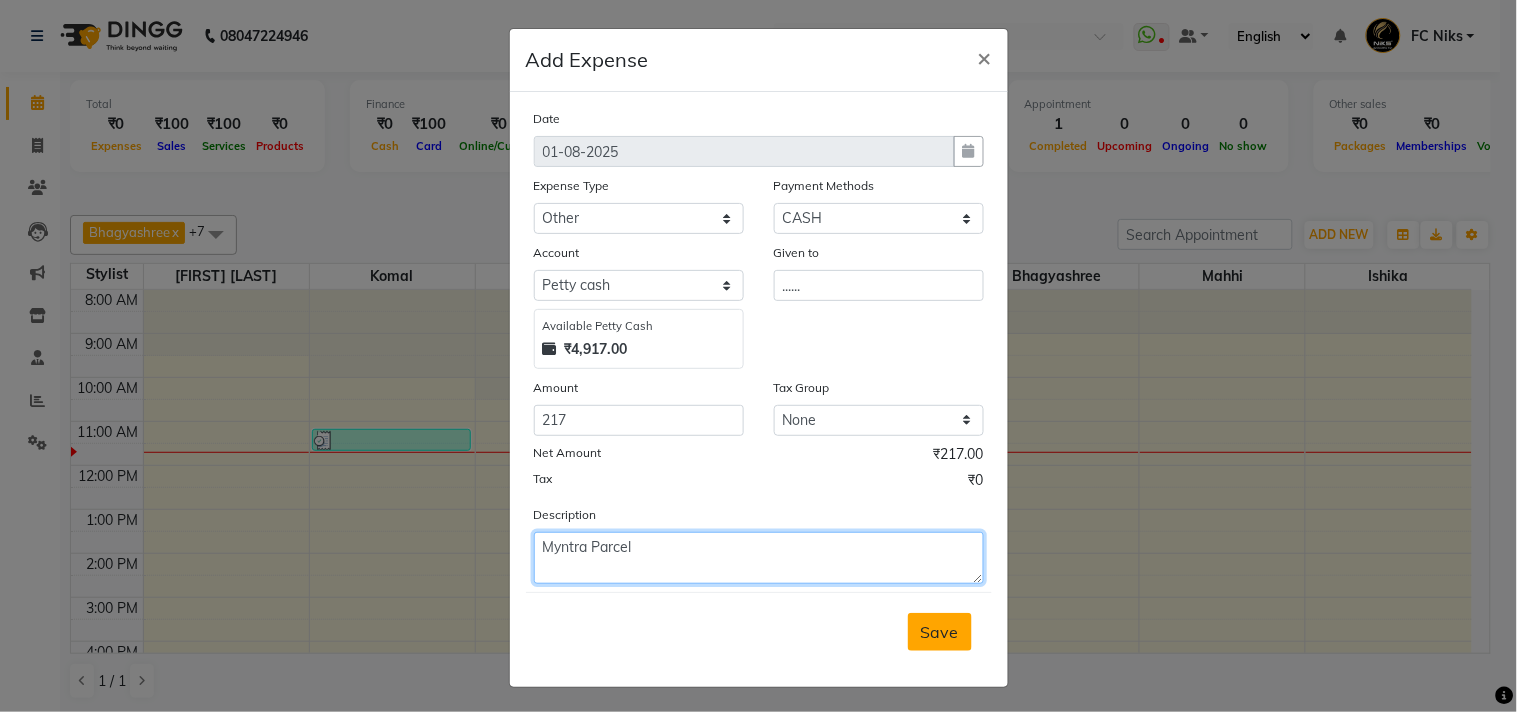 type on "Myntra Parcel" 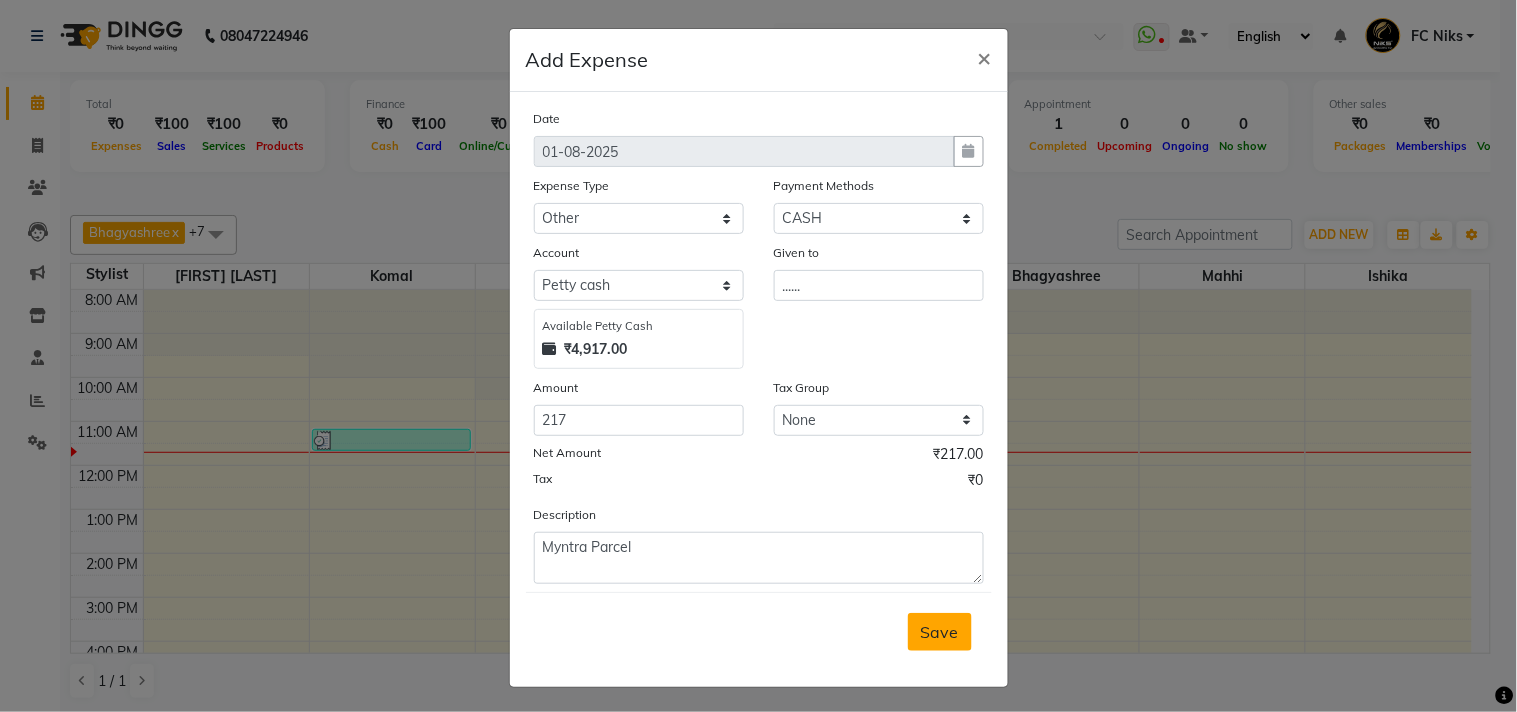 click on "Save" at bounding box center (940, 632) 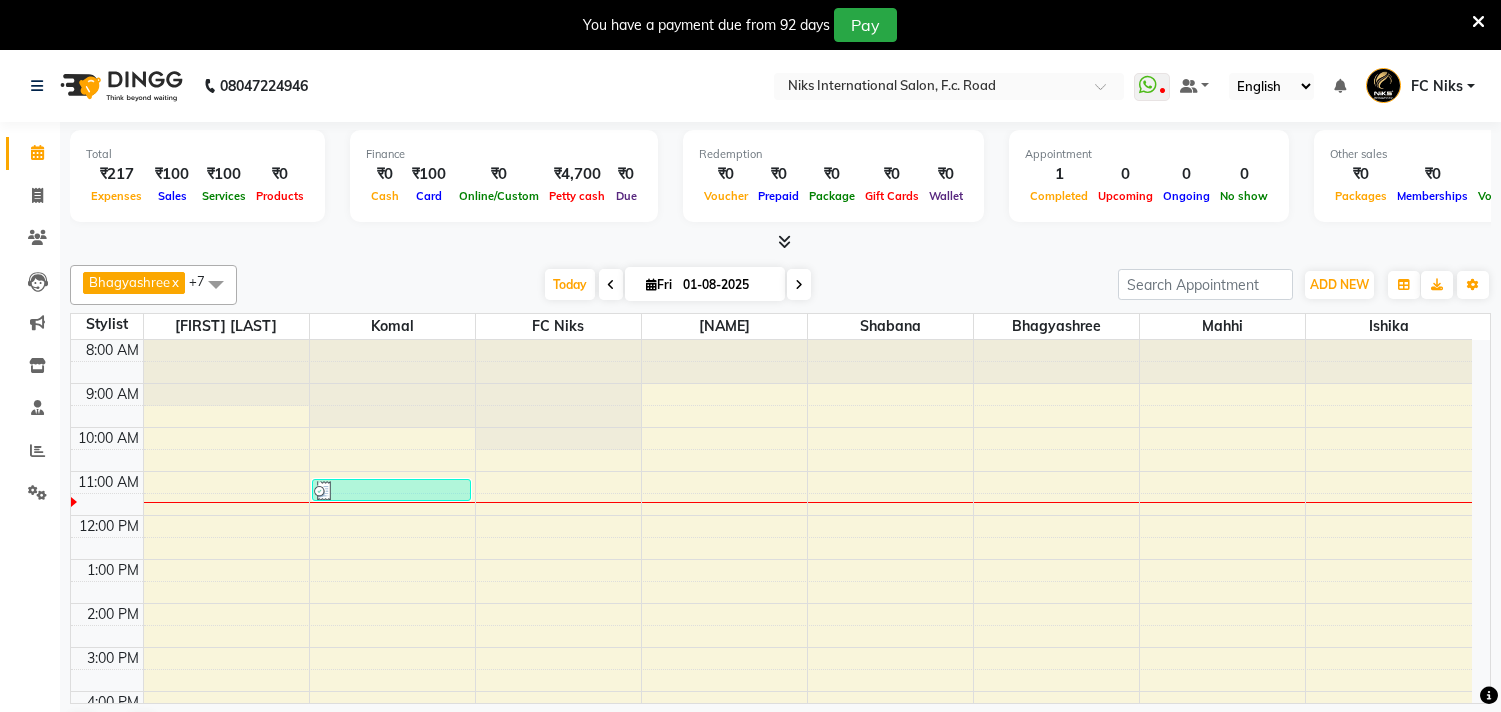 scroll, scrollTop: 0, scrollLeft: 0, axis: both 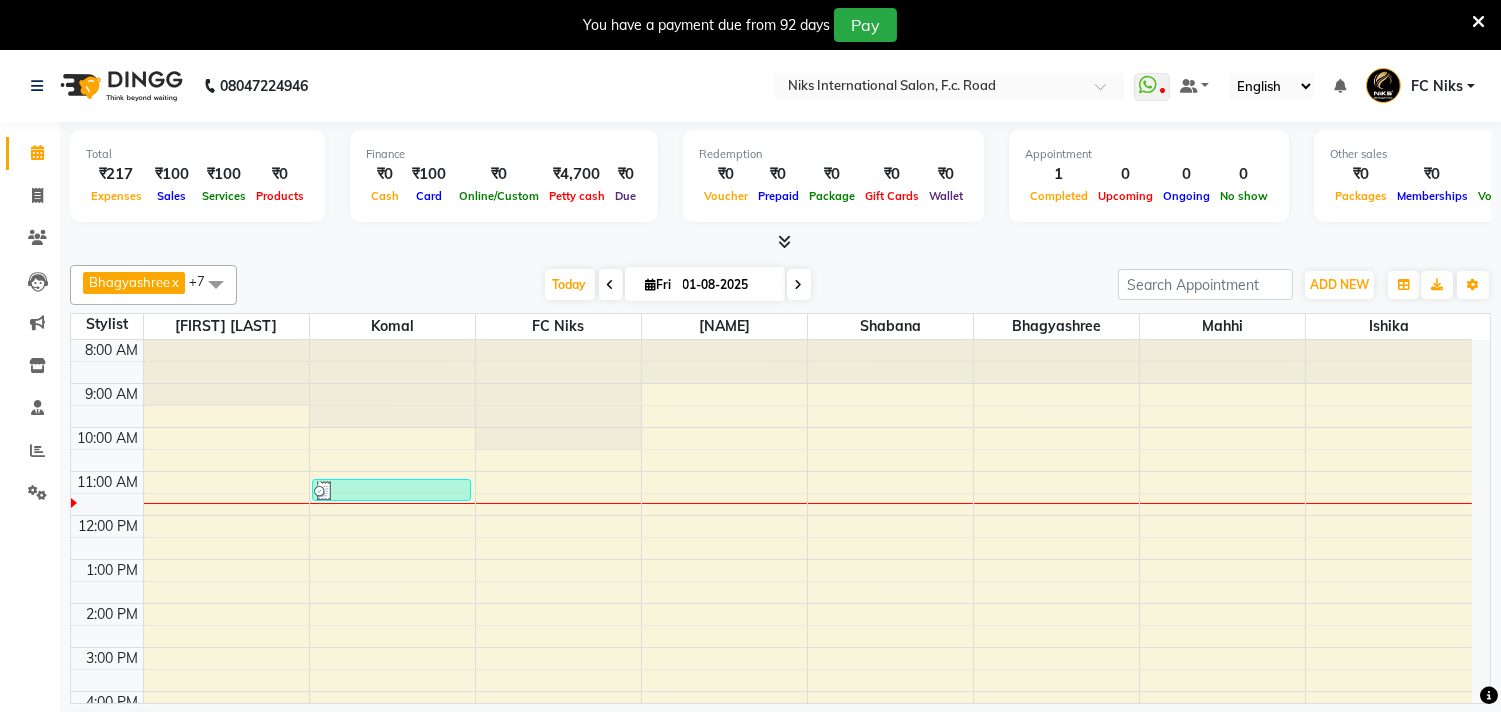 click on "You have a payment due from 92 days   Pay" at bounding box center [750, 25] 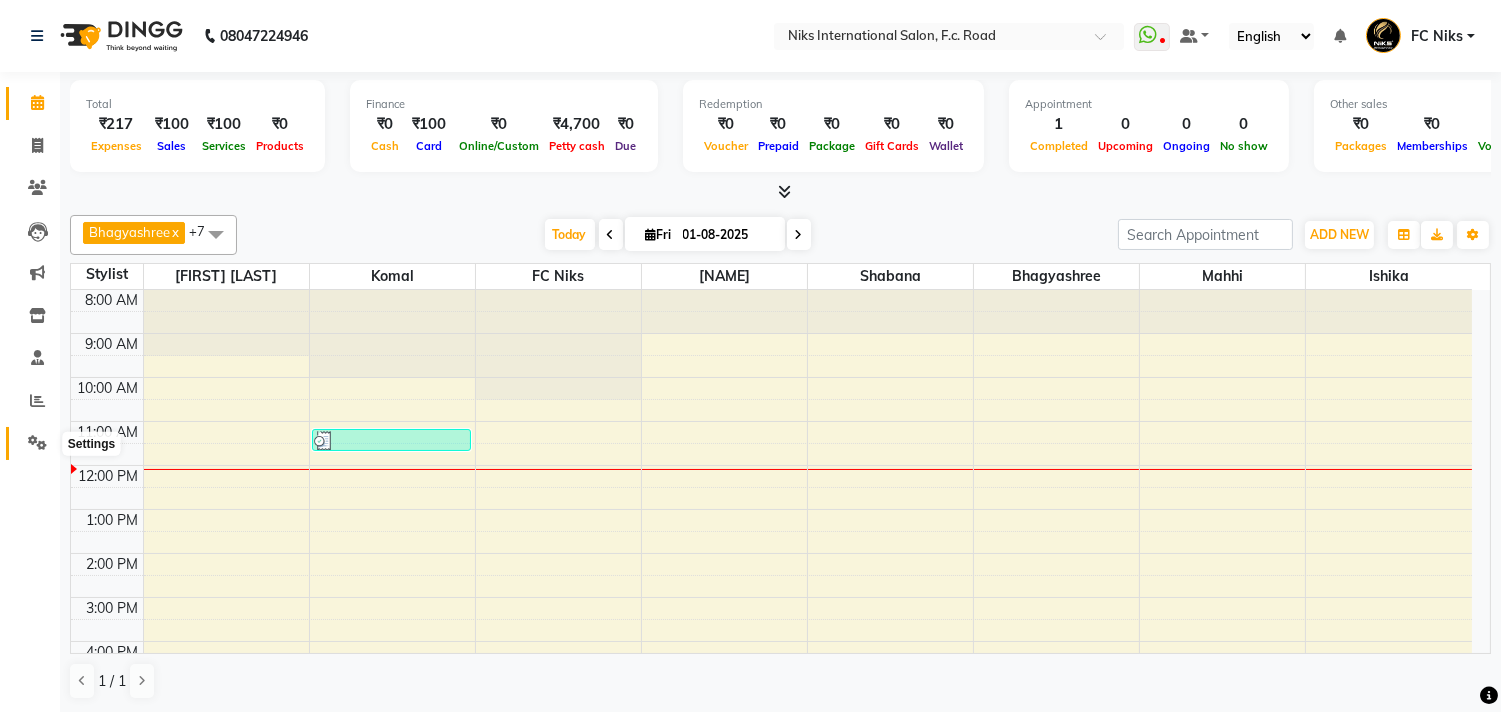click 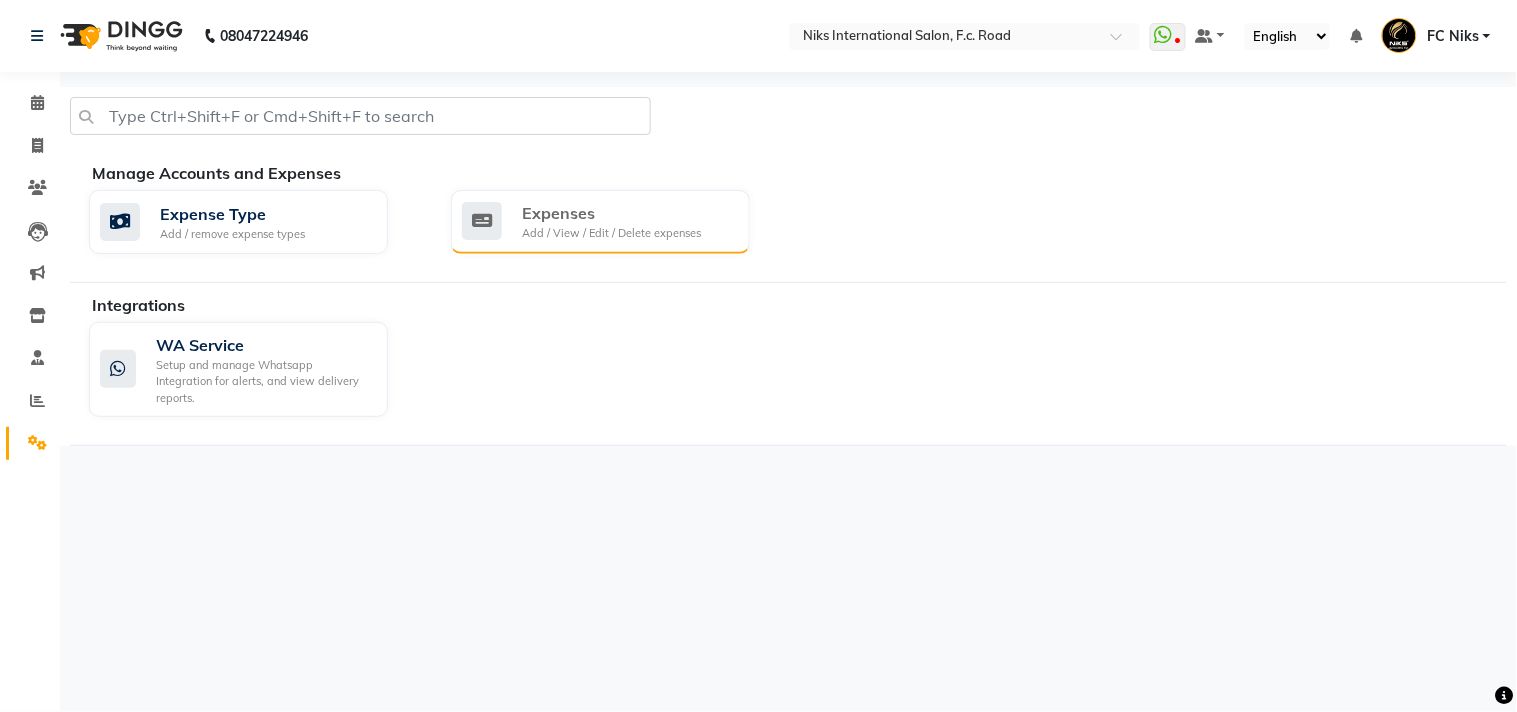 click on "Expenses" 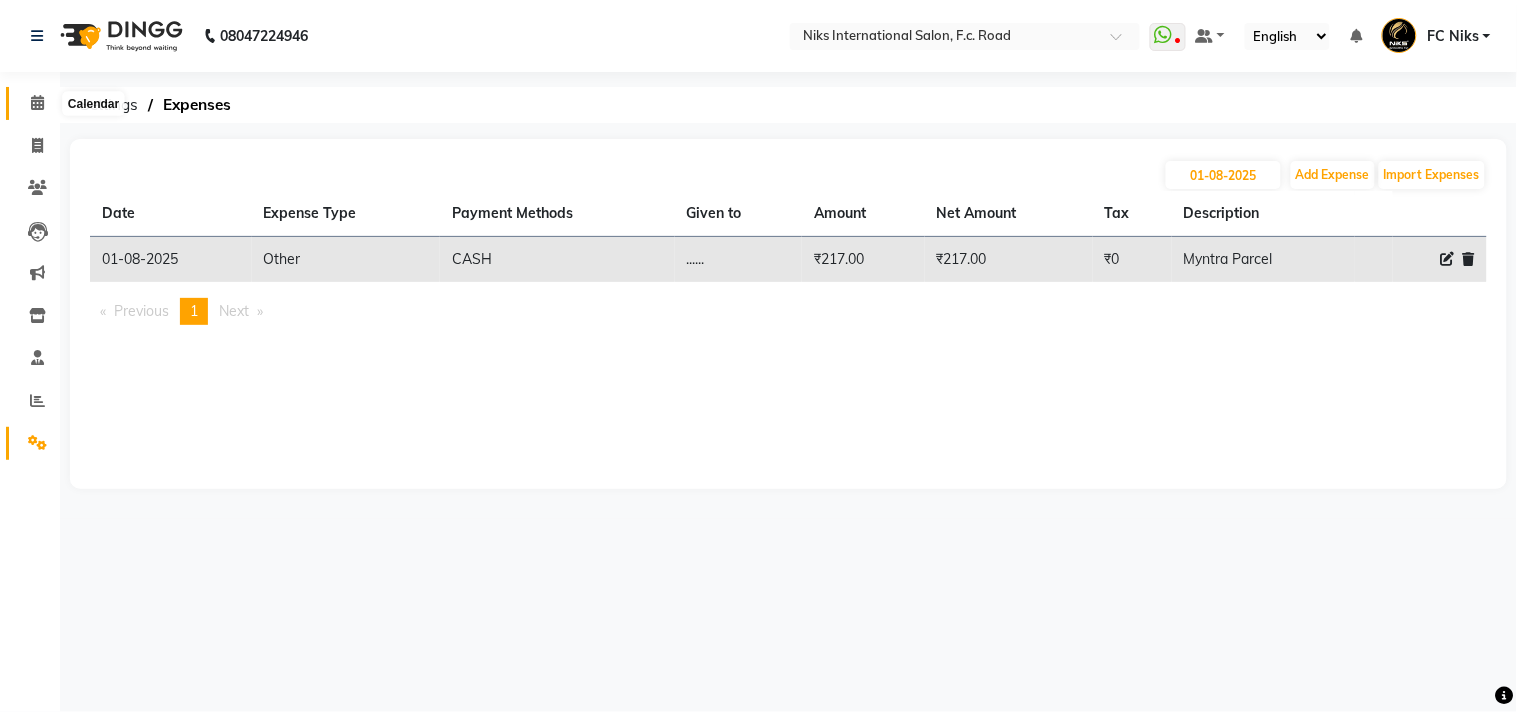 click 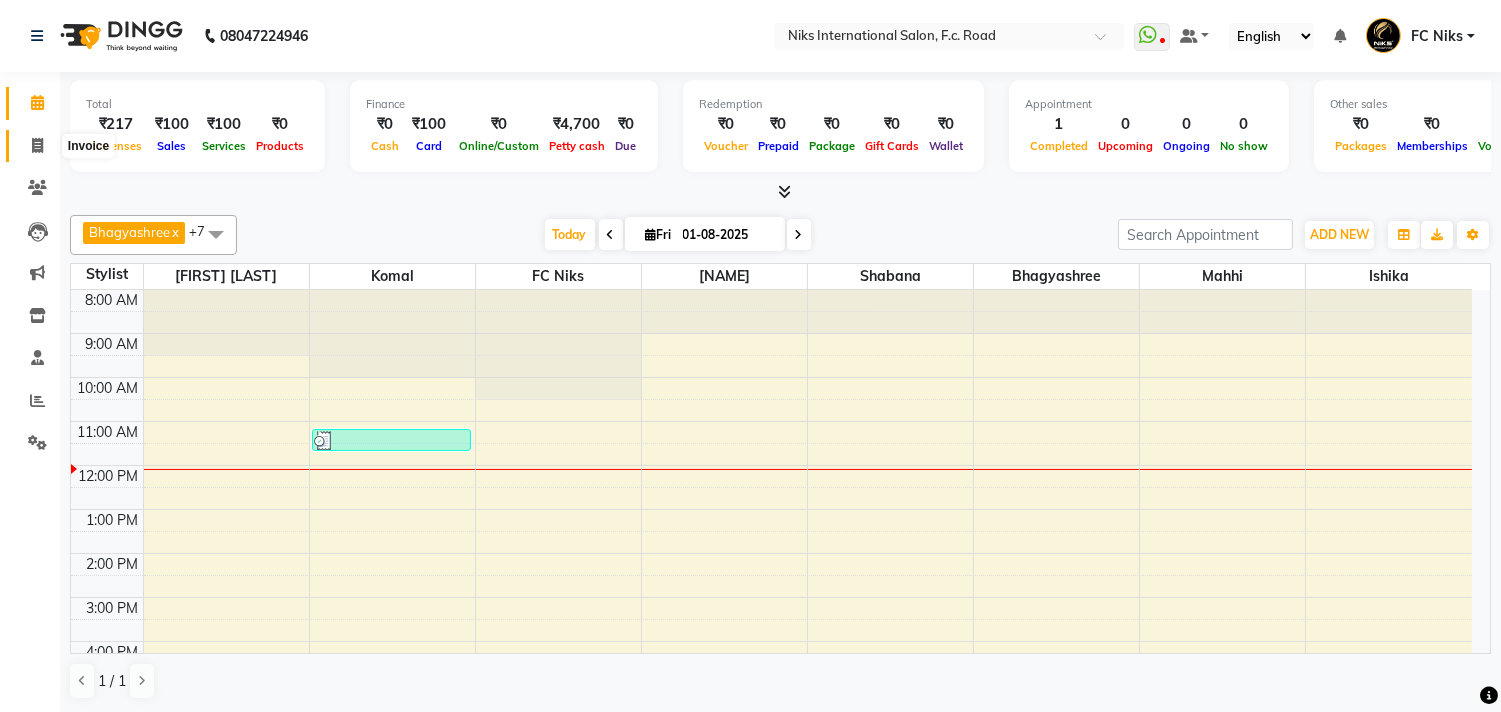 click 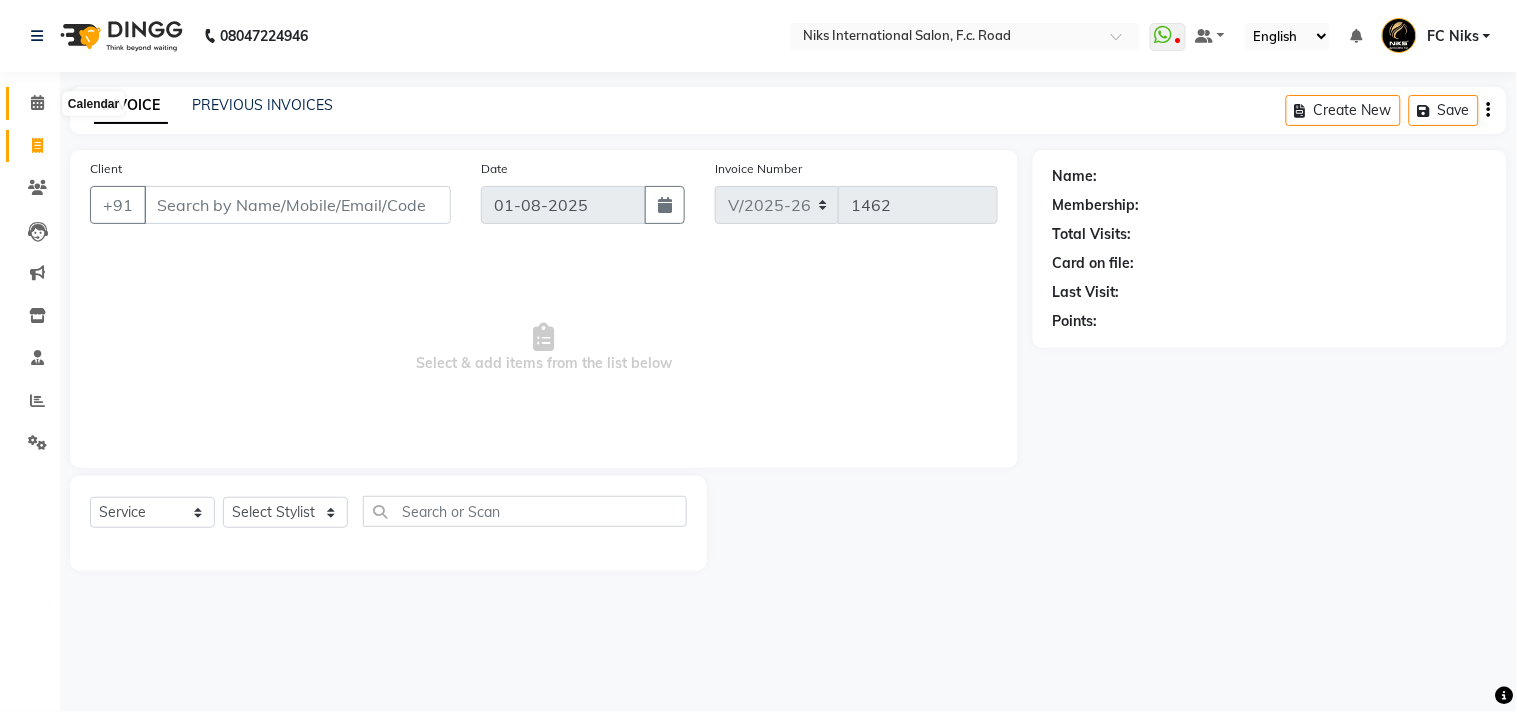 click 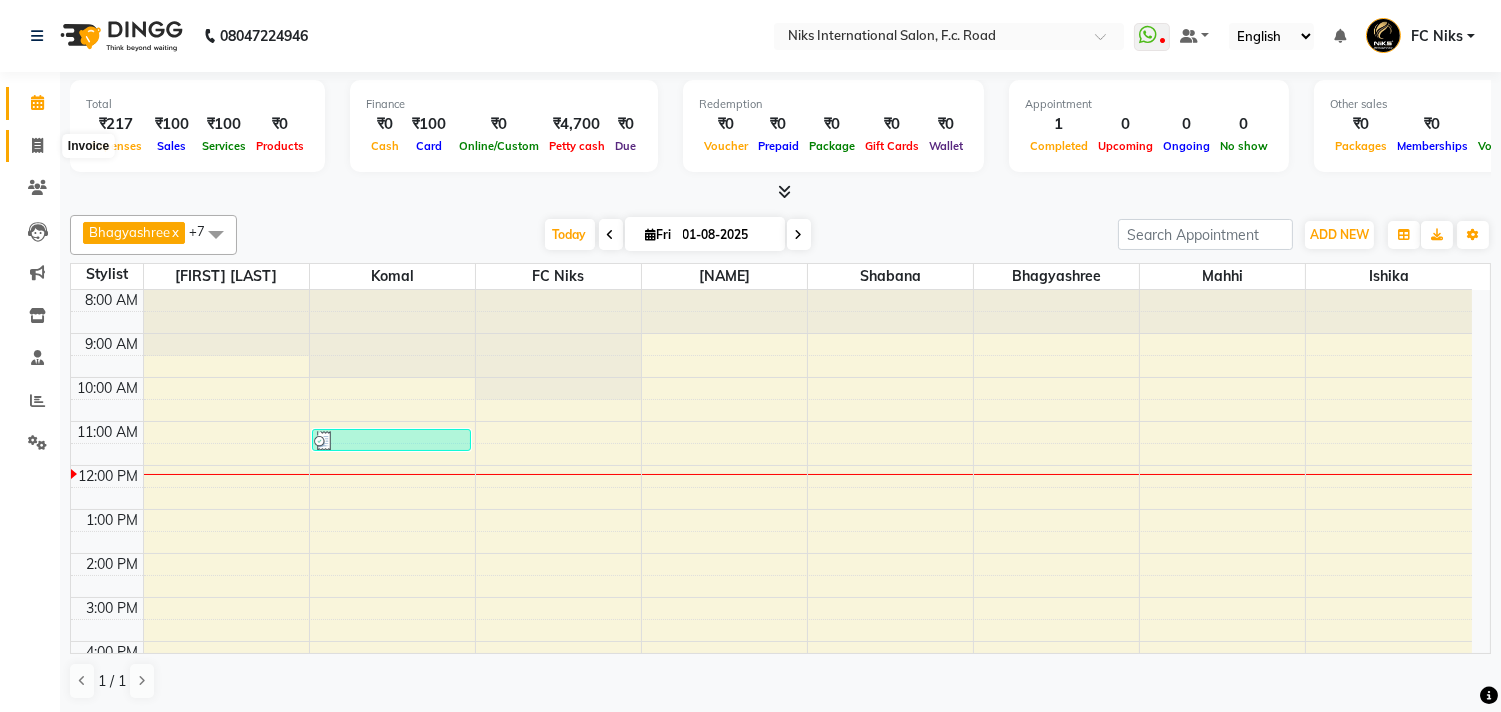 drag, startPoint x: 33, startPoint y: 151, endPoint x: 83, endPoint y: 224, distance: 88.481636 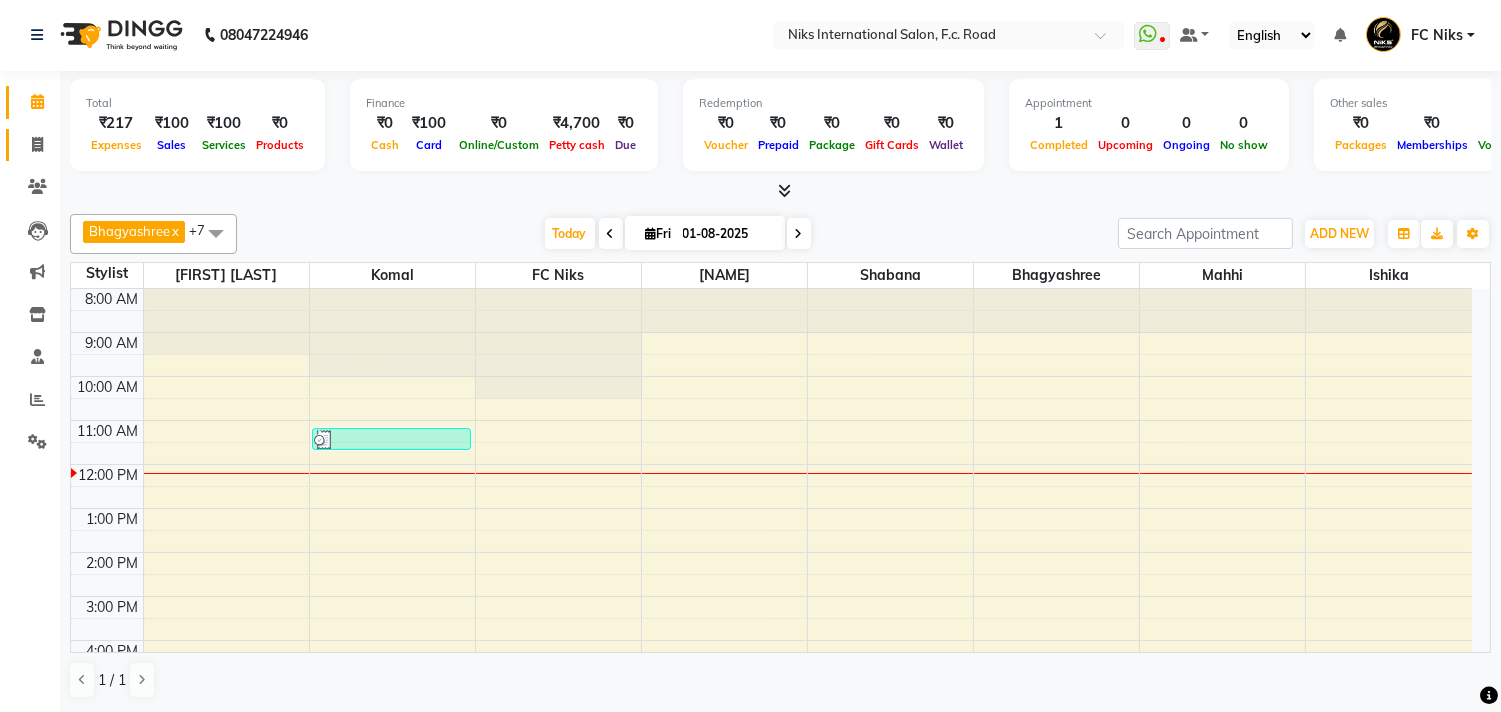 scroll, scrollTop: 0, scrollLeft: 0, axis: both 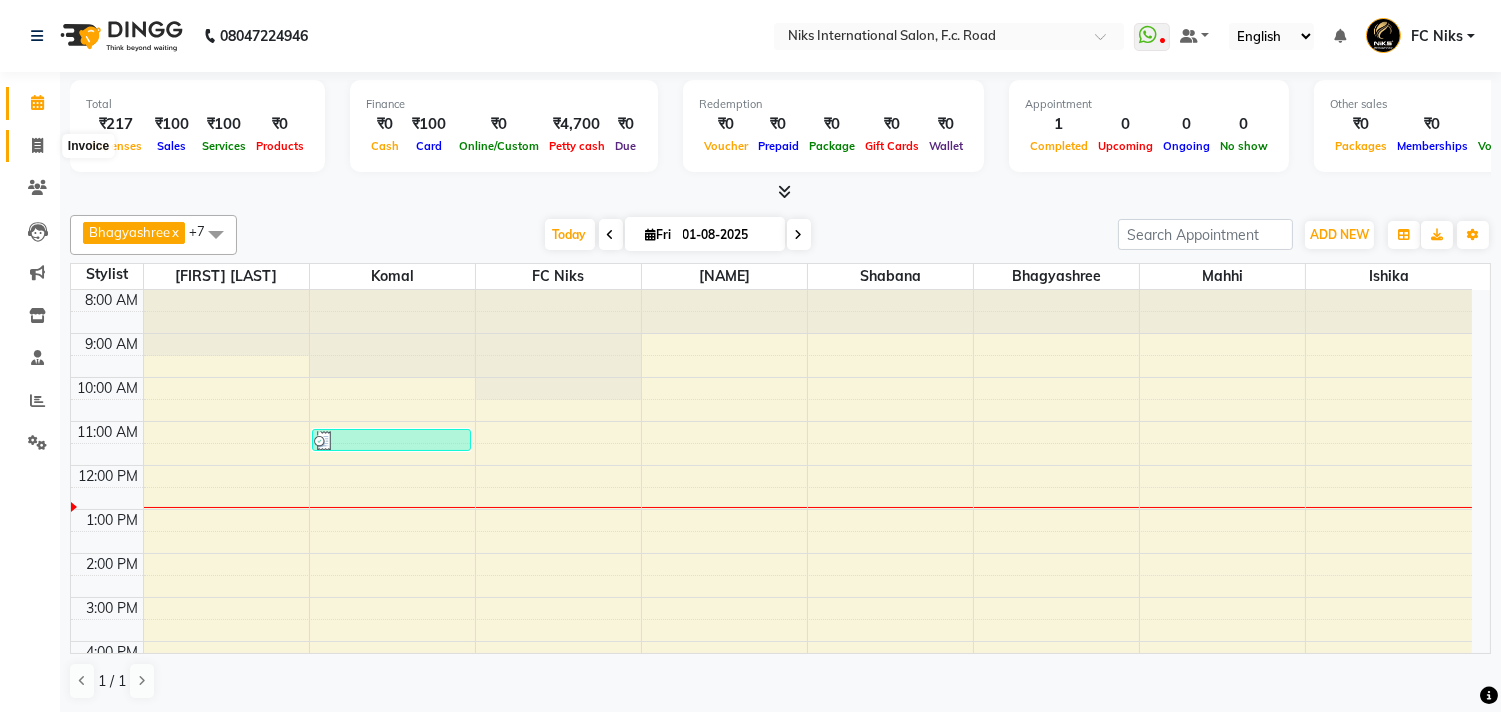 click 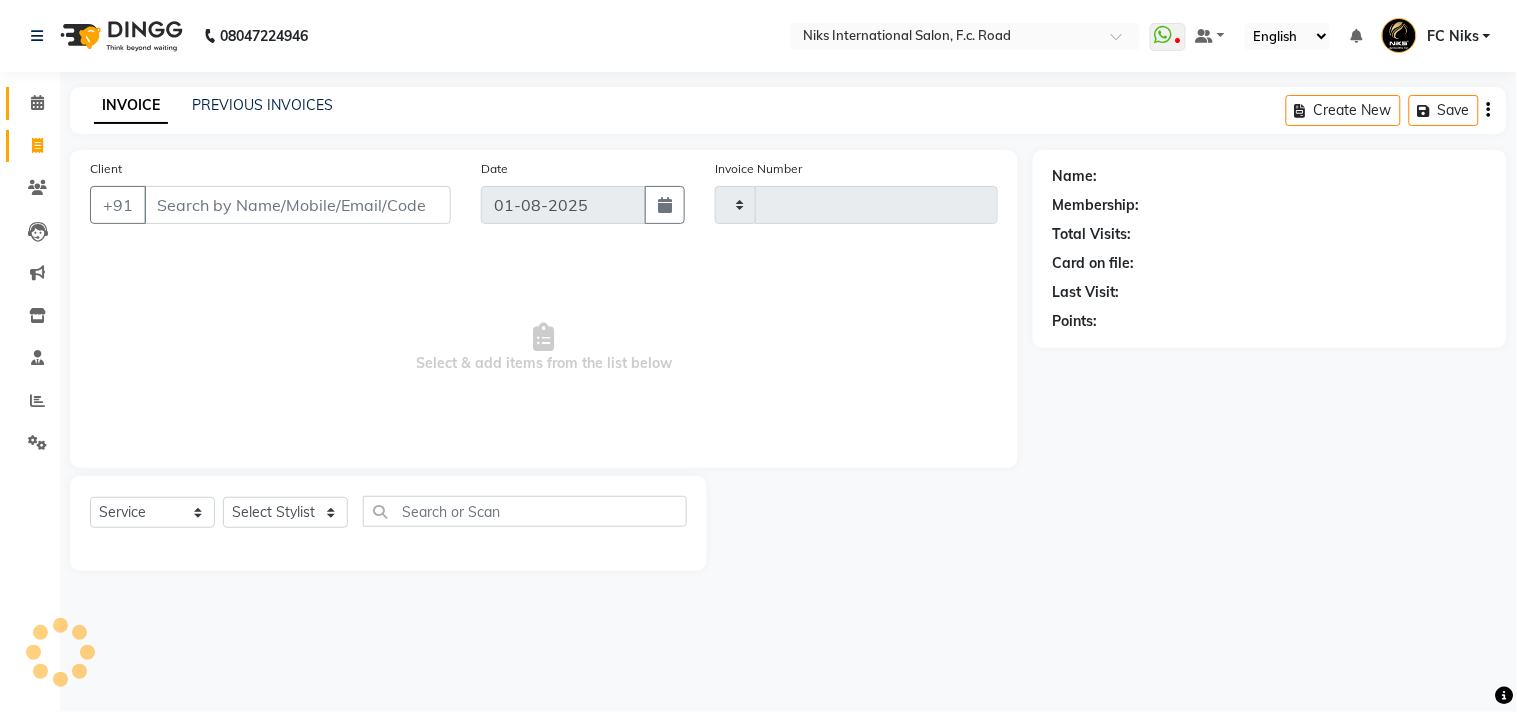 type on "1462" 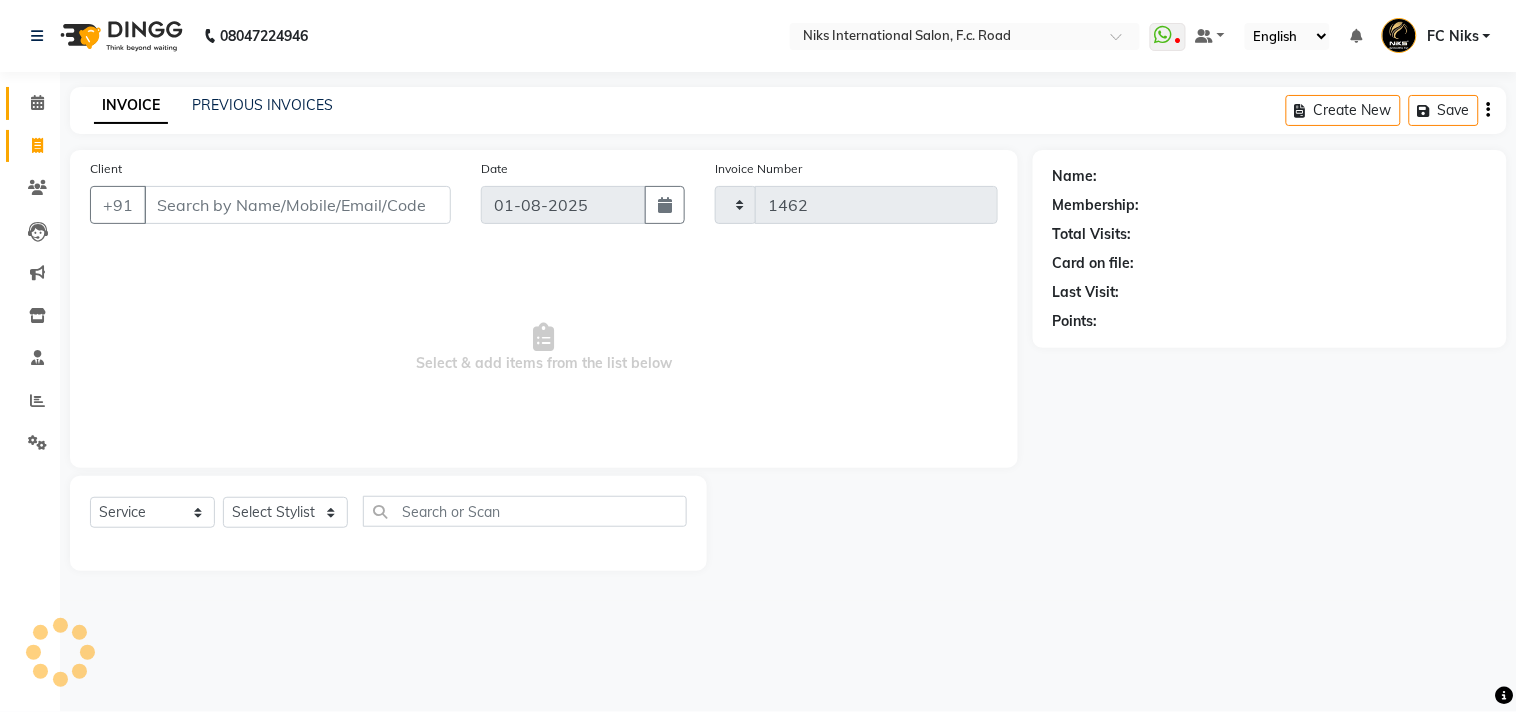 select on "7" 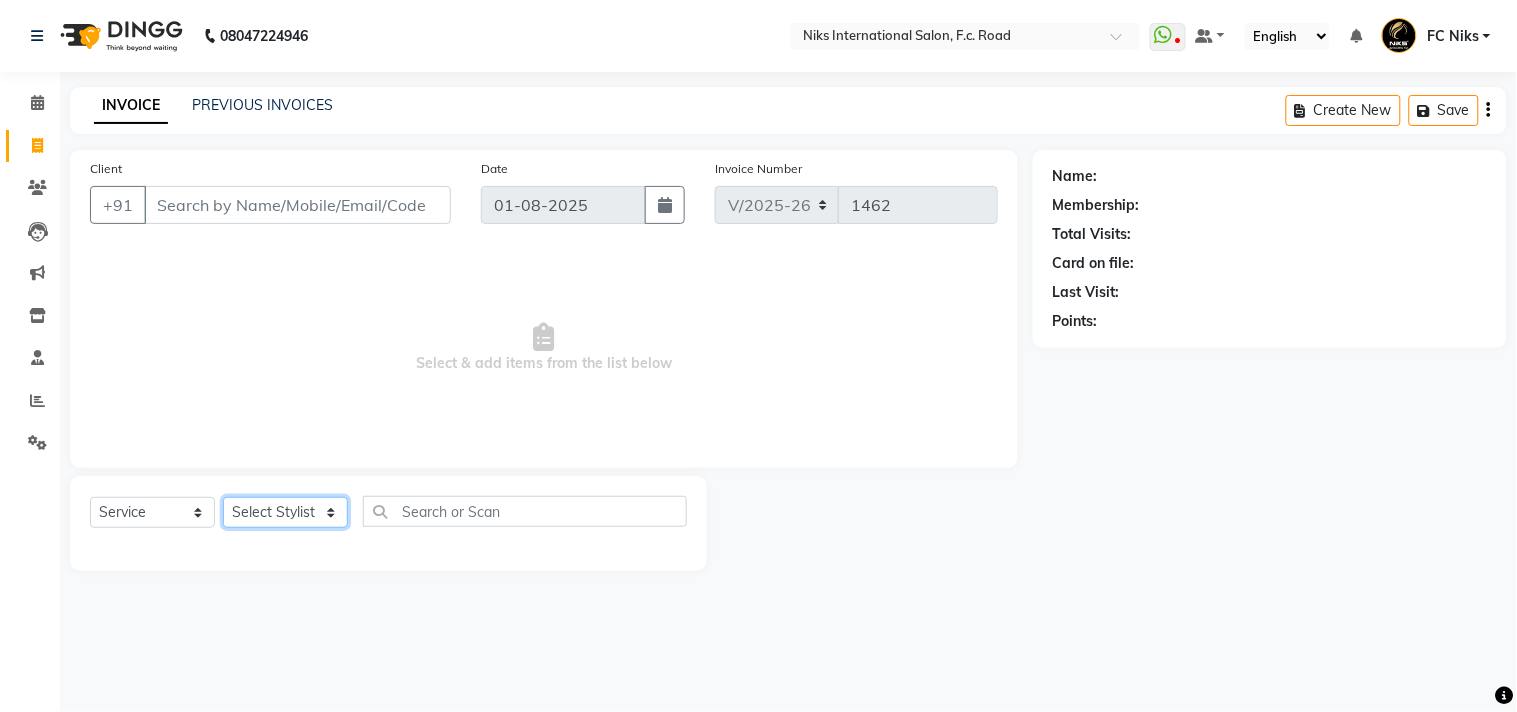 click on "Select Stylist Abhishek Amruta Bhagyashree CA Devkar FC Niks Ishika Kirti Komal Krishi Mahhi Nakshatra Nikhil Rajesh Savita Shabana Shrikant Gaikwad Soham" 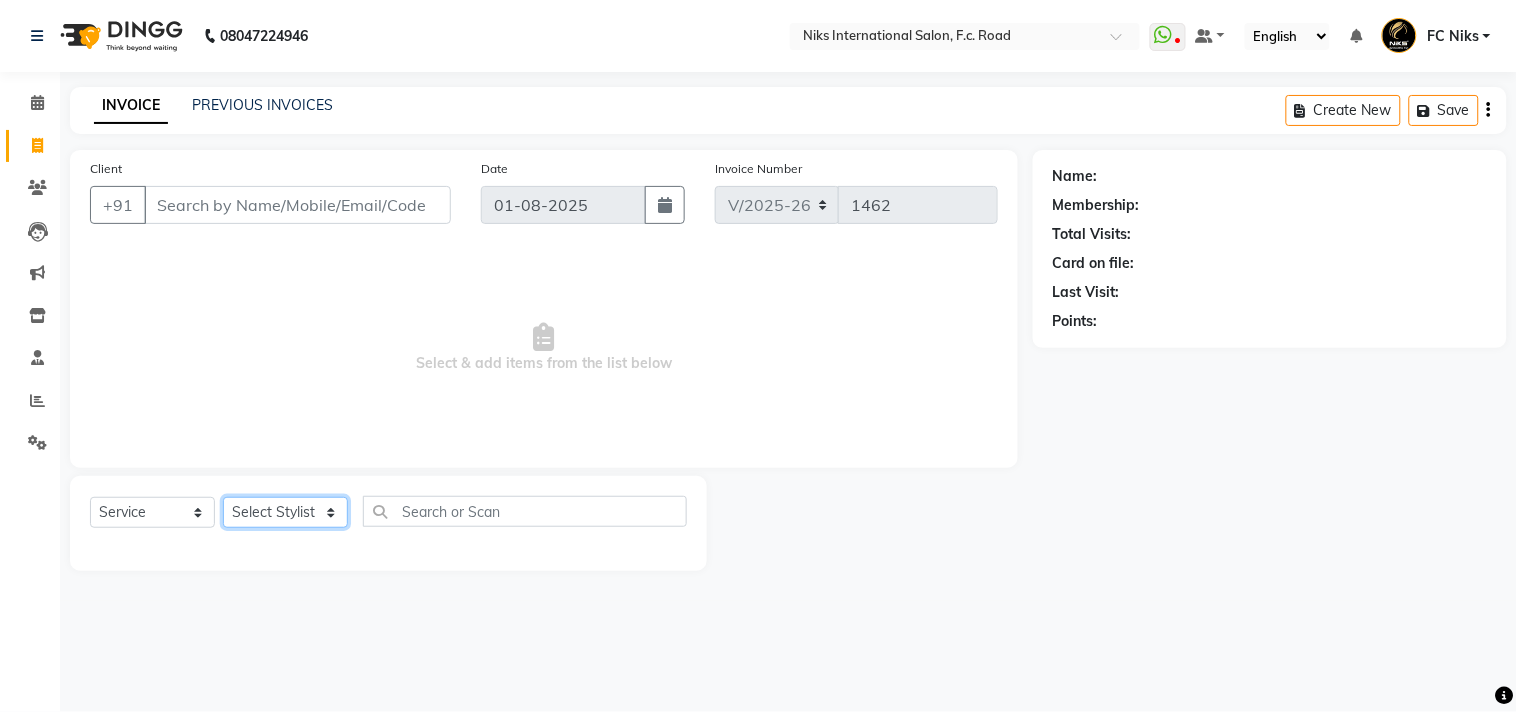 select on "63217" 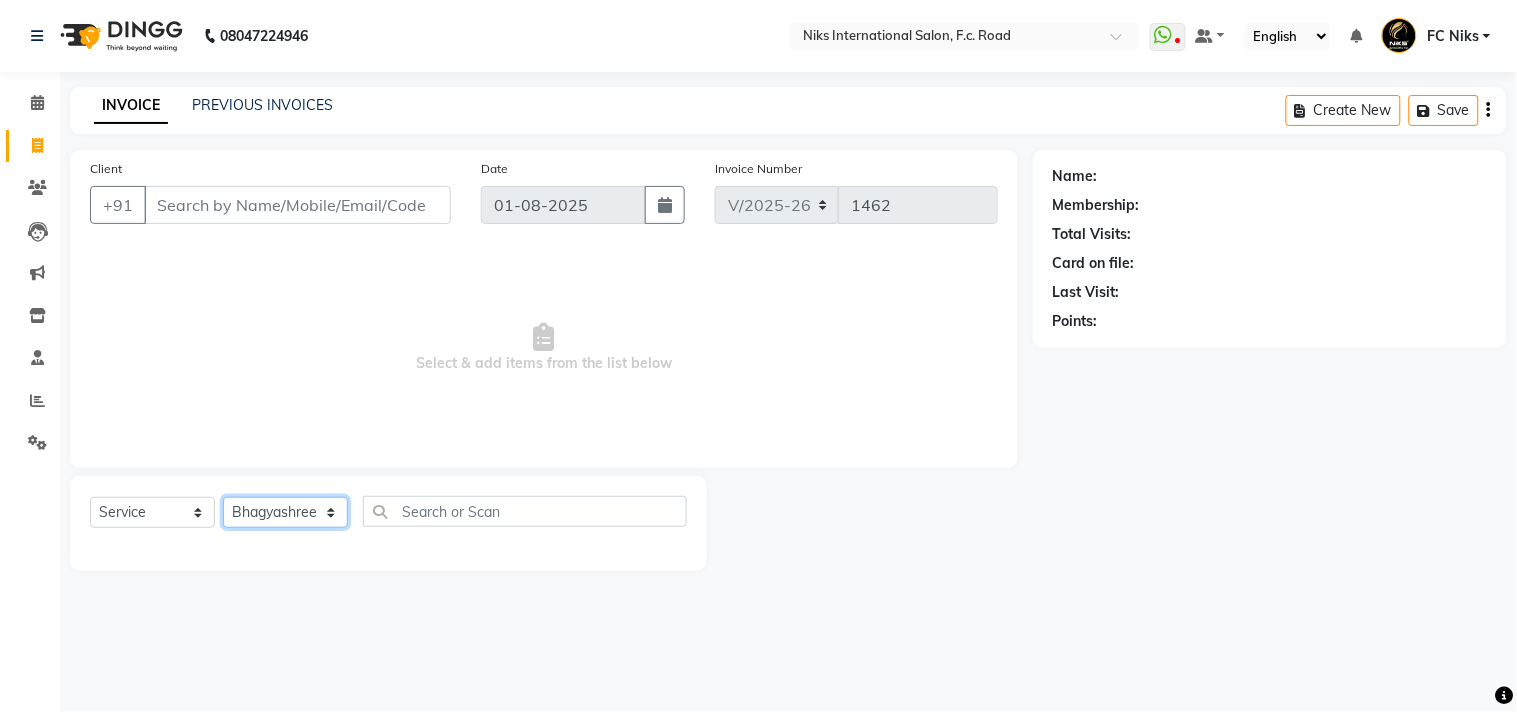 click on "Select Stylist Abhishek Amruta Bhagyashree CA Devkar FC Niks Ishika Kirti Komal Krishi Mahhi Nakshatra Nikhil Rajesh Savita Shabana Shrikant Gaikwad Soham" 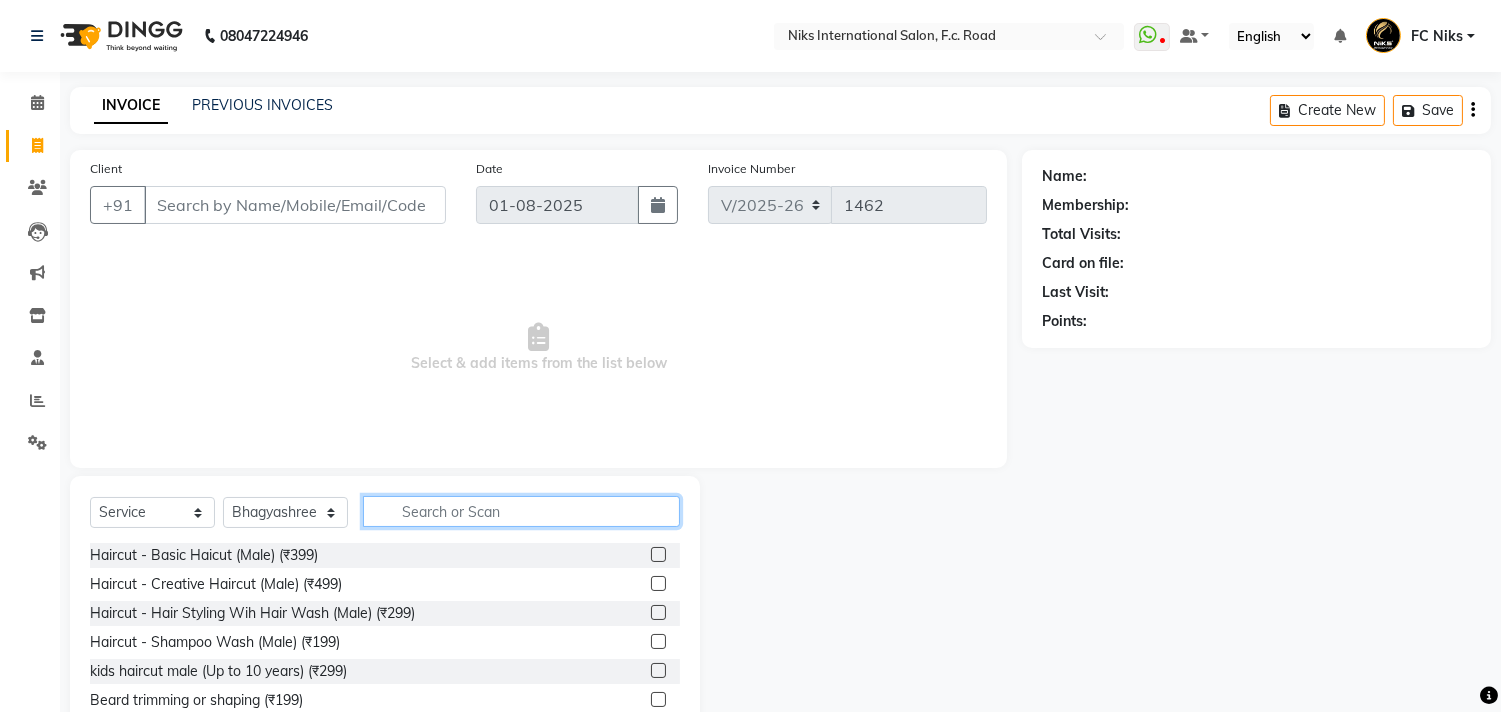 click 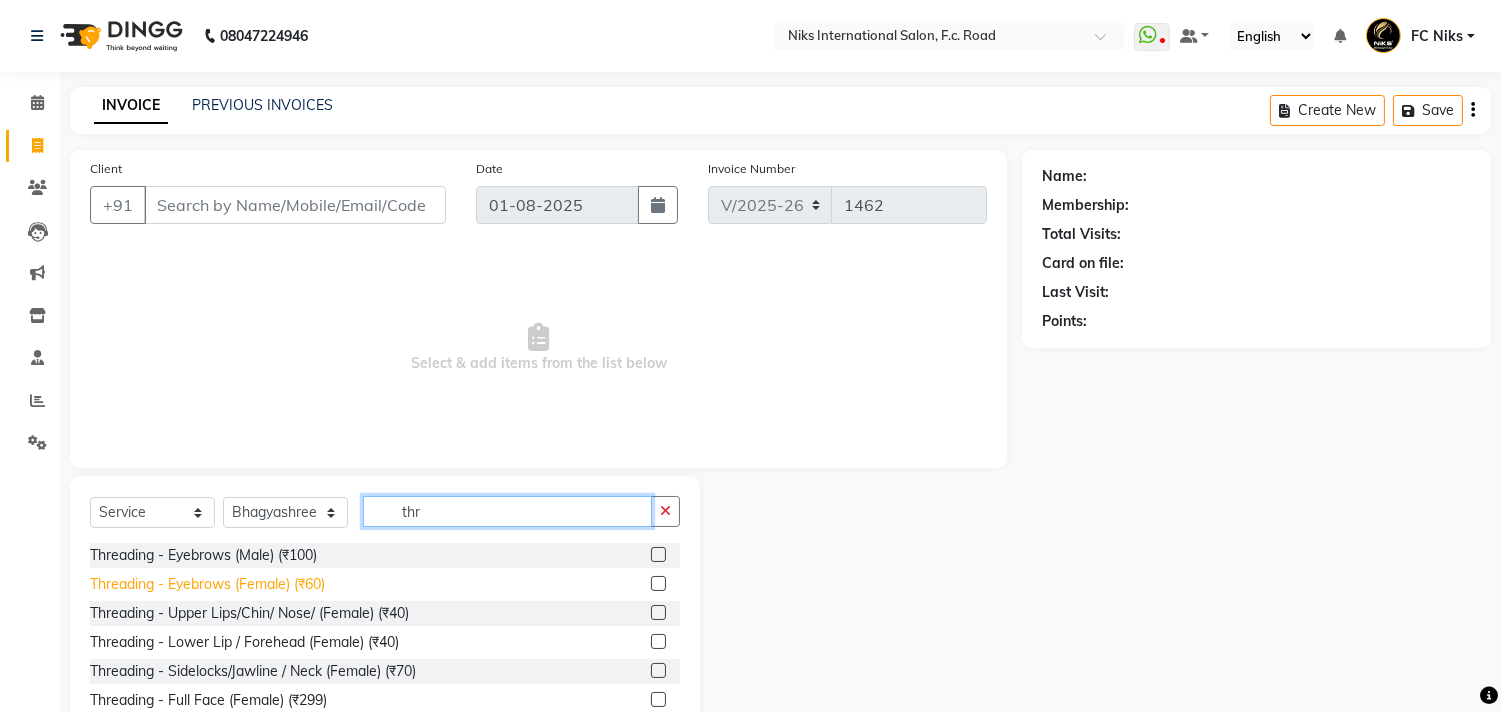 type on "thr" 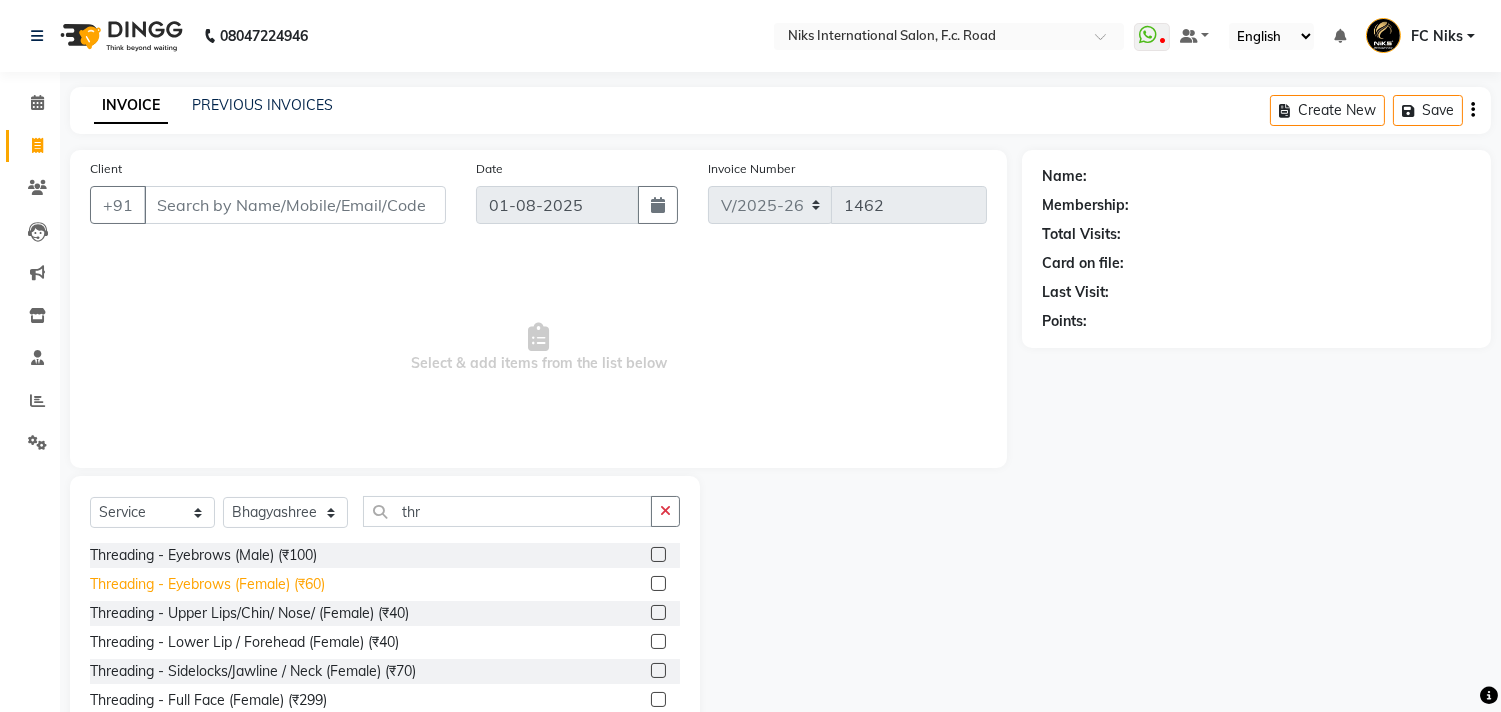 click on "Threading - Eyebrows (Female) (₹60)" 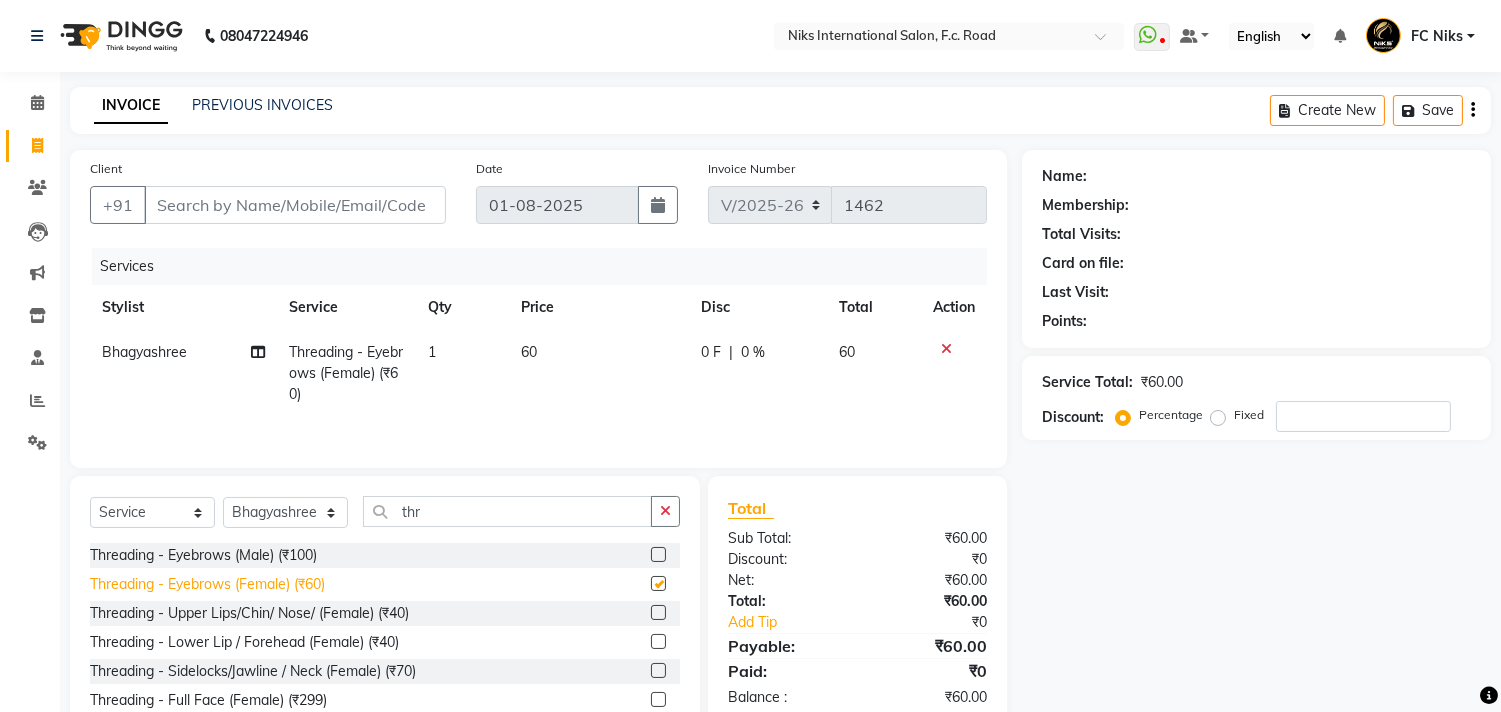 checkbox on "false" 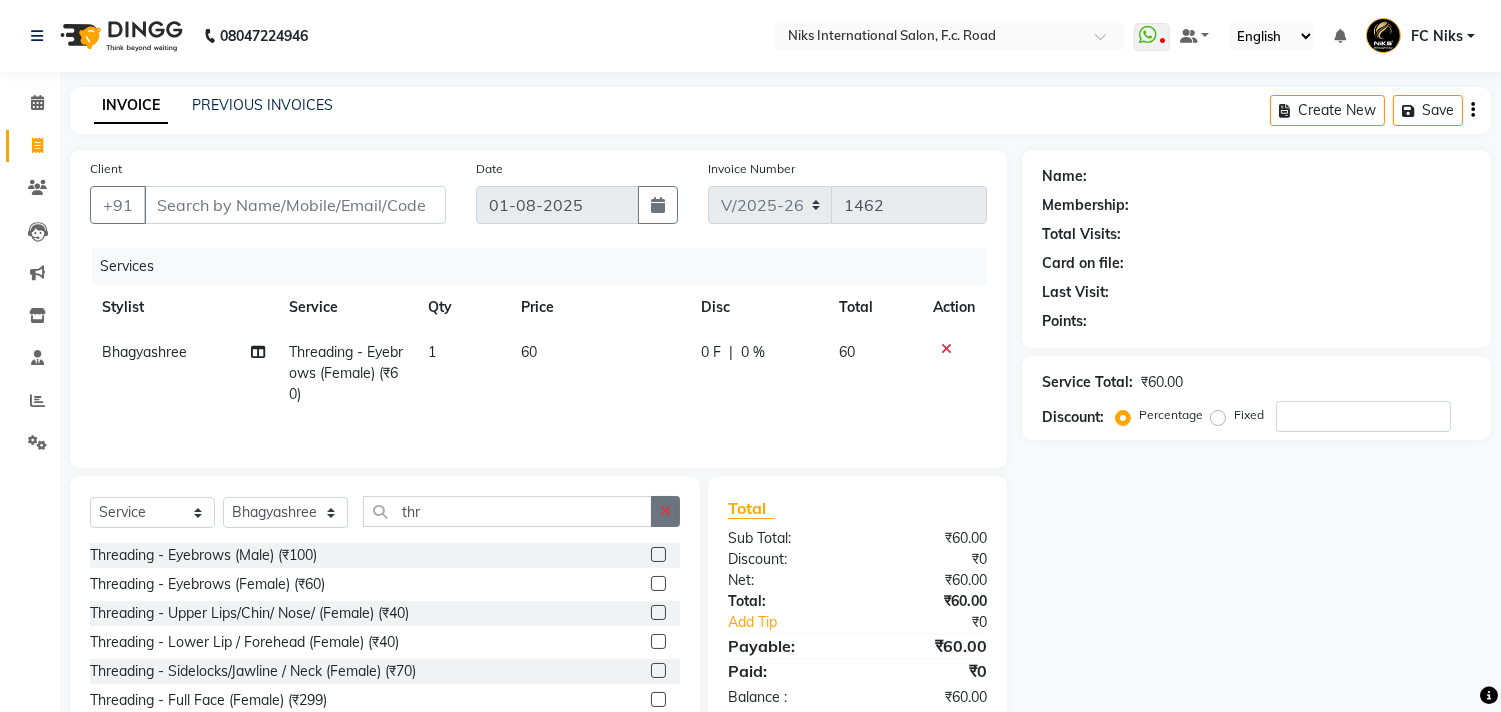 click 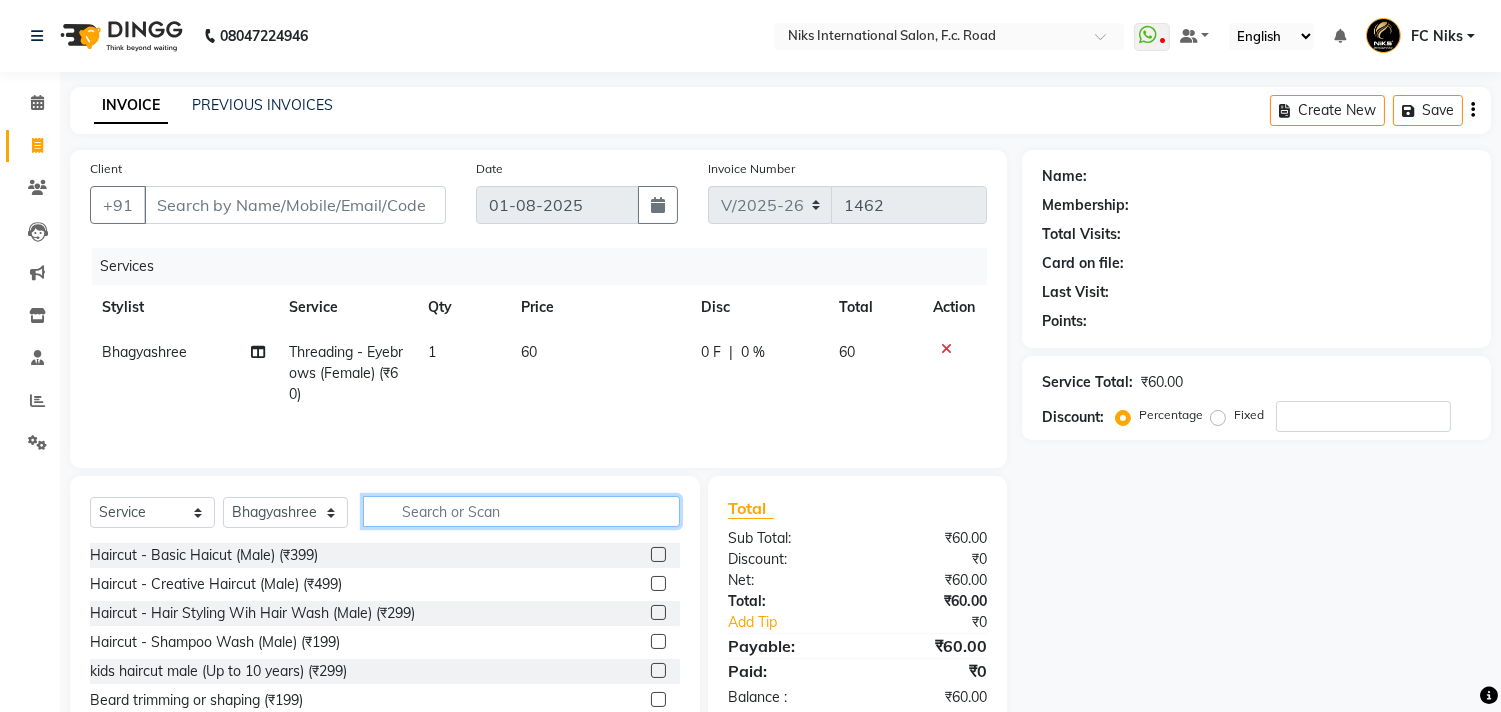 click 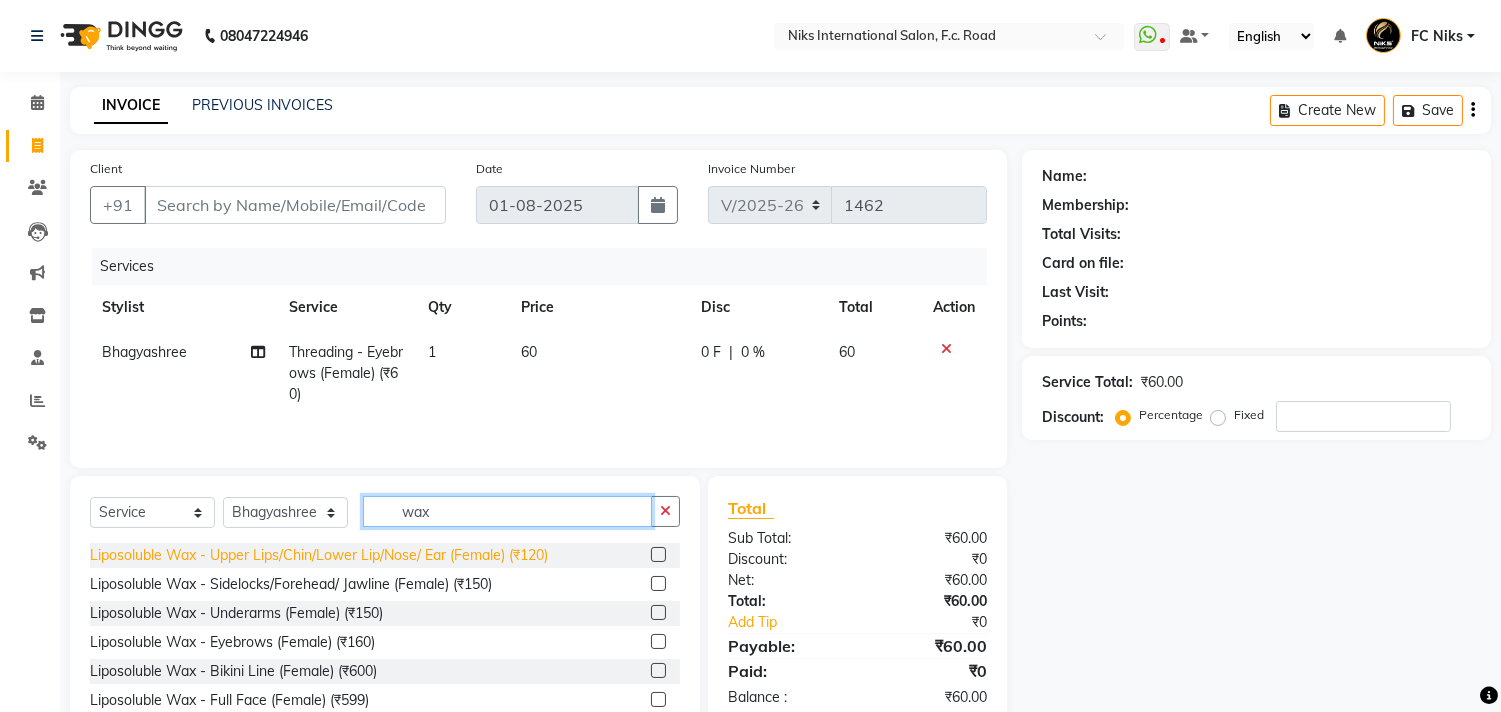 type on "wax" 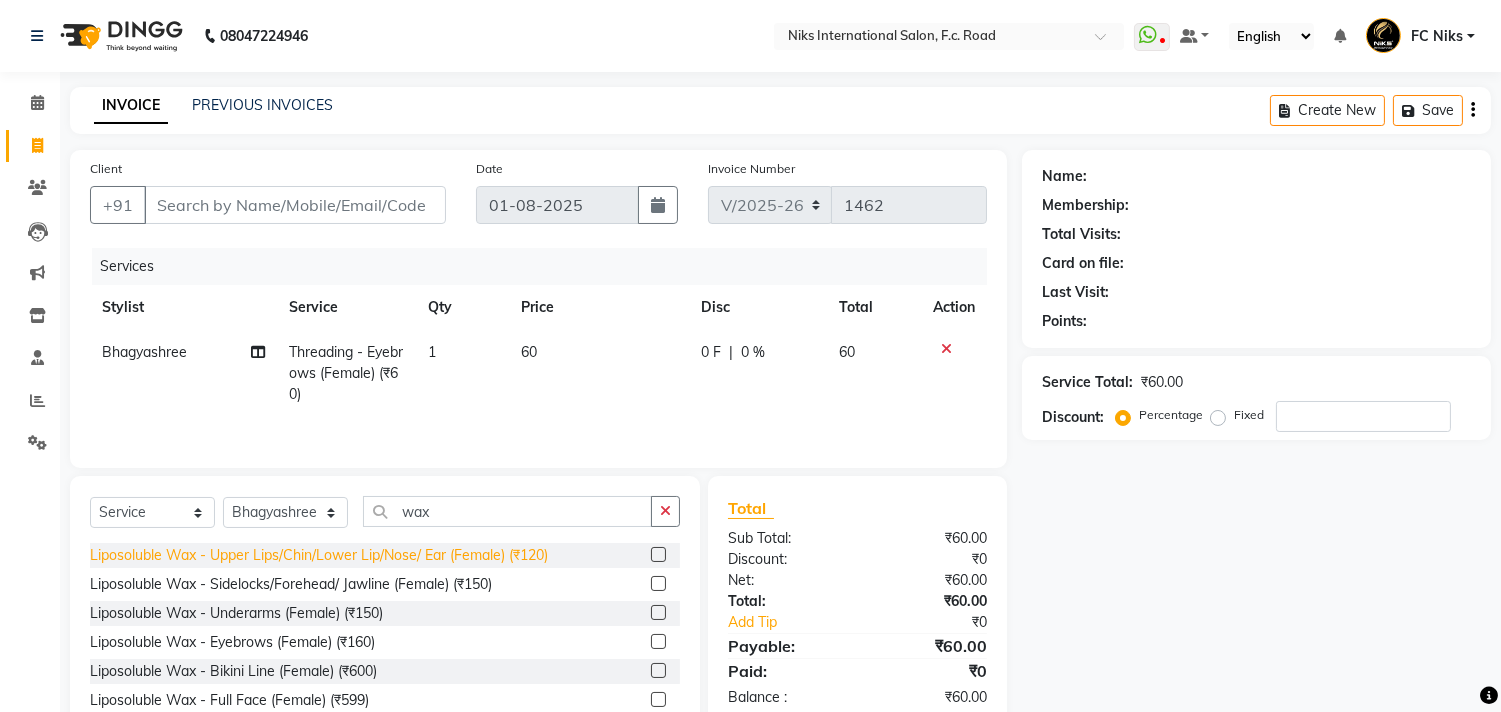 click on "Liposoluble Wax - Upper Lips/Chin/Lower Lip/Nose/ Ear (Female) (₹120)" 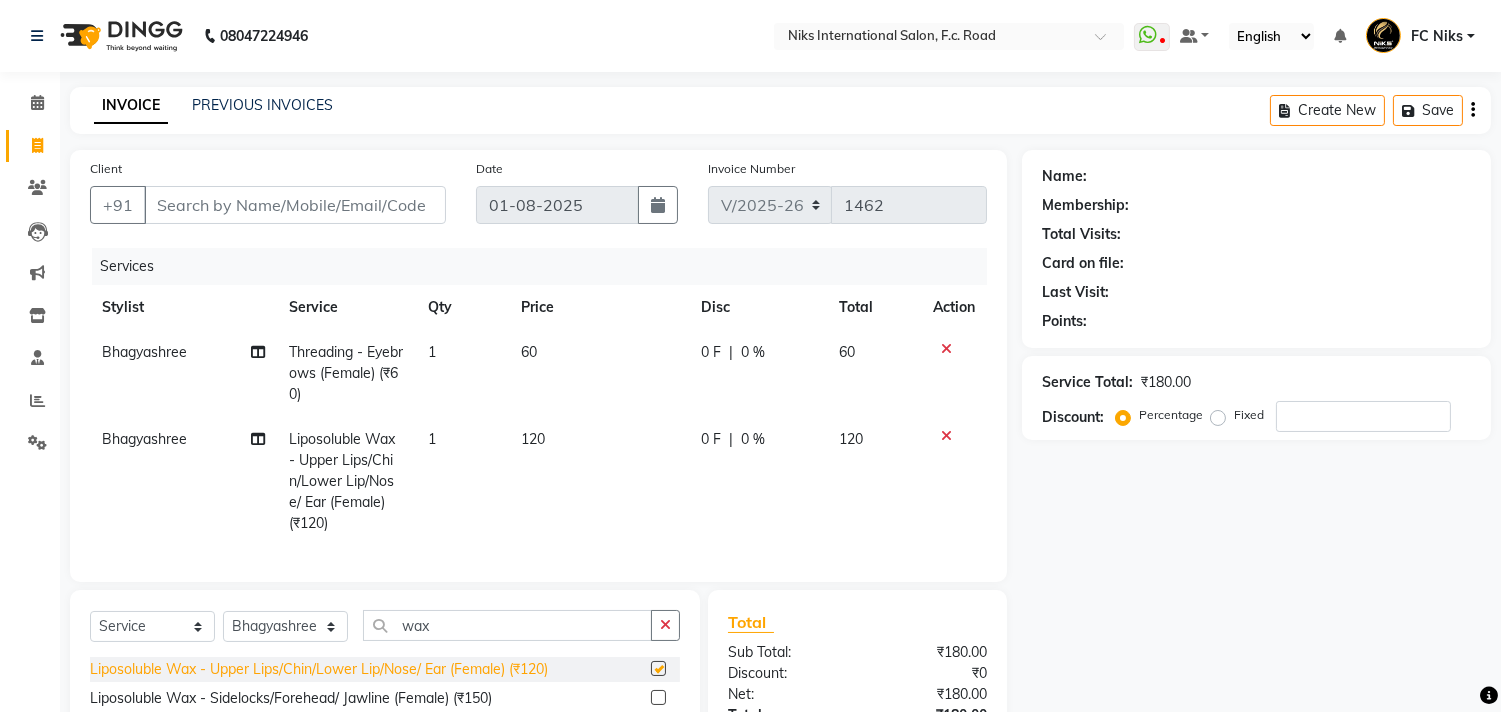 checkbox on "false" 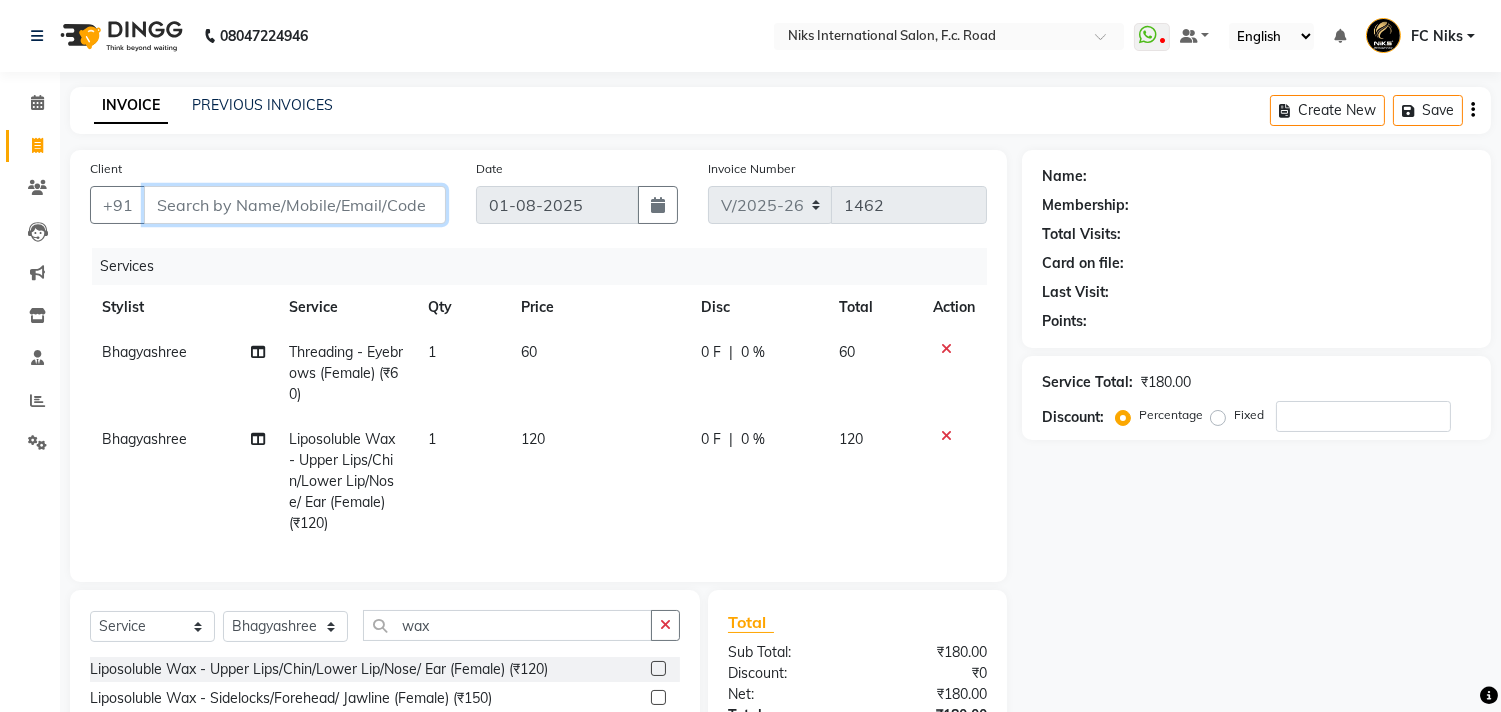 click on "Client" at bounding box center (295, 205) 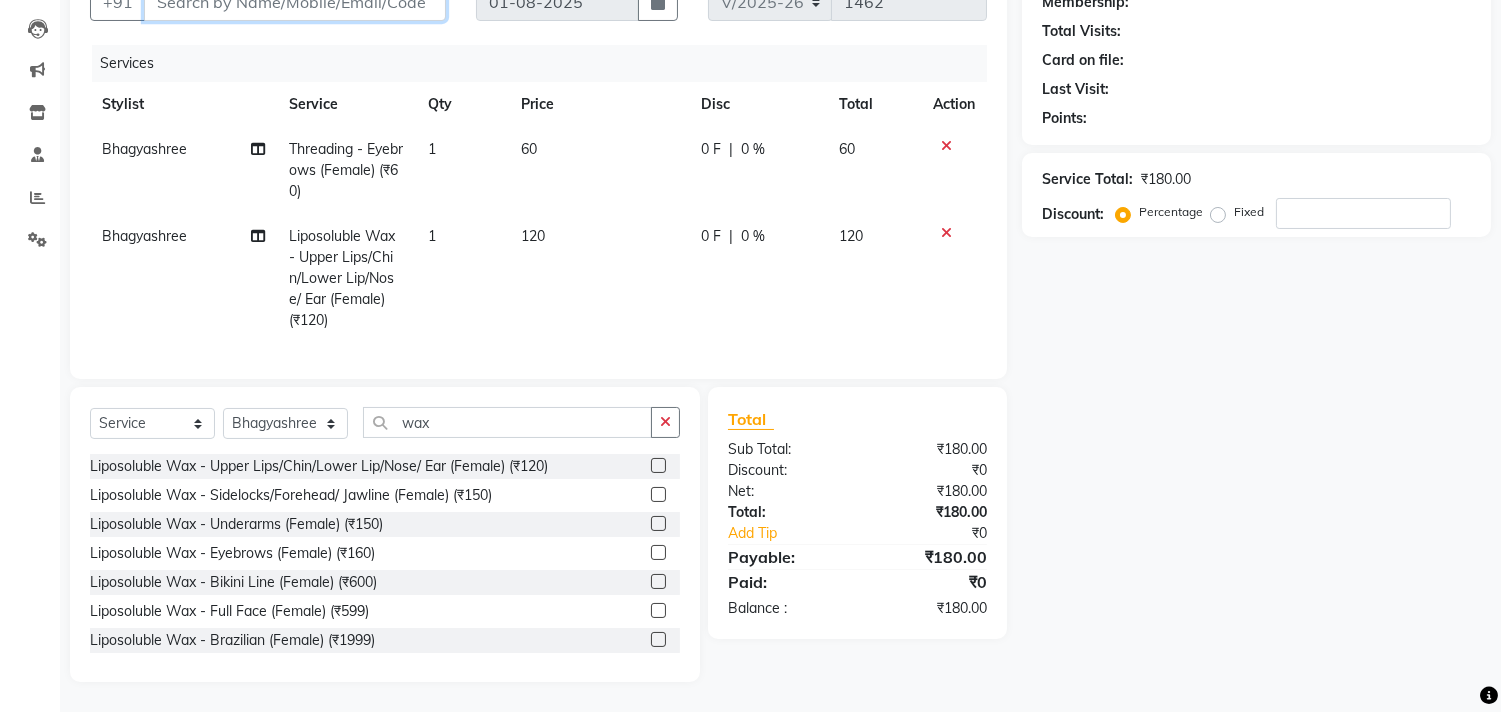 scroll, scrollTop: 220, scrollLeft: 0, axis: vertical 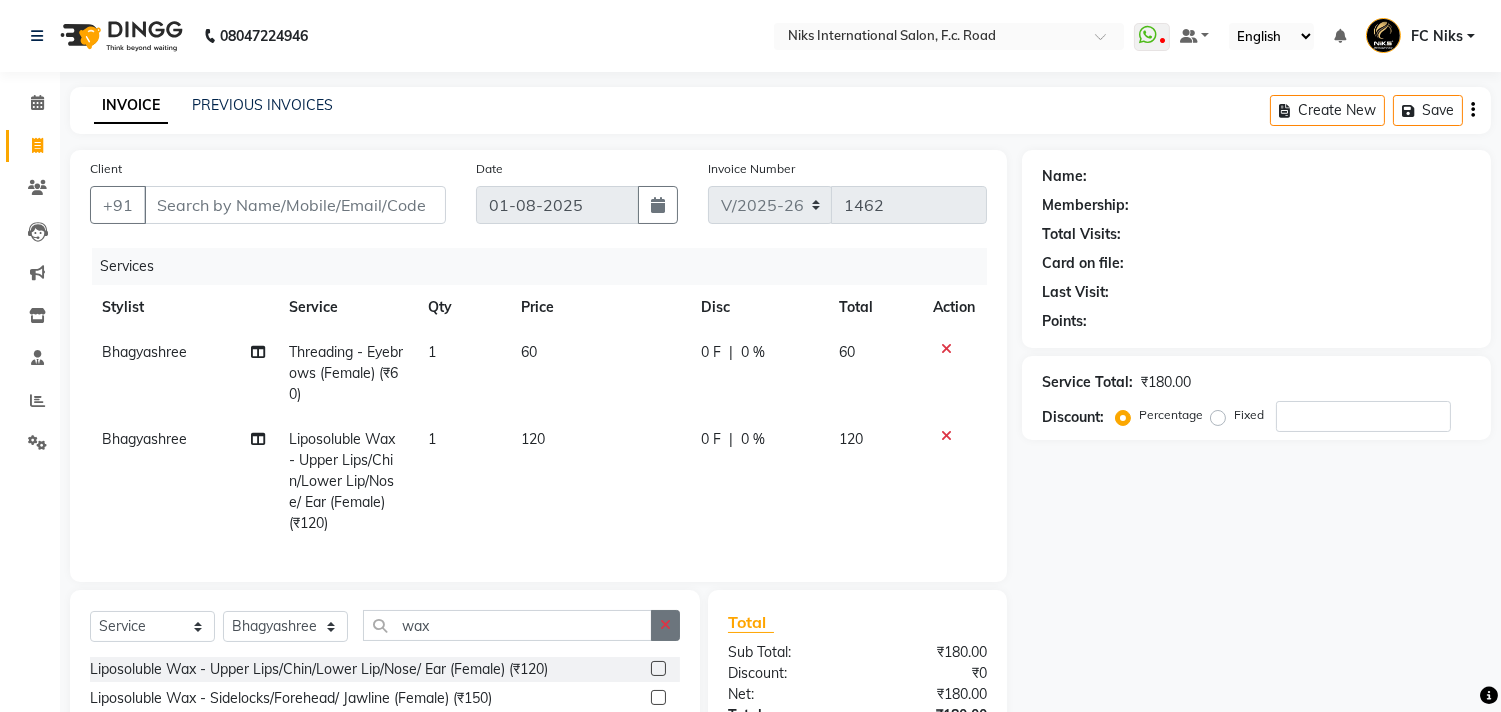click 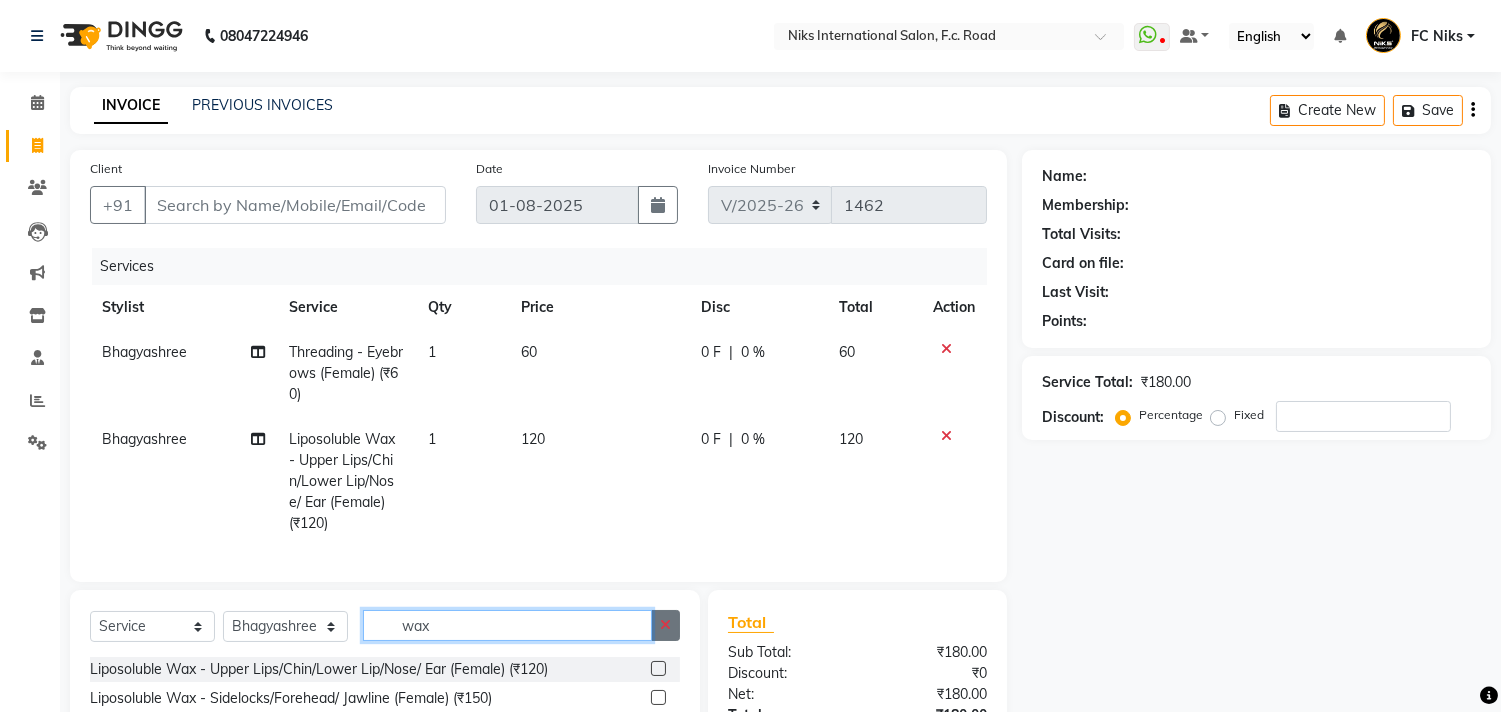type 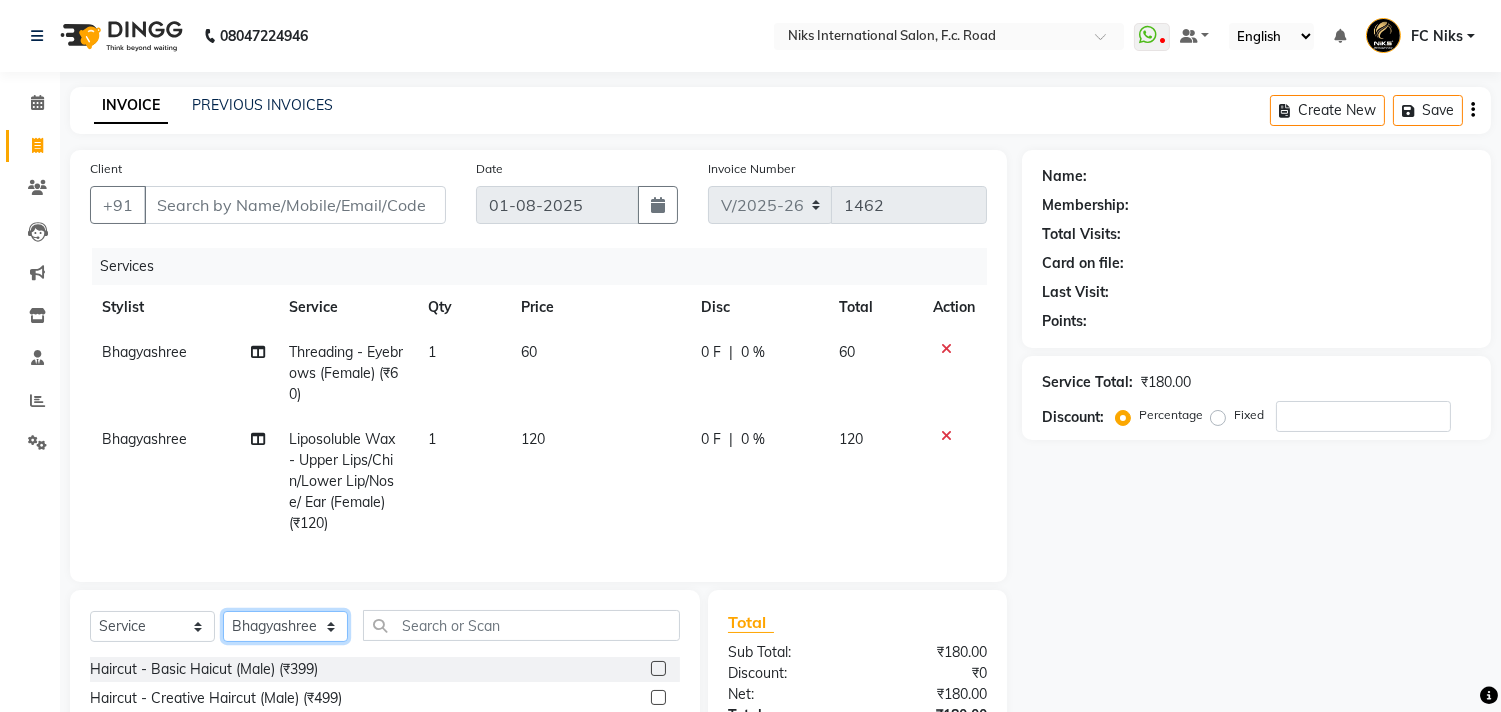 click on "Select Stylist Abhishek Amruta Bhagyashree CA Devkar FC Niks Ishika Kirti Komal Krishi Mahhi Nakshatra Nikhil Rajesh Savita Shabana Shrikant Gaikwad Soham" 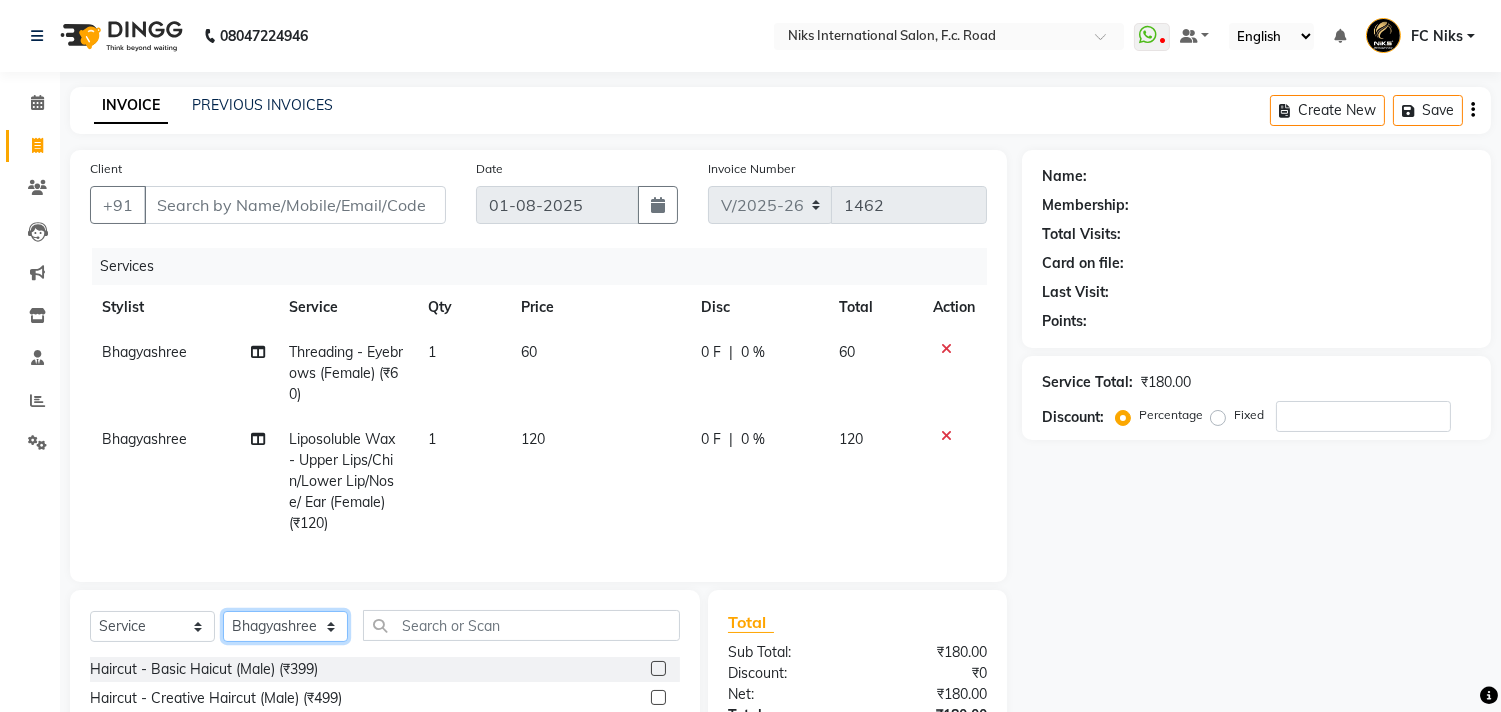 select on "82852" 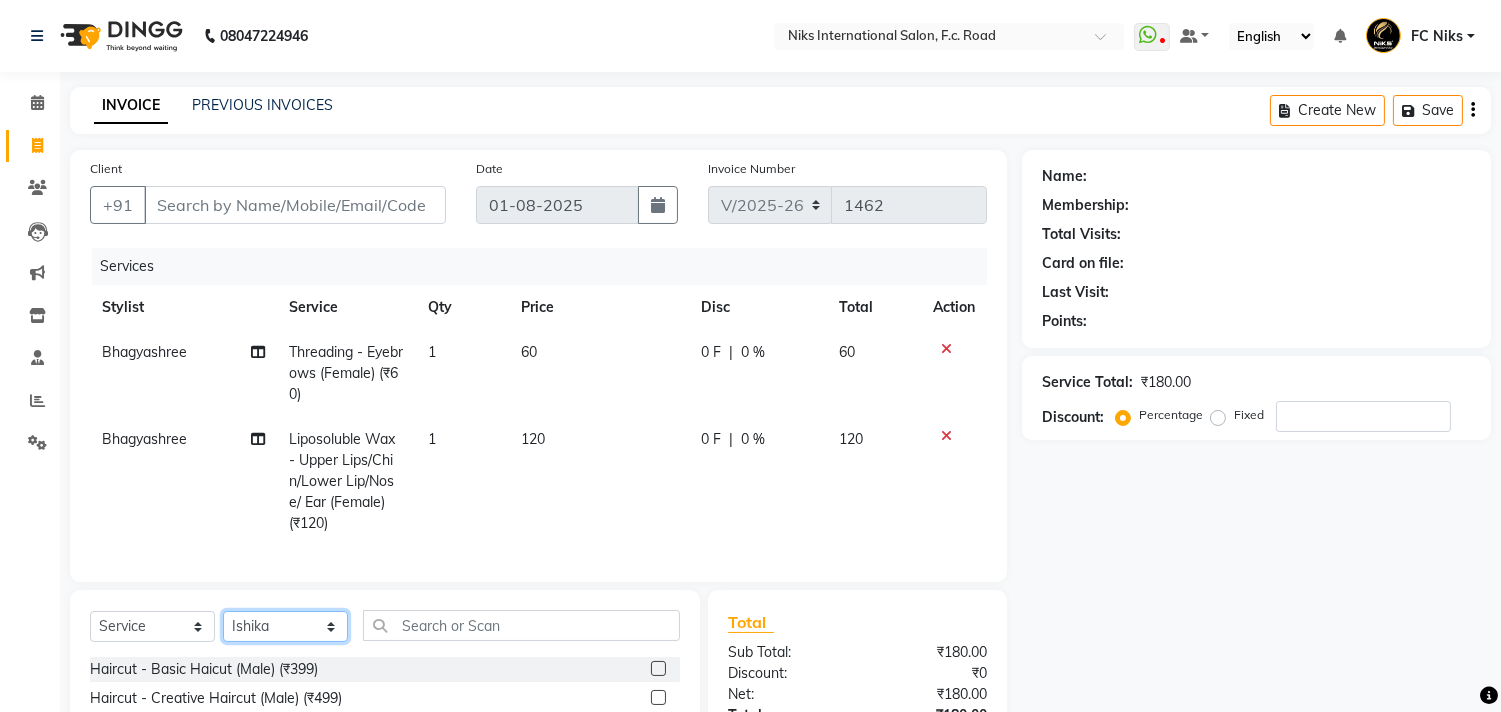 click on "Select Stylist Abhishek Amruta Bhagyashree CA Devkar FC Niks Ishika Kirti Komal Krishi Mahhi Nakshatra Nikhil Rajesh Savita Shabana Shrikant Gaikwad Soham" 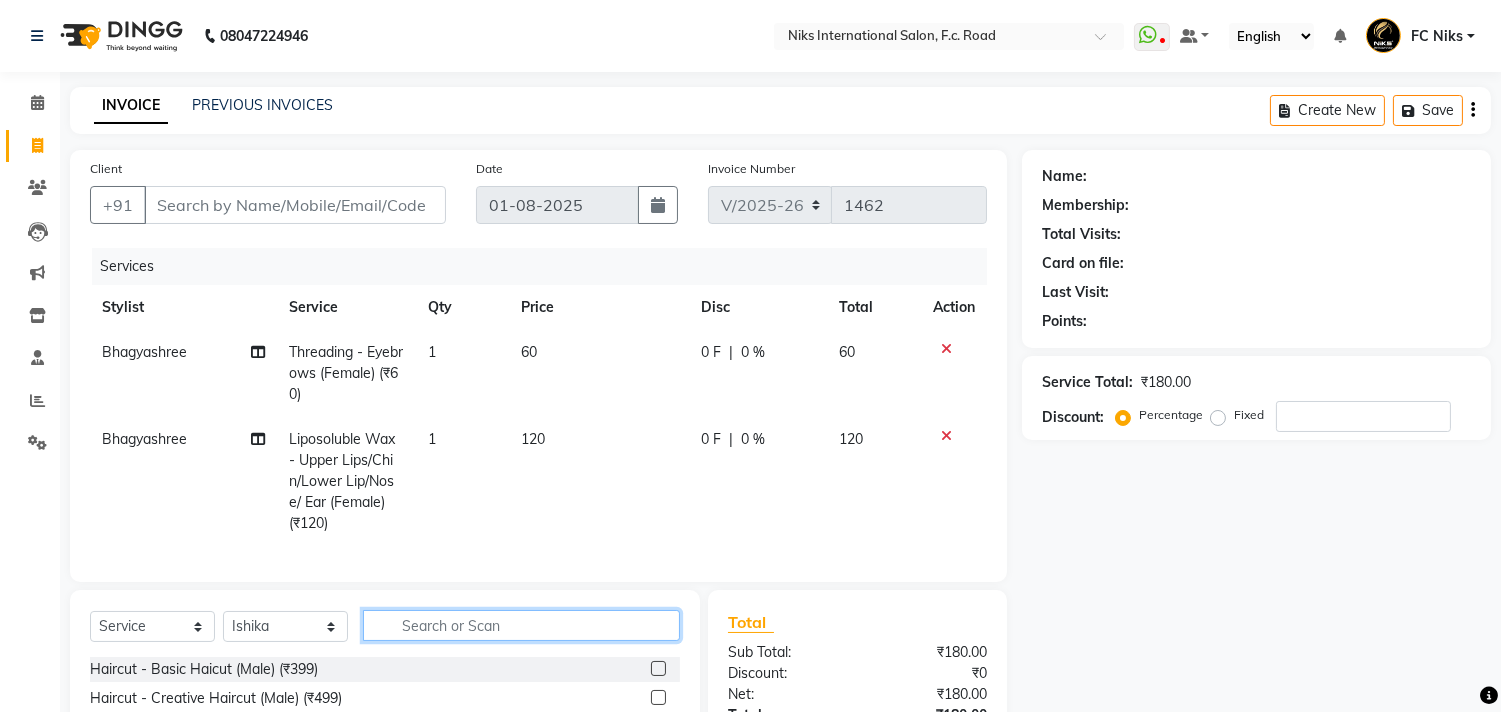 click 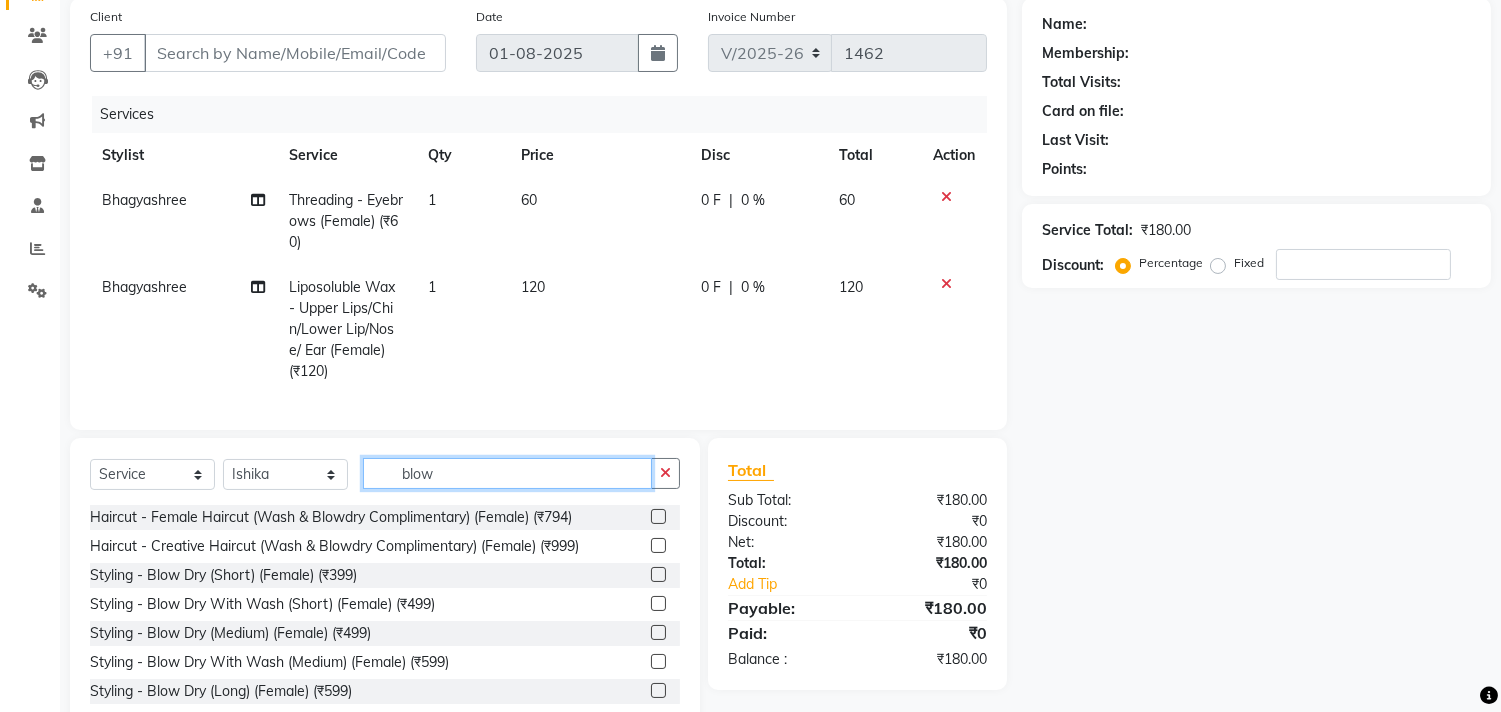 scroll, scrollTop: 220, scrollLeft: 0, axis: vertical 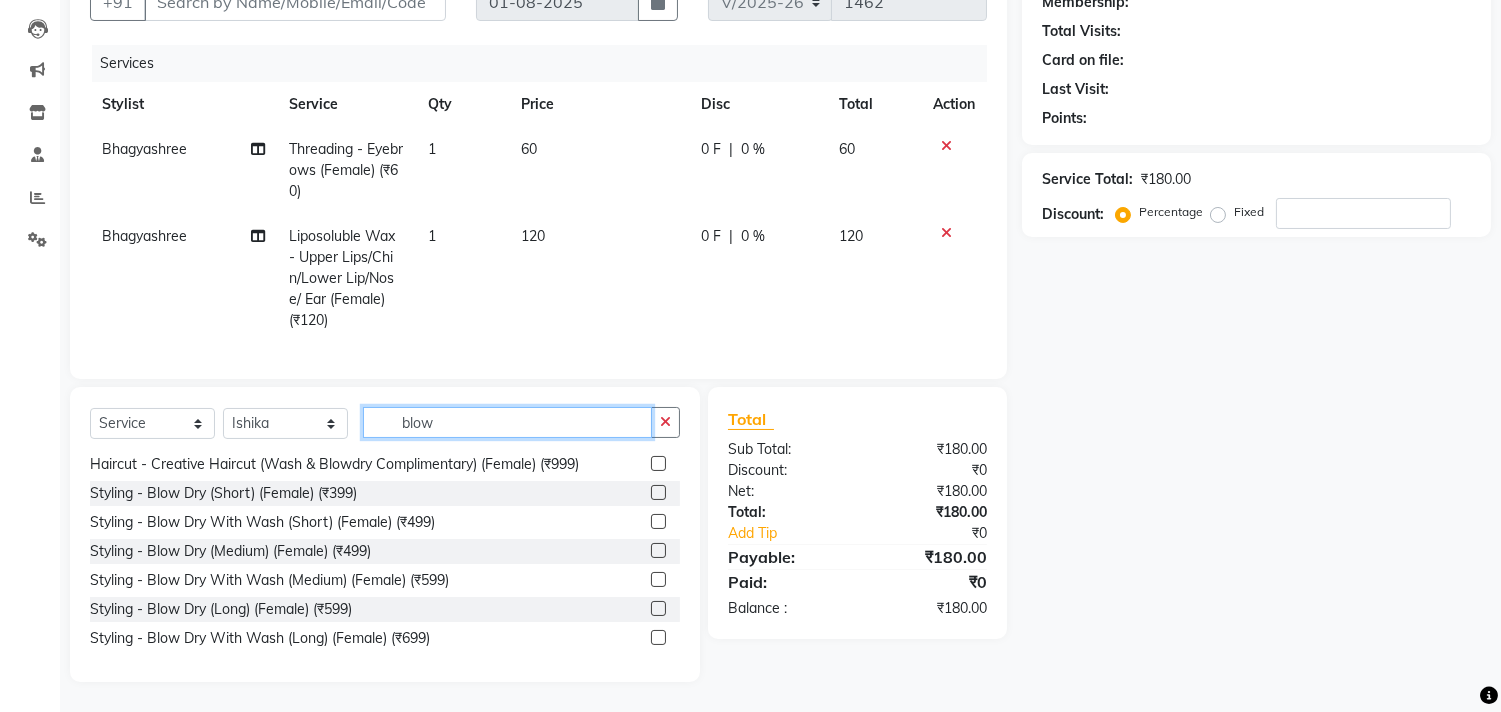 type on "blow" 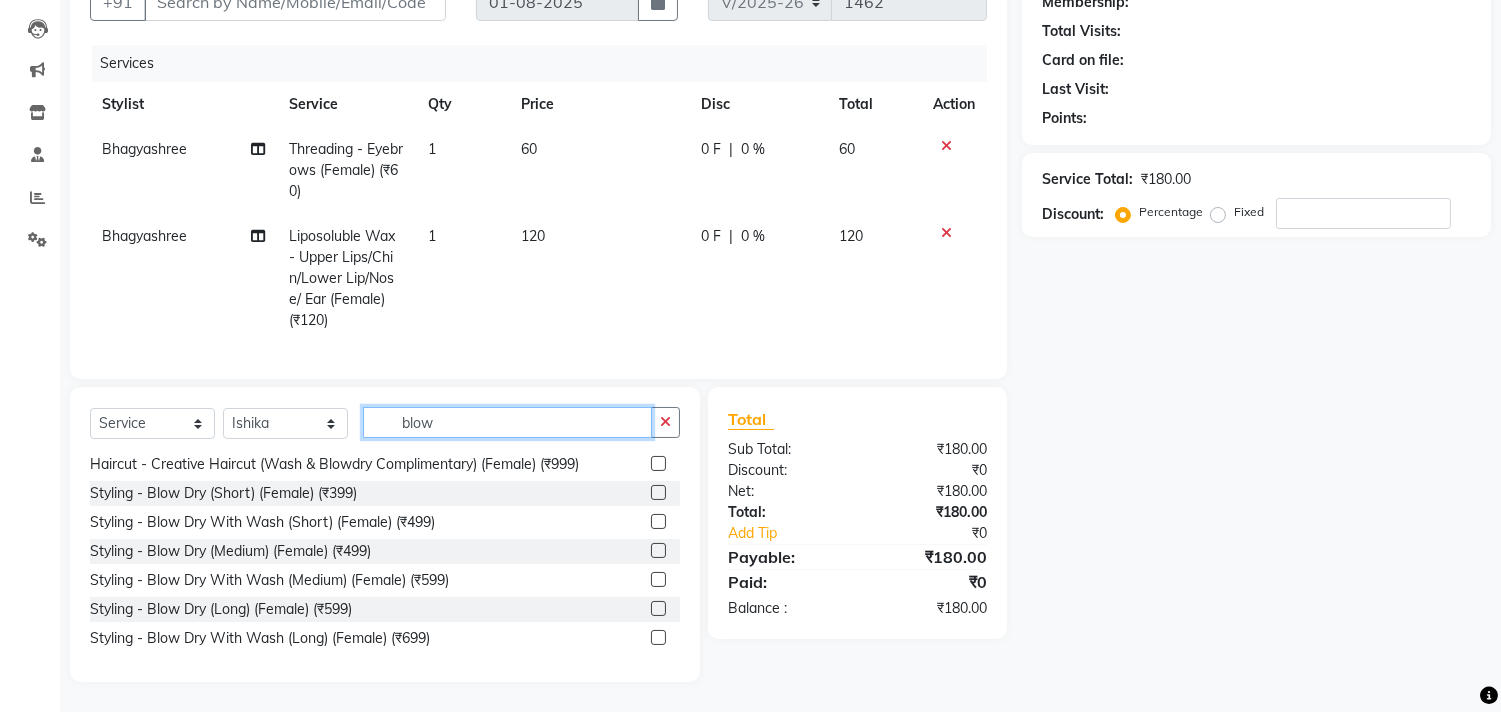 scroll, scrollTop: 0, scrollLeft: 0, axis: both 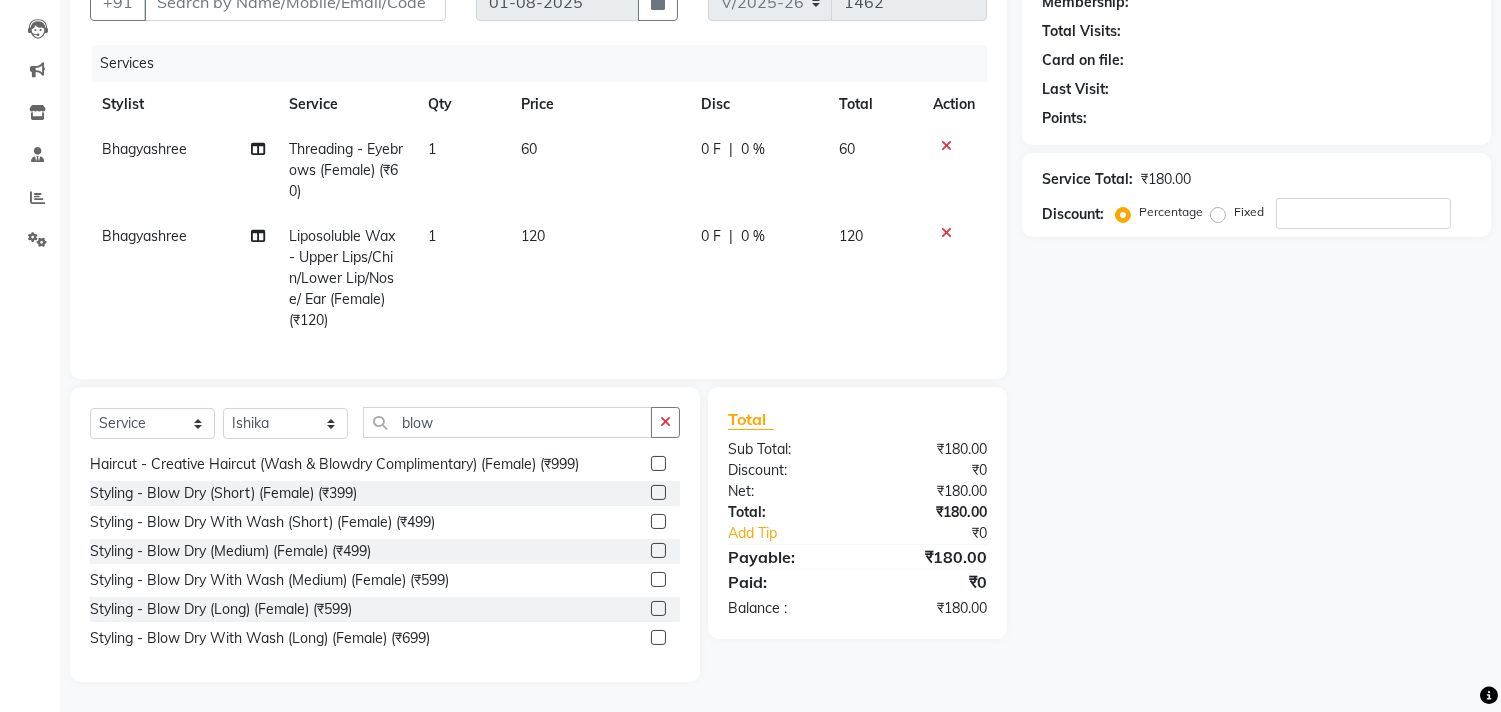 click on "Name: Membership: Total Visits: Card on file: Last Visit:  Points:  Service Total:  ₹180.00  Discount:  Percentage   Fixed" 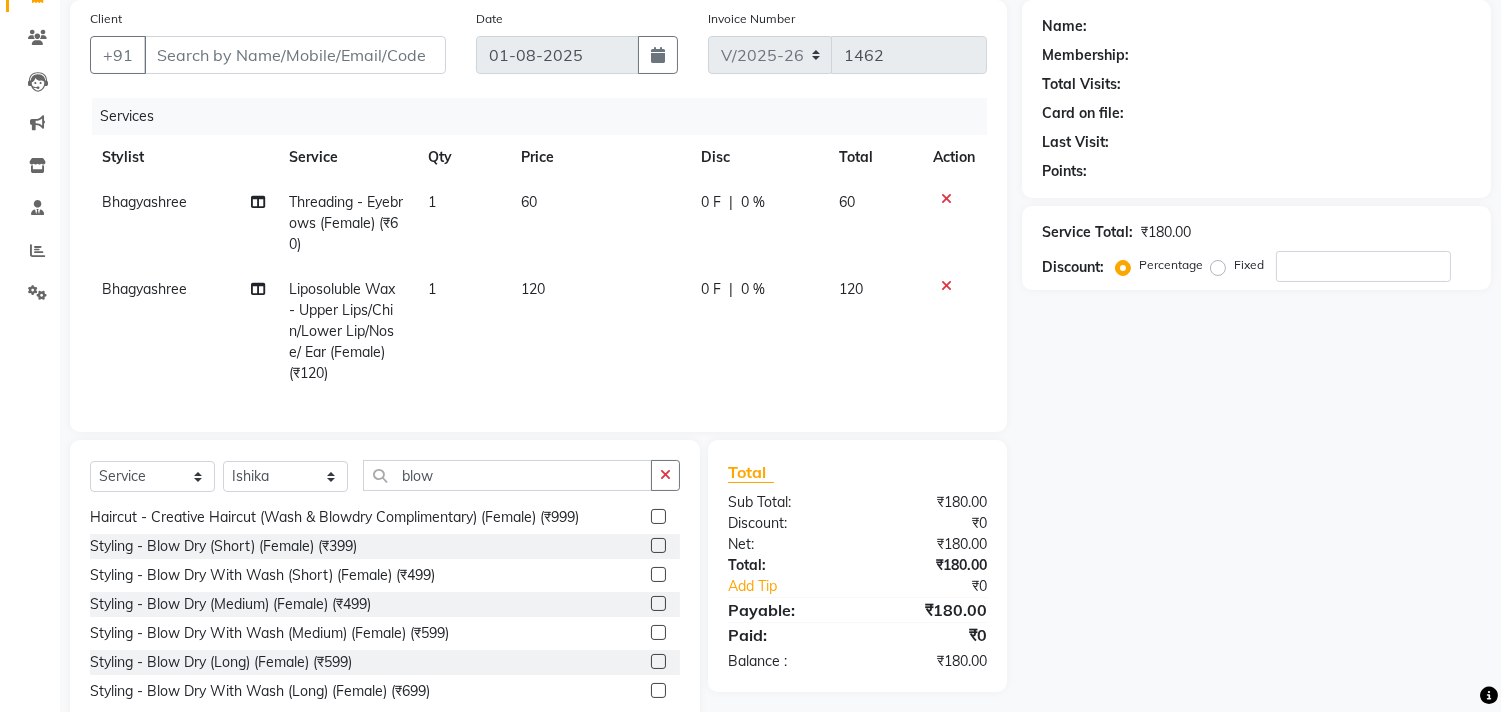 scroll, scrollTop: 220, scrollLeft: 0, axis: vertical 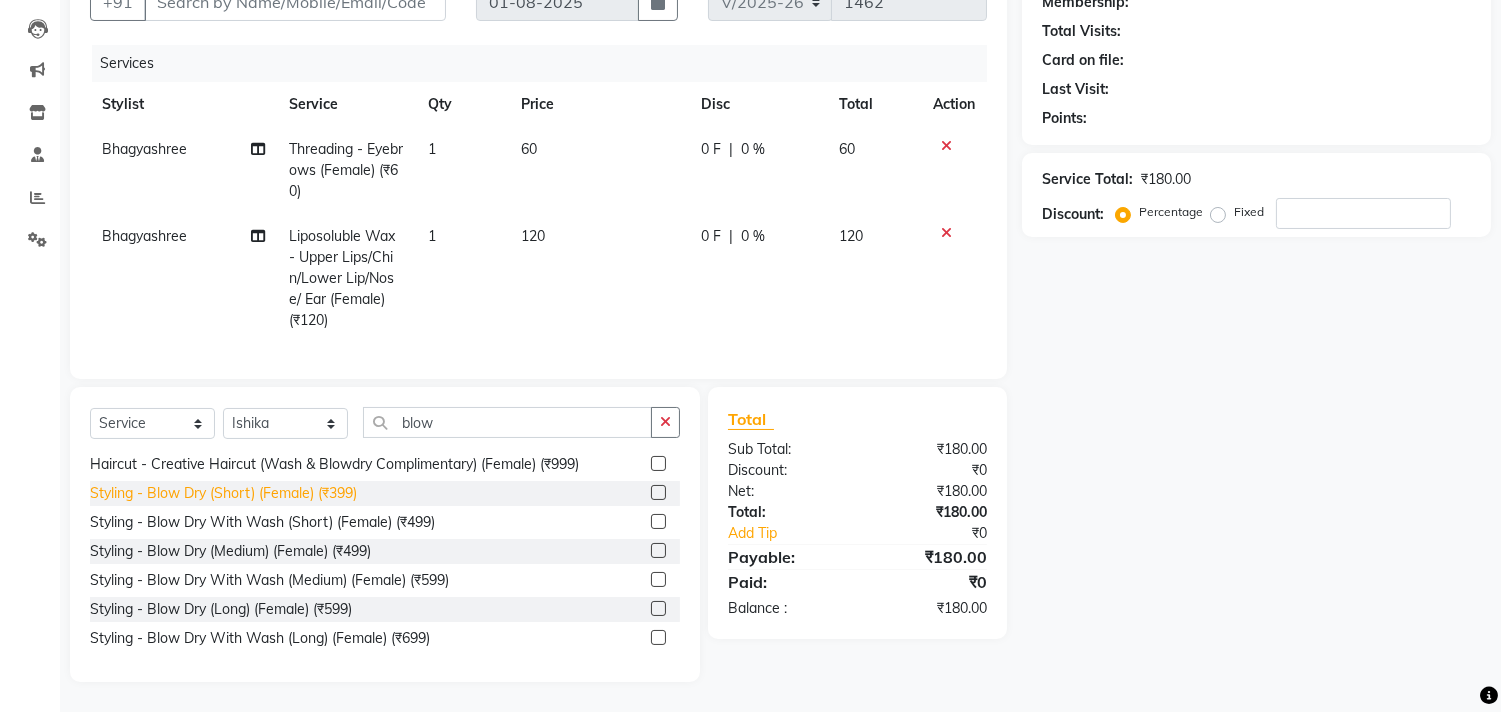 click on "Styling - Blow Dry (Short) (Female) (₹399)" 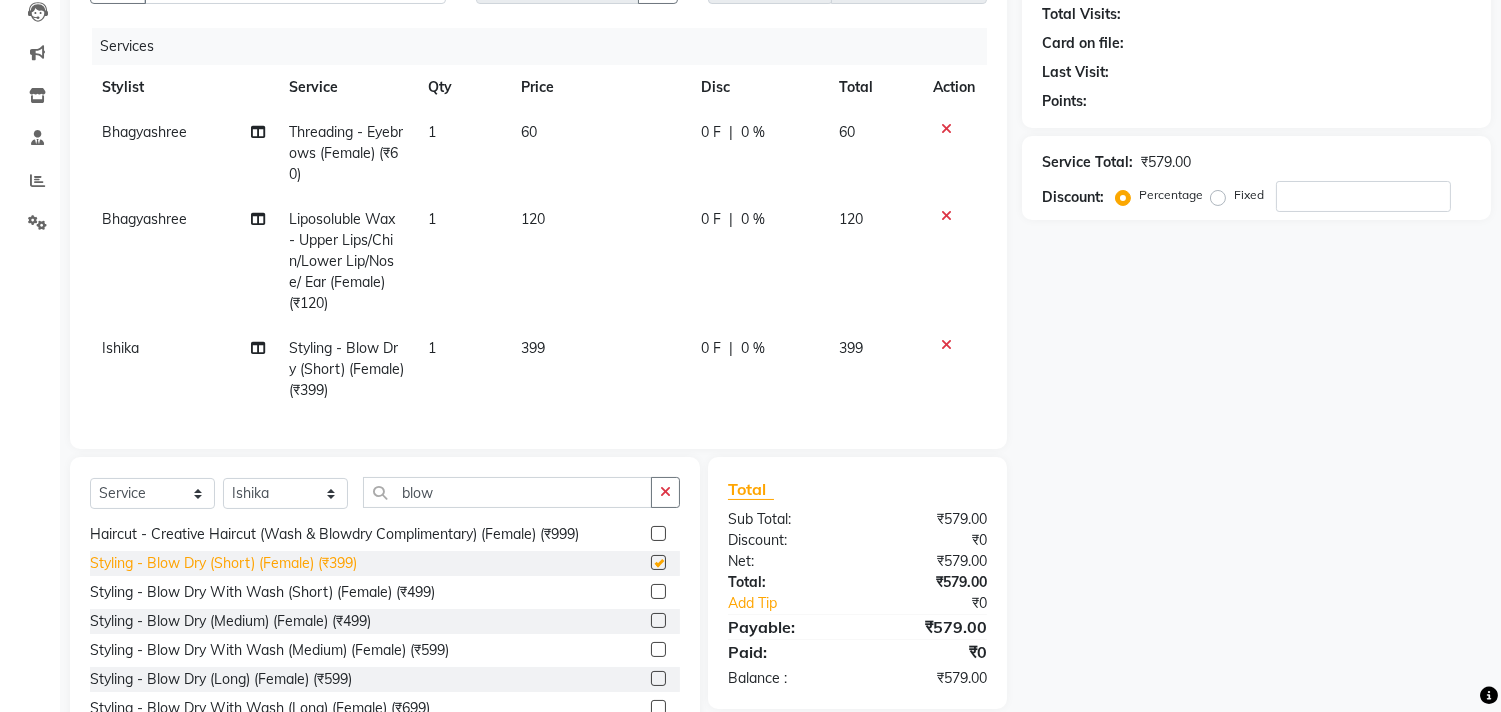 checkbox on "false" 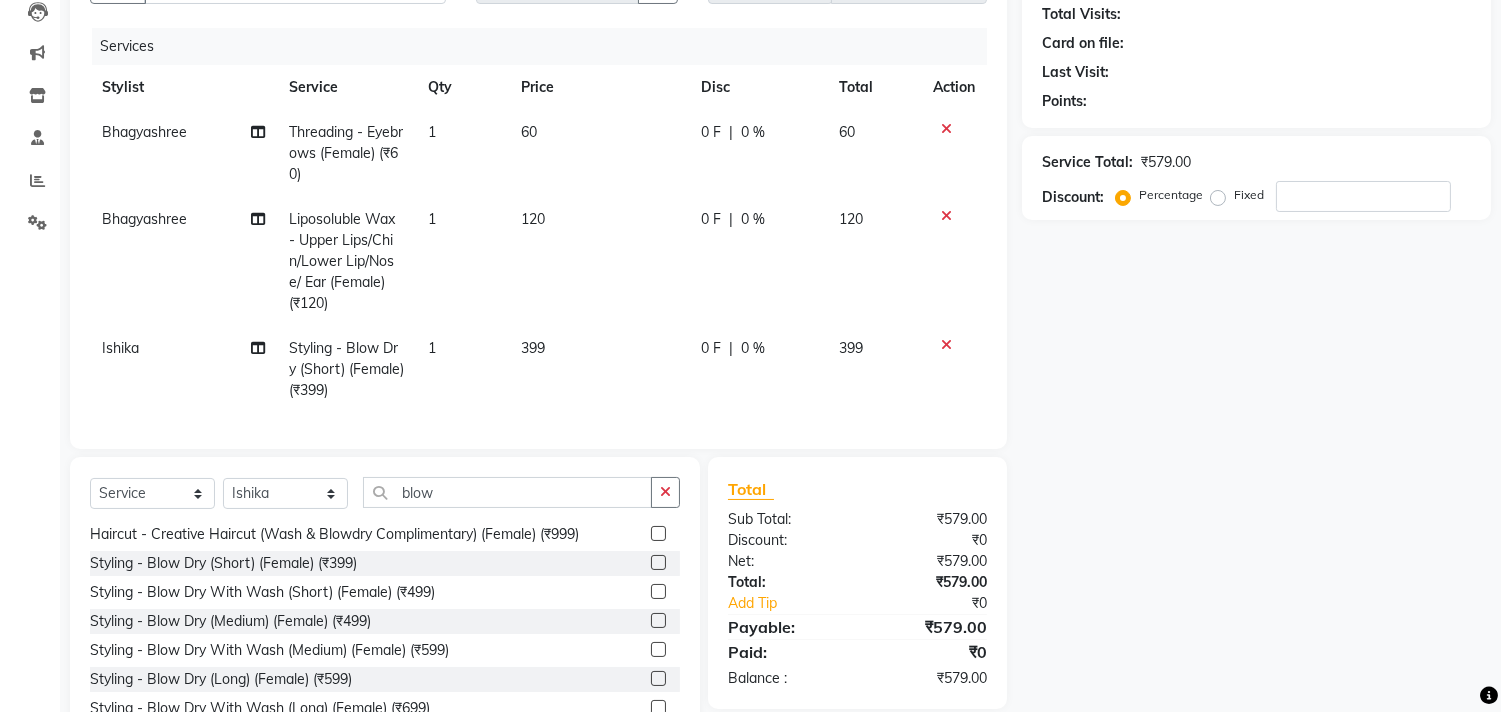 click on "399" 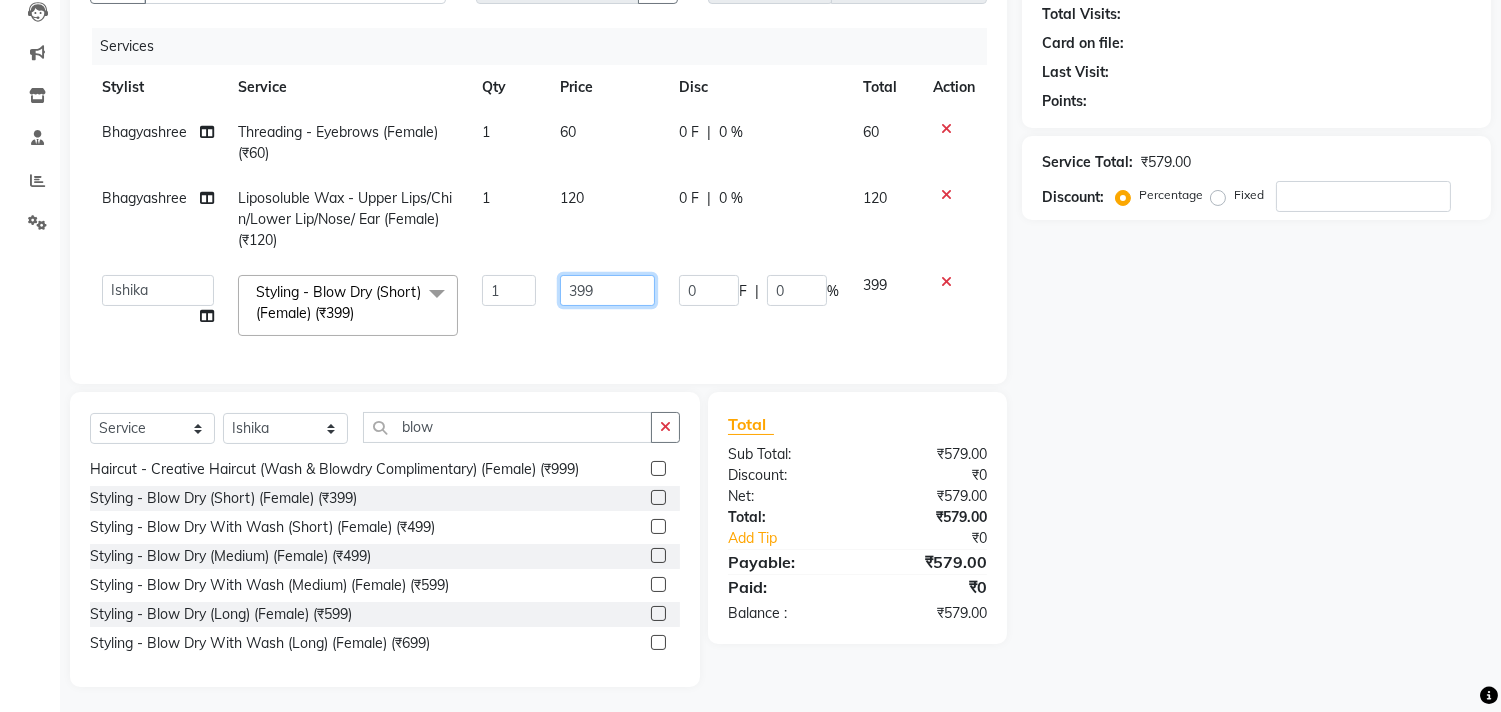 click on "399" 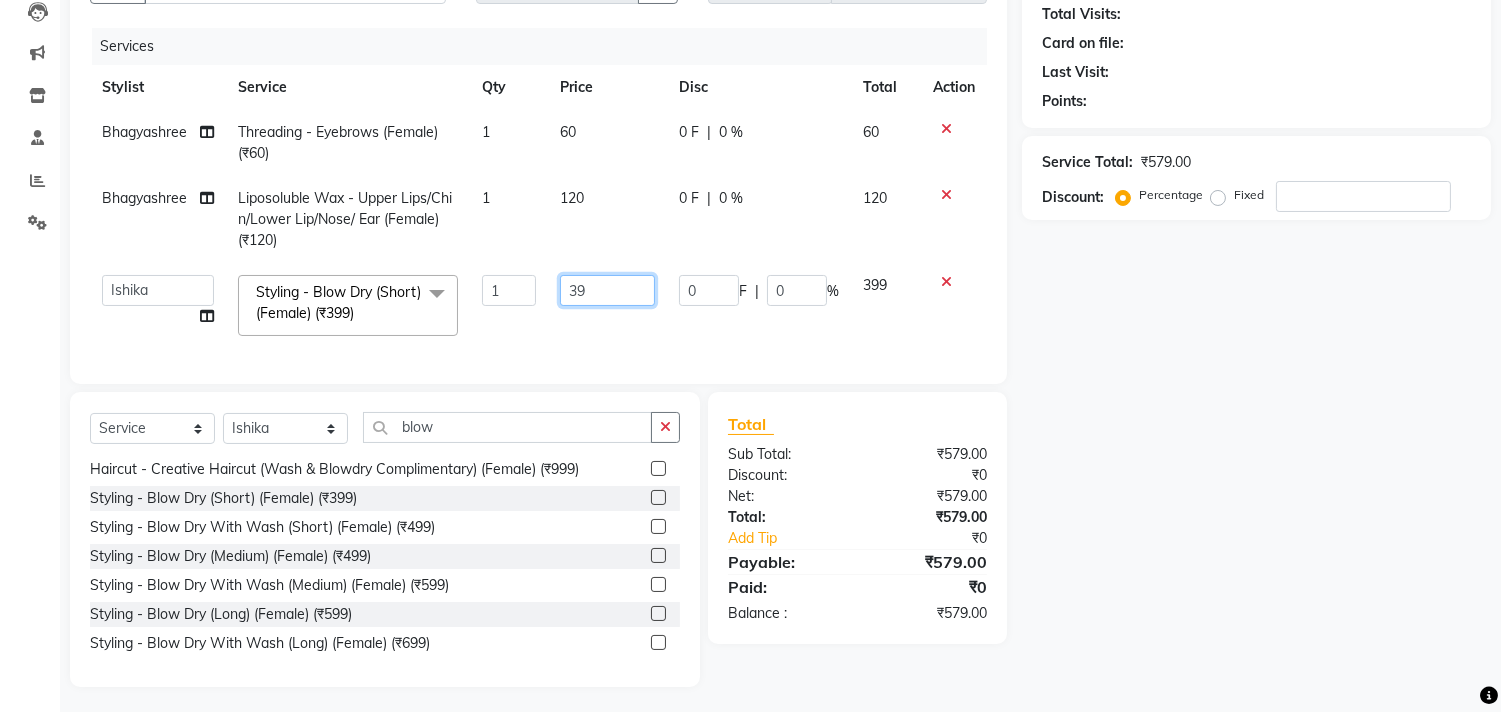 type on "3" 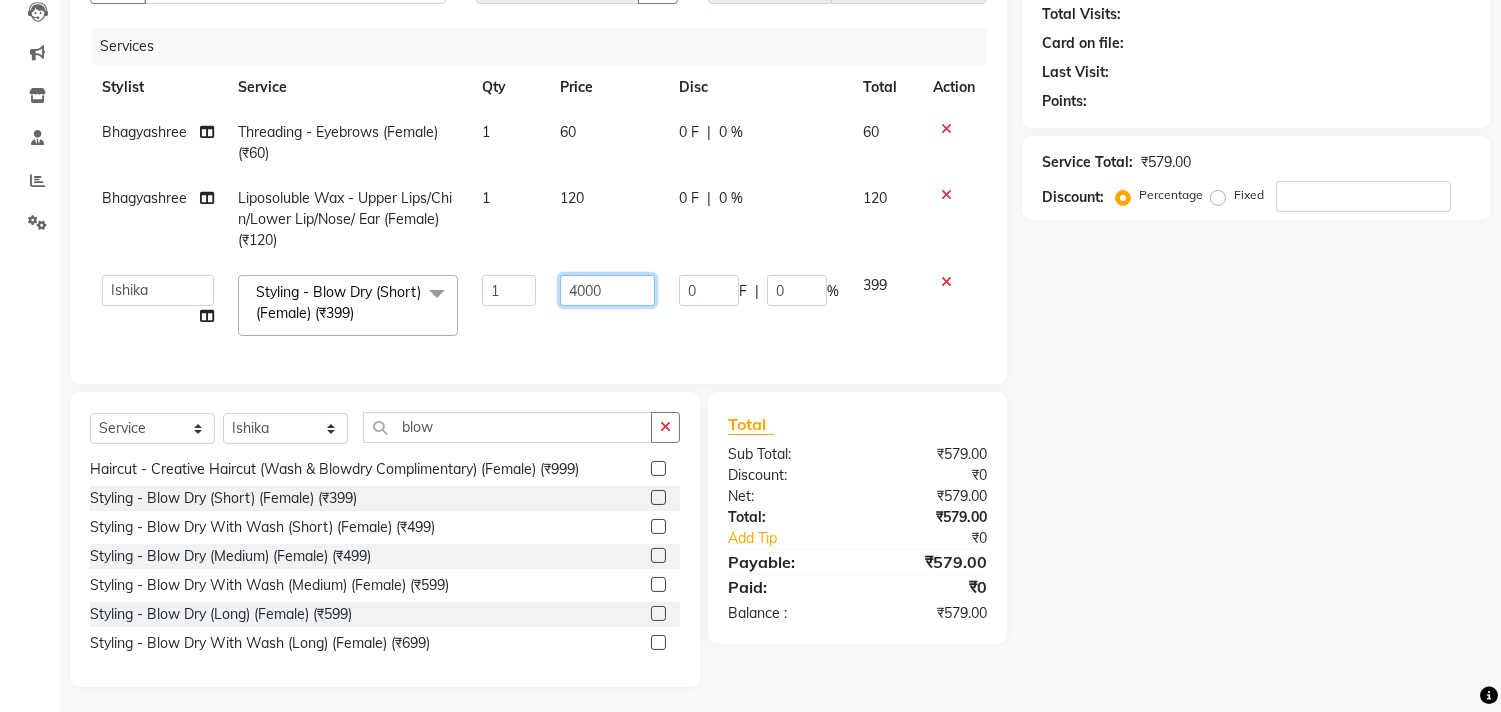 type on "400" 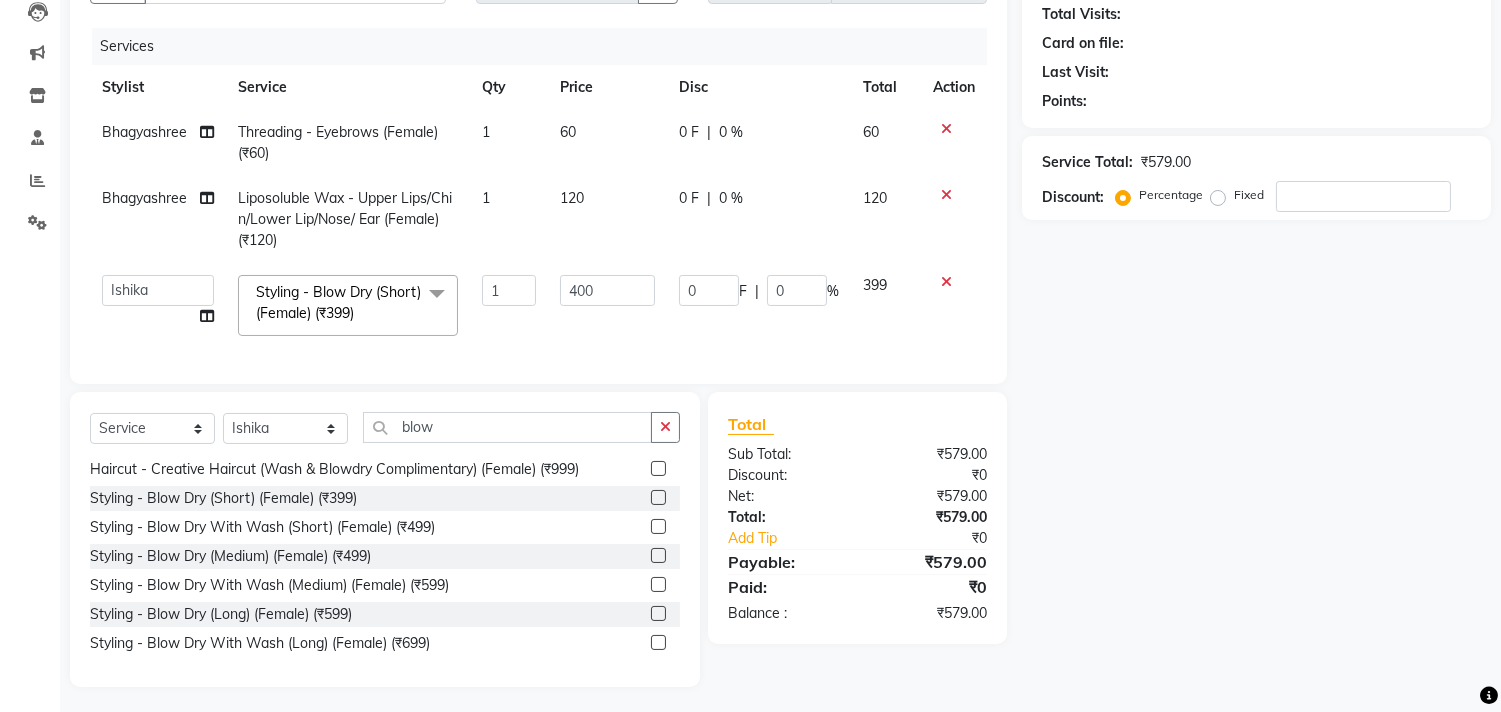 click on "Name: Membership: Total Visits: Card on file: Last Visit: Points: Service Total: ₹579.00 Discount: Percentage Fixed" 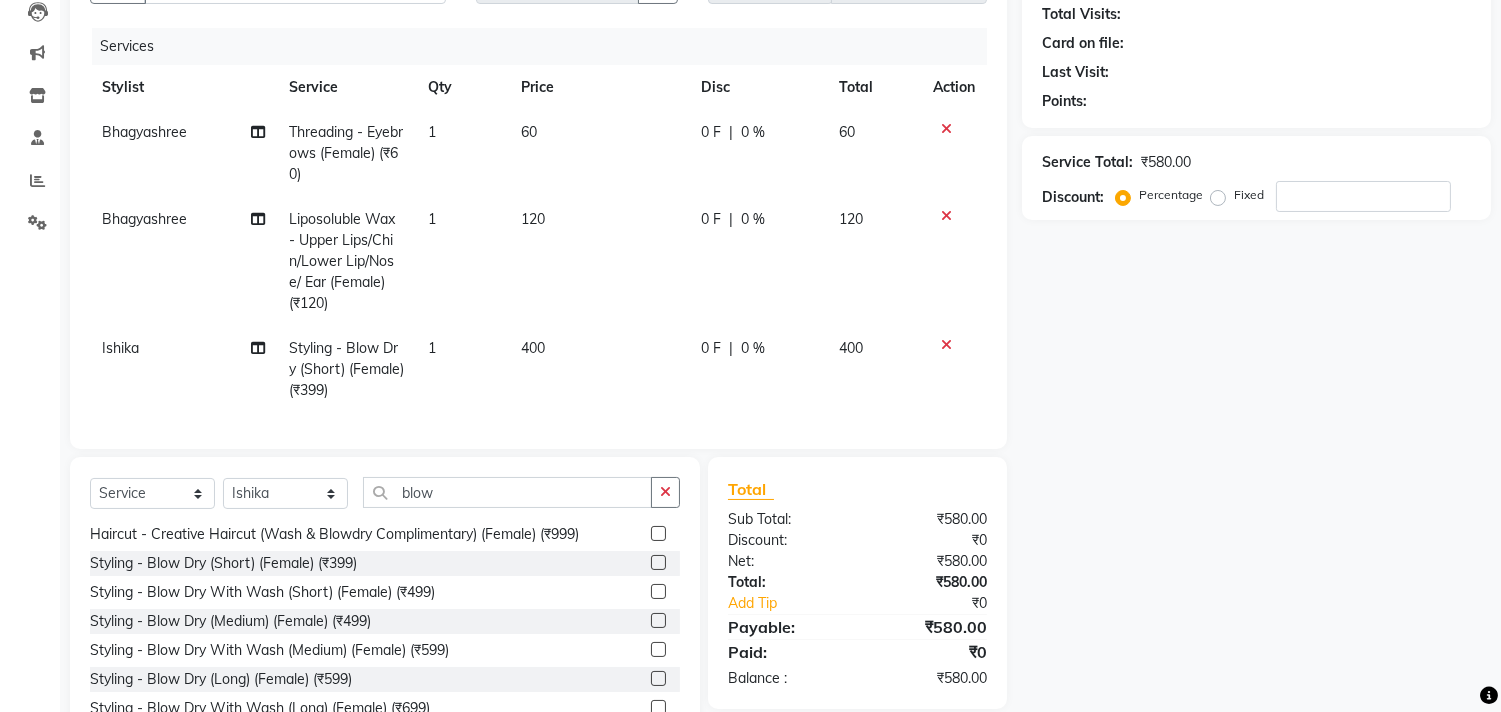 scroll, scrollTop: 0, scrollLeft: 0, axis: both 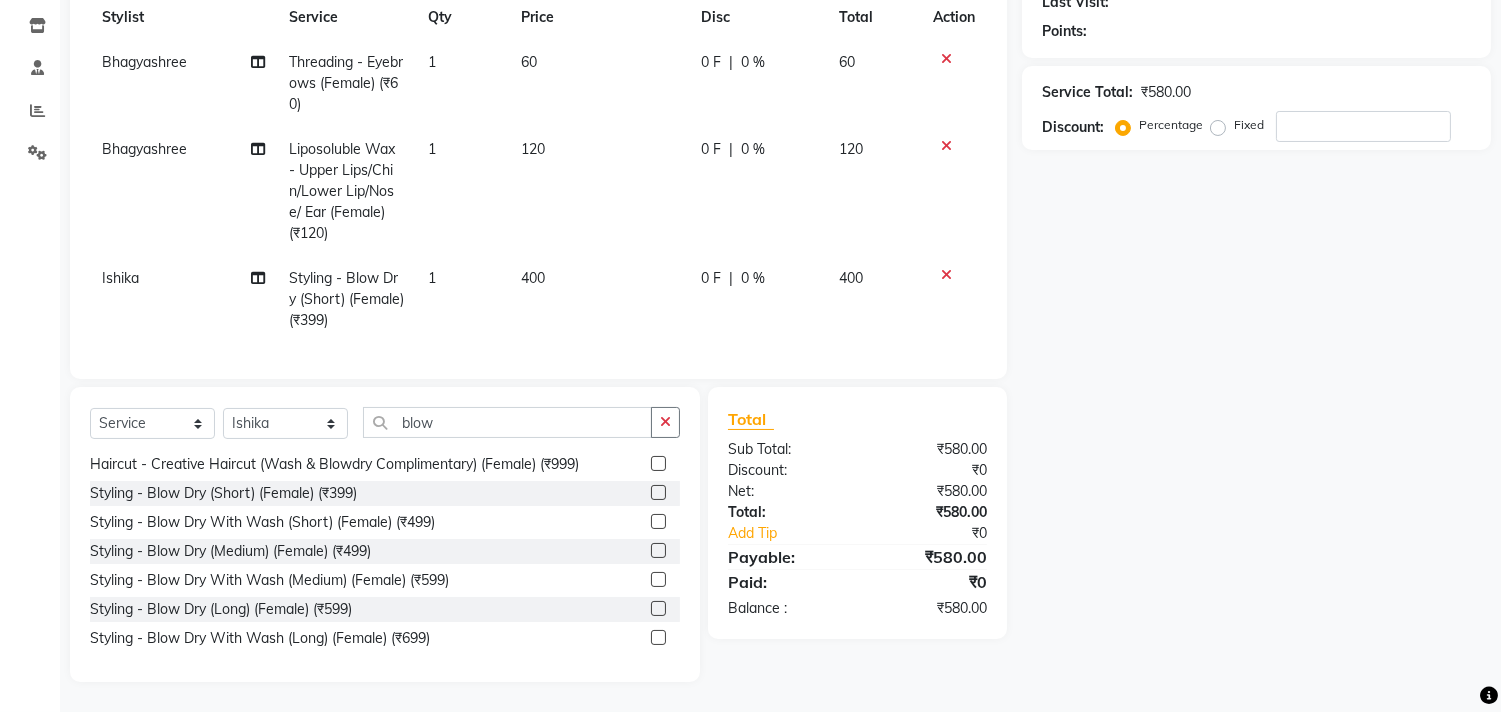 click on "Name: Membership: Total Visits: Card on file: Last Visit: Points: Service Total: ₹580.00 Discount: Percentage Fixed" 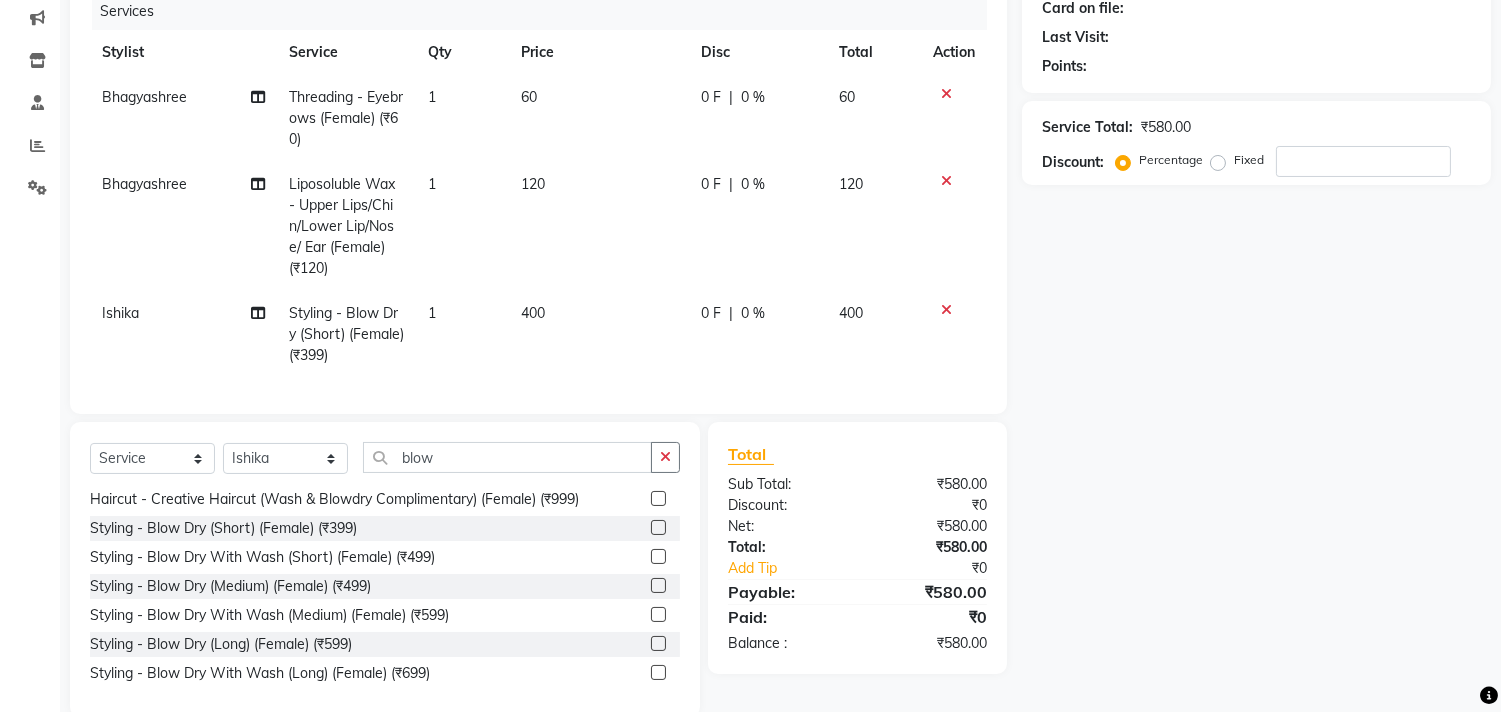 scroll, scrollTop: 306, scrollLeft: 0, axis: vertical 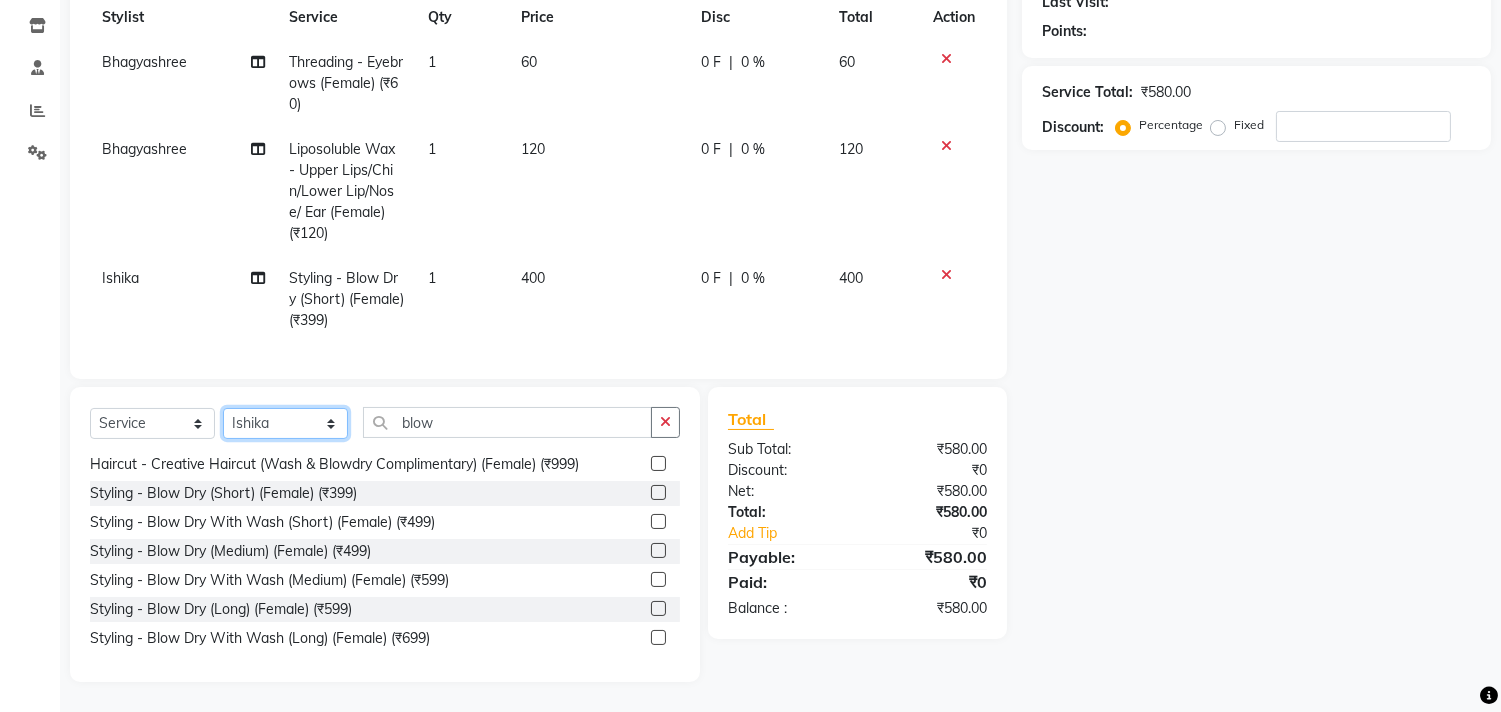 click on "Select Stylist Abhishek Amruta Bhagyashree CA Devkar FC Niks Ishika Kirti Komal Krishi Mahhi Nakshatra Nikhil Rajesh Savita Shabana Shrikant Gaikwad Soham" 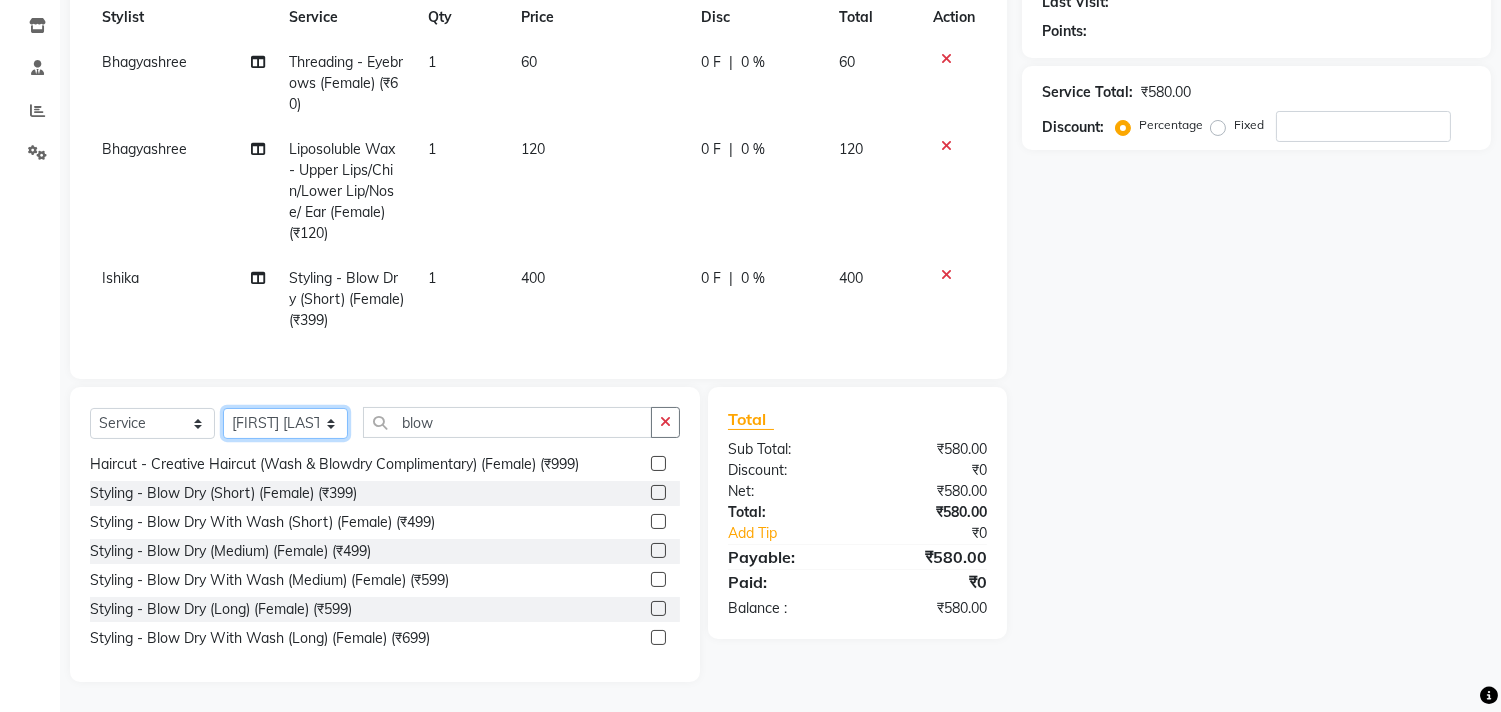 click on "Select Stylist Abhishek Amruta Bhagyashree CA Devkar FC Niks Ishika Kirti Komal Krishi Mahhi Nakshatra Nikhil Rajesh Savita Shabana Shrikant Gaikwad Soham" 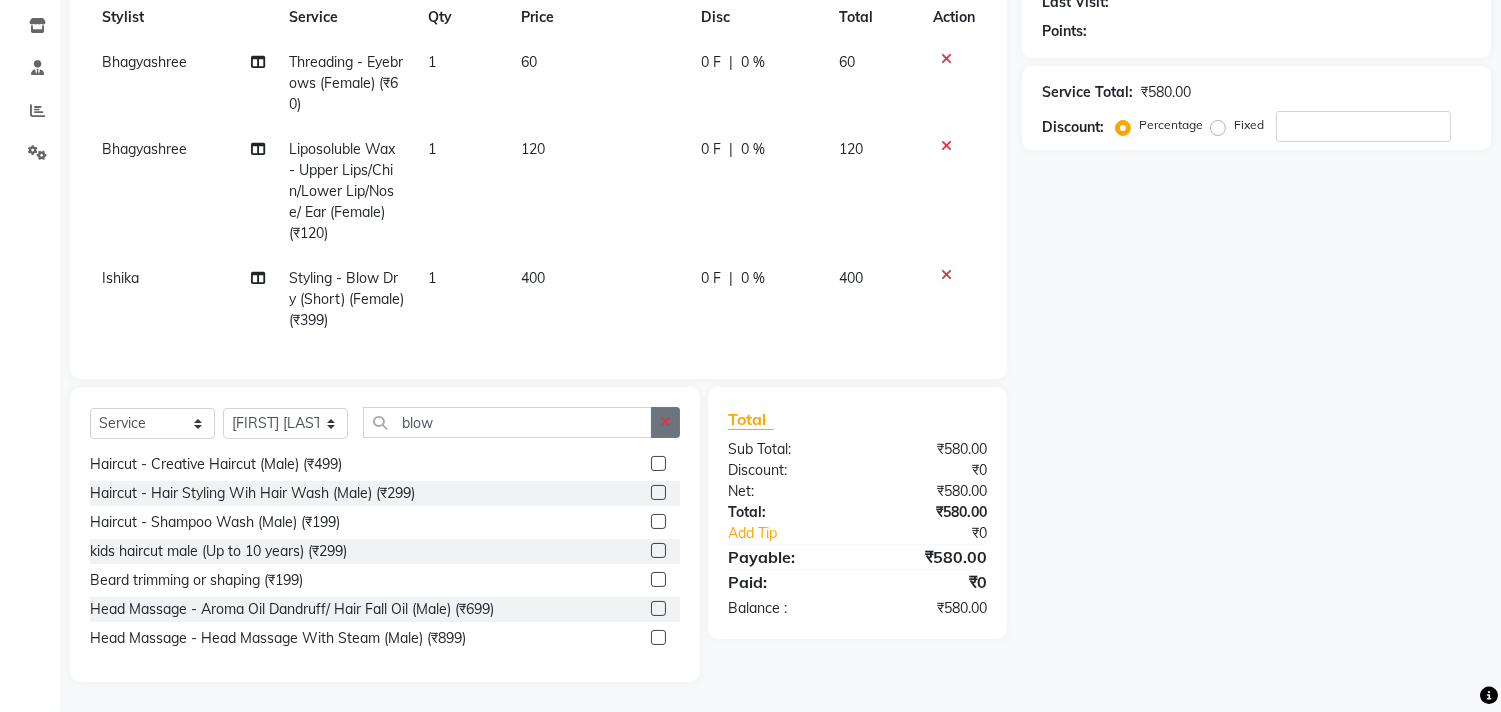 click 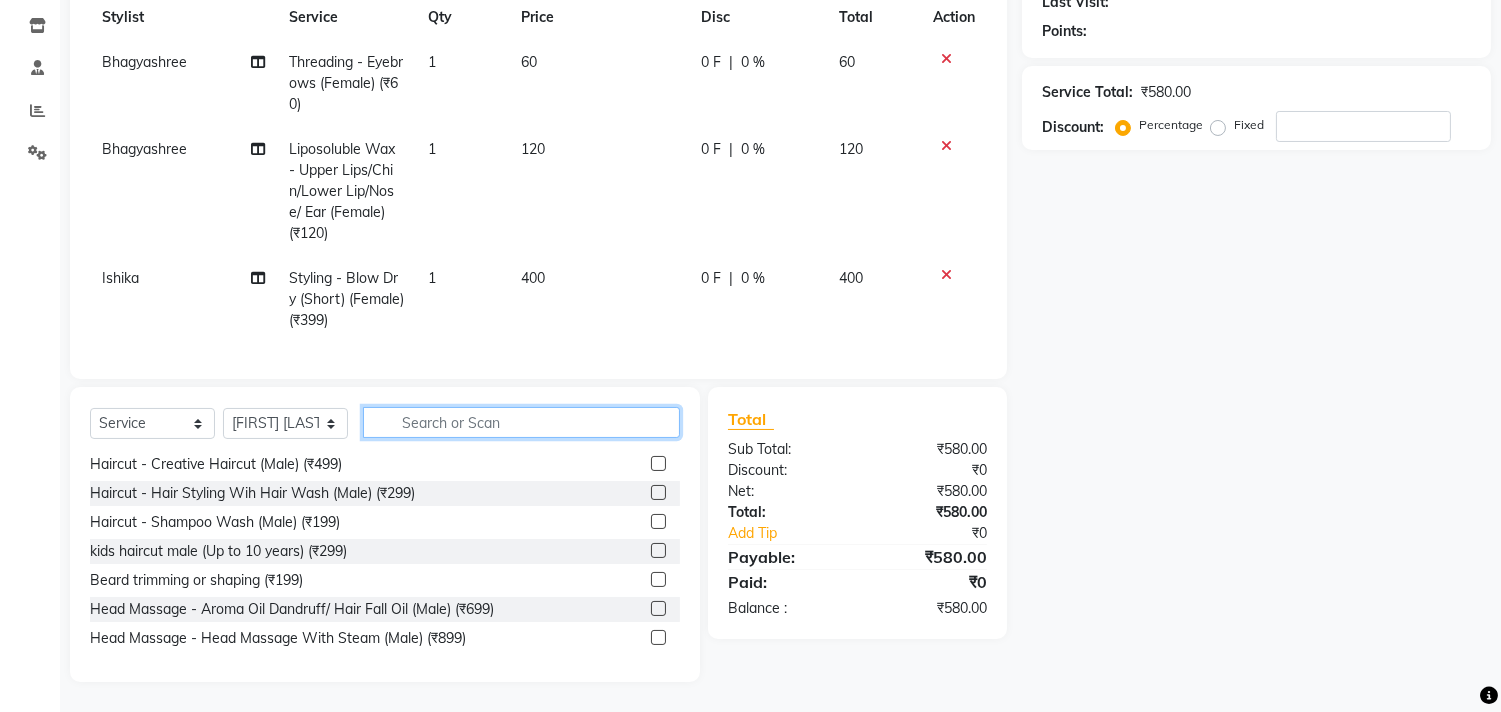 click 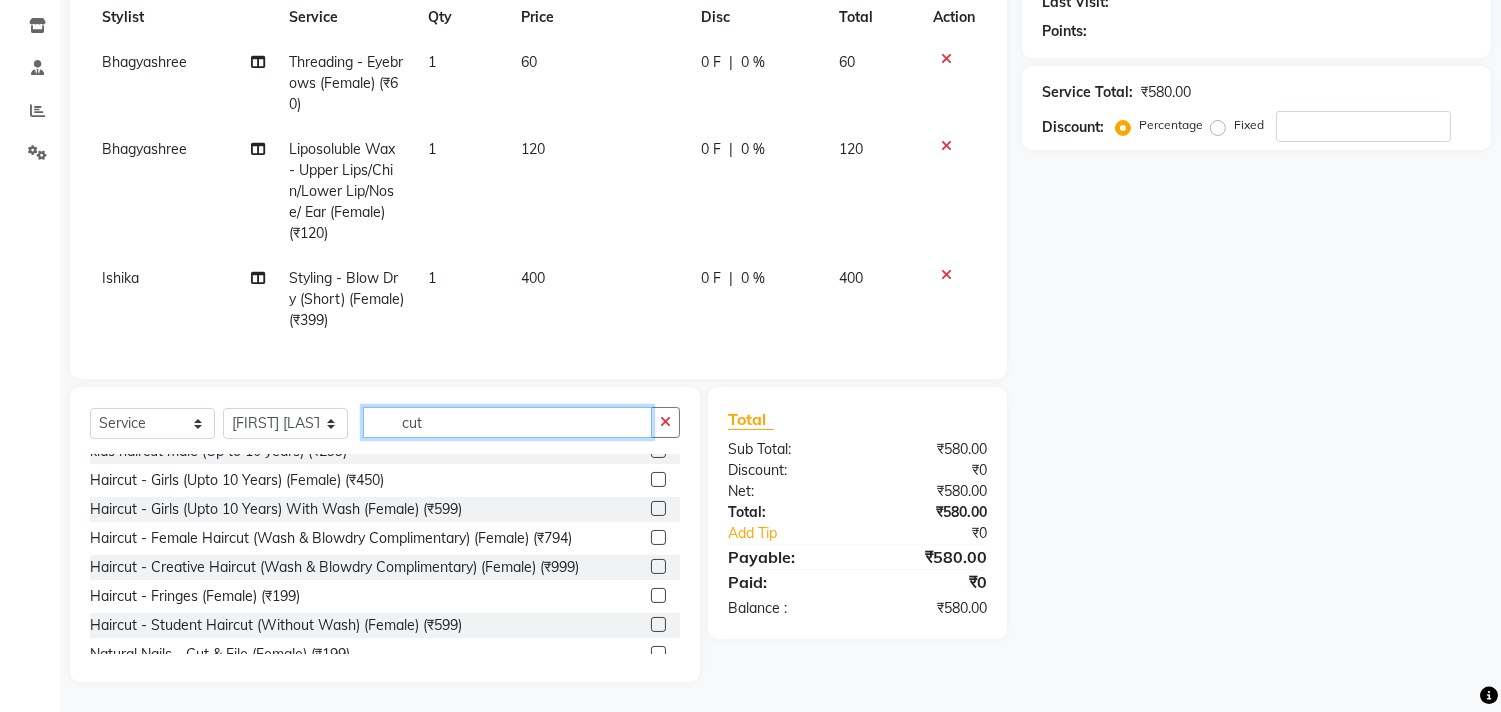 scroll, scrollTop: 176, scrollLeft: 0, axis: vertical 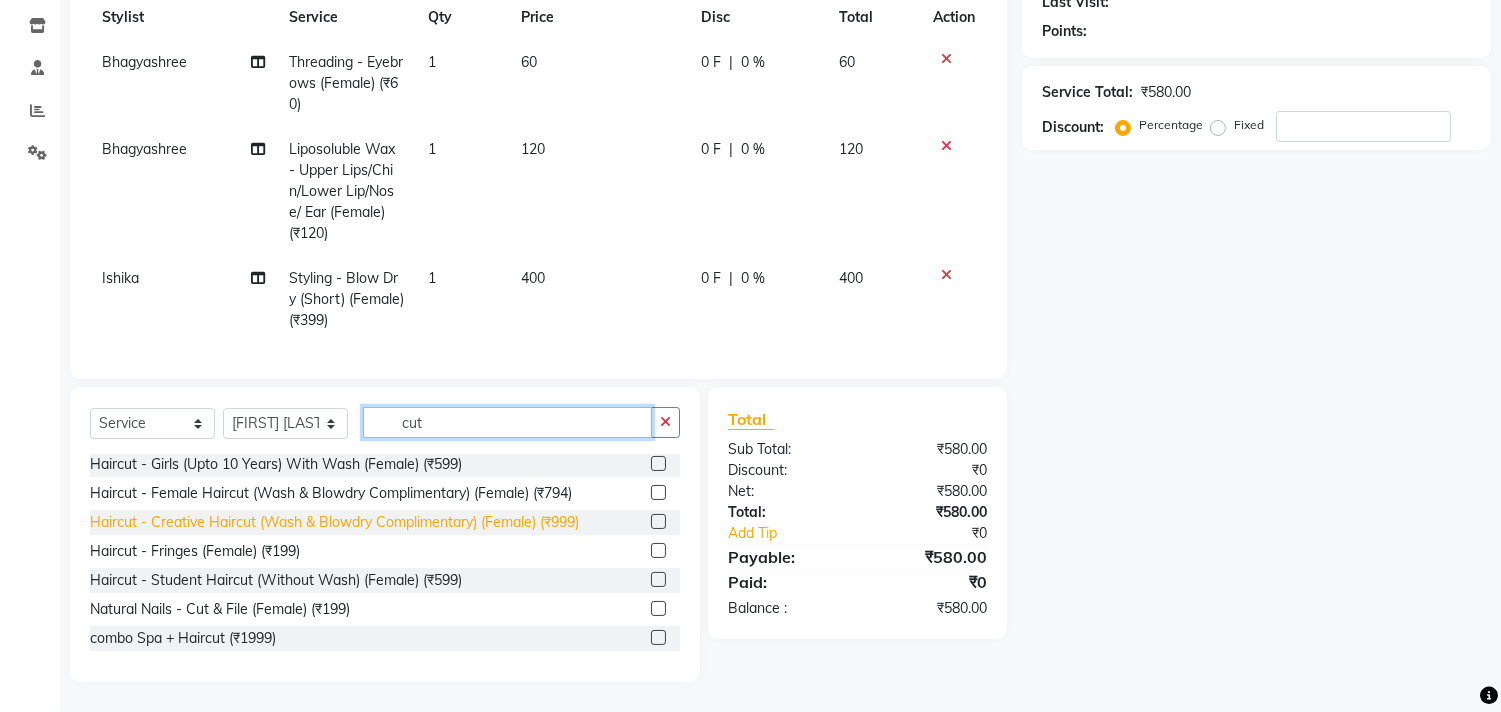 type on "cut" 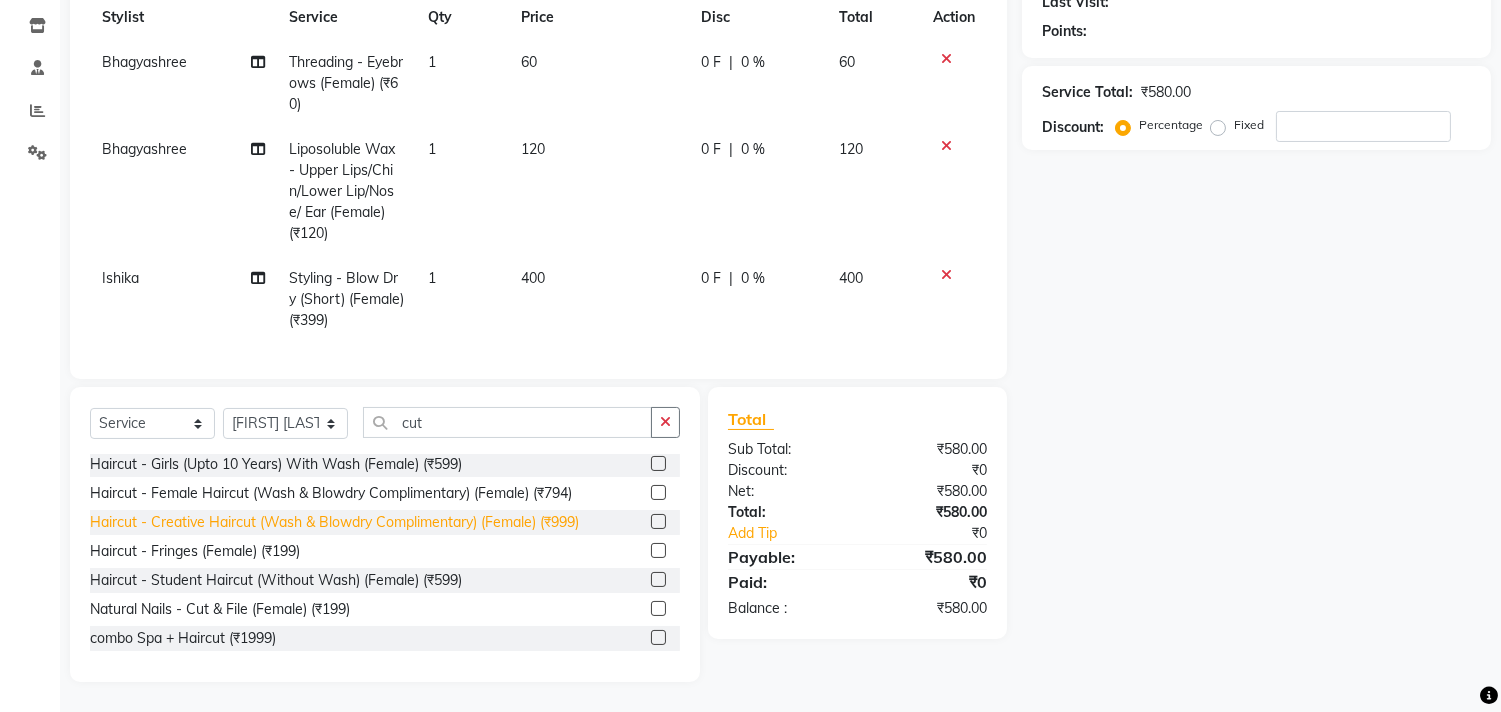 click on "Haircut - Creative Haircut (Wash & Blowdry Complimentary) (Female) (₹999)" 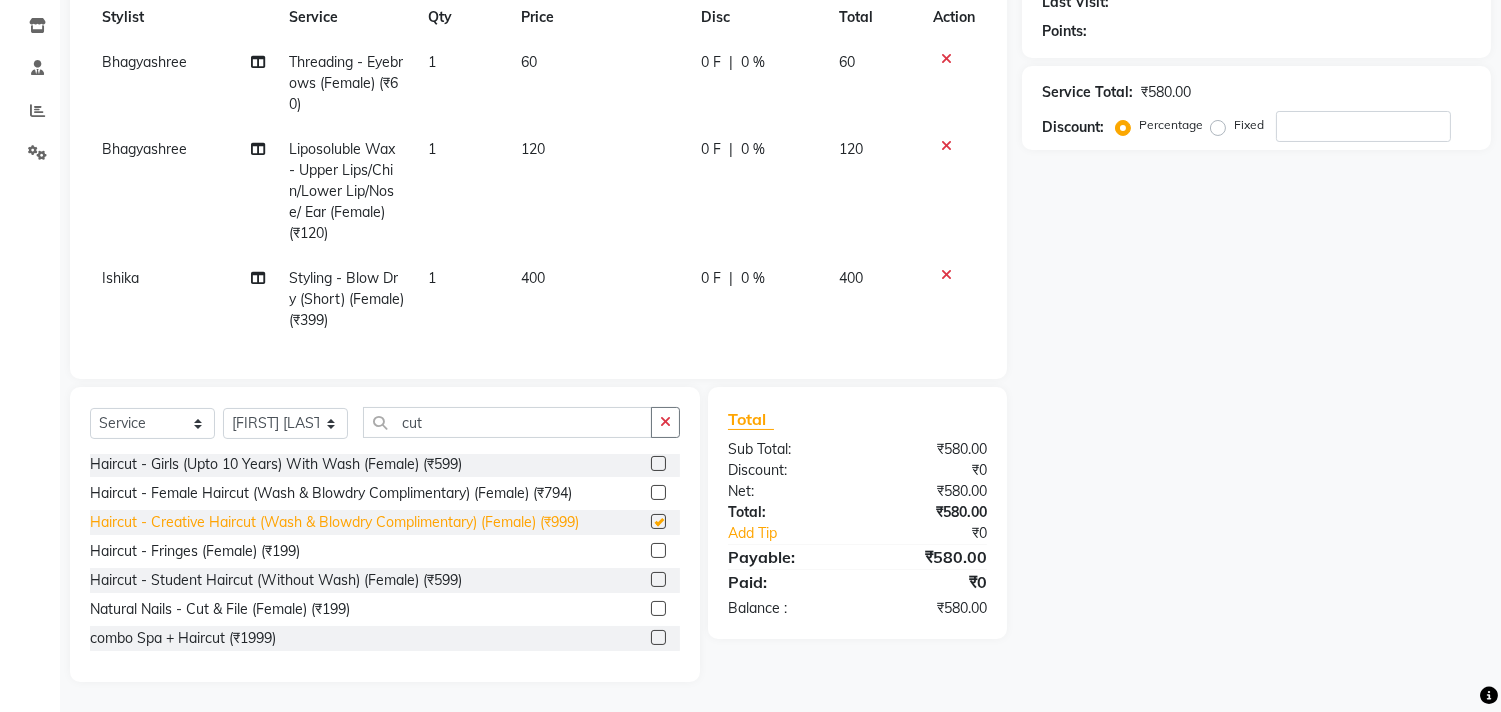checkbox on "false" 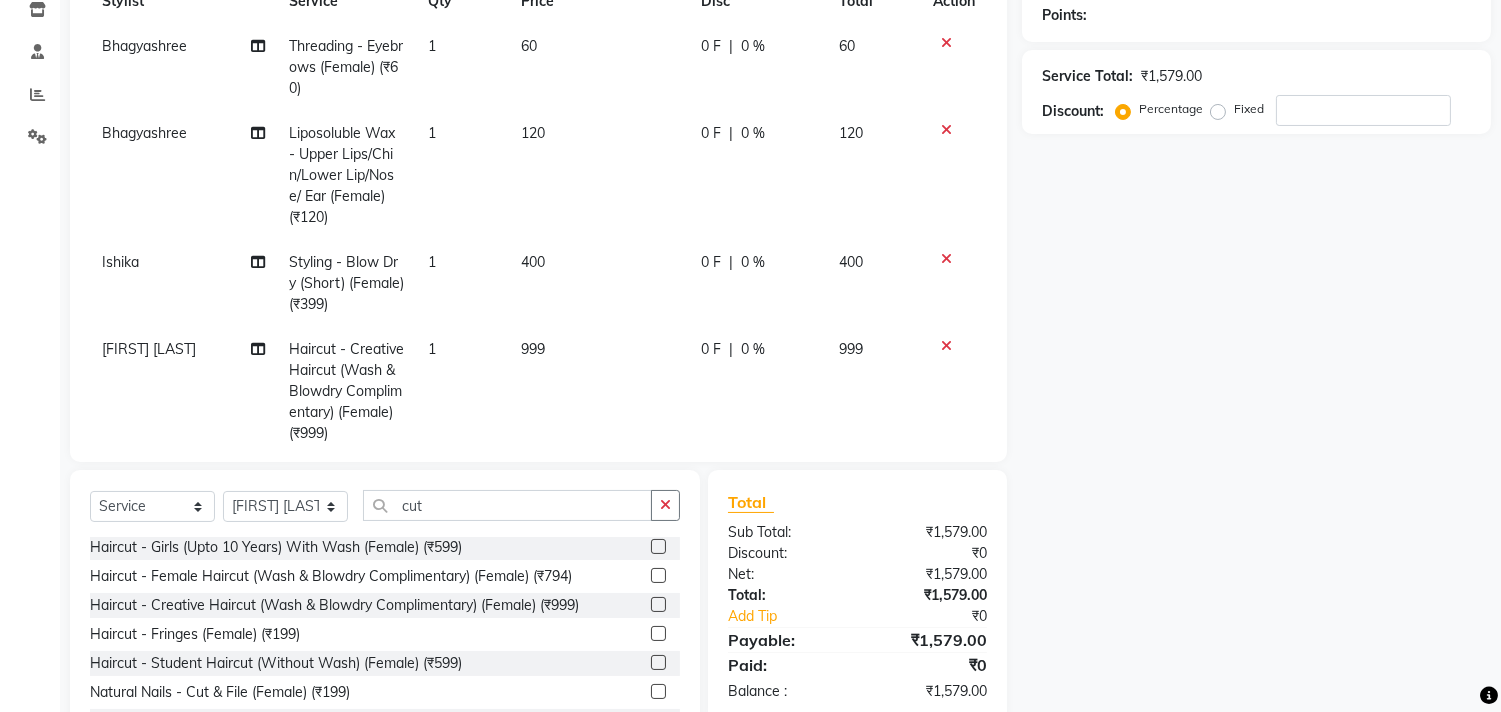 click on "999" 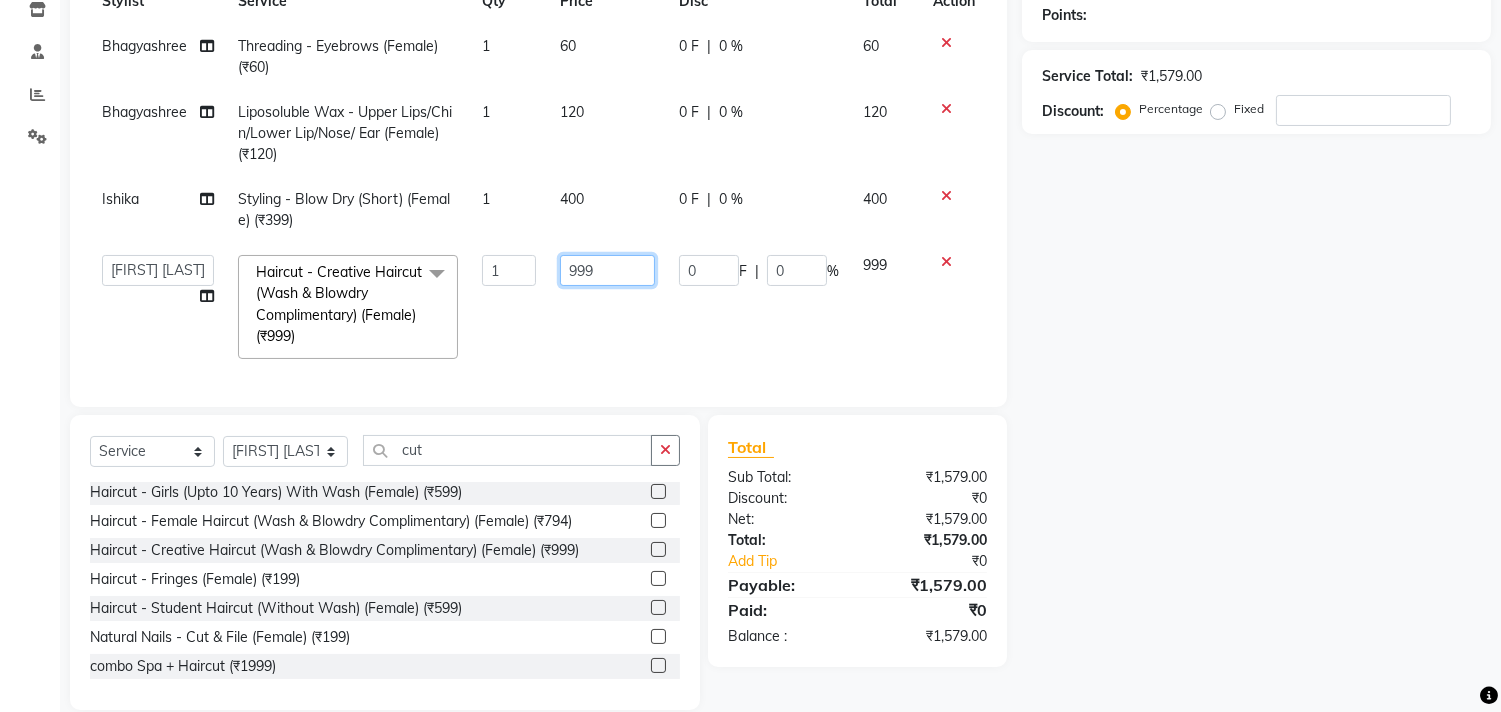 click on "999" 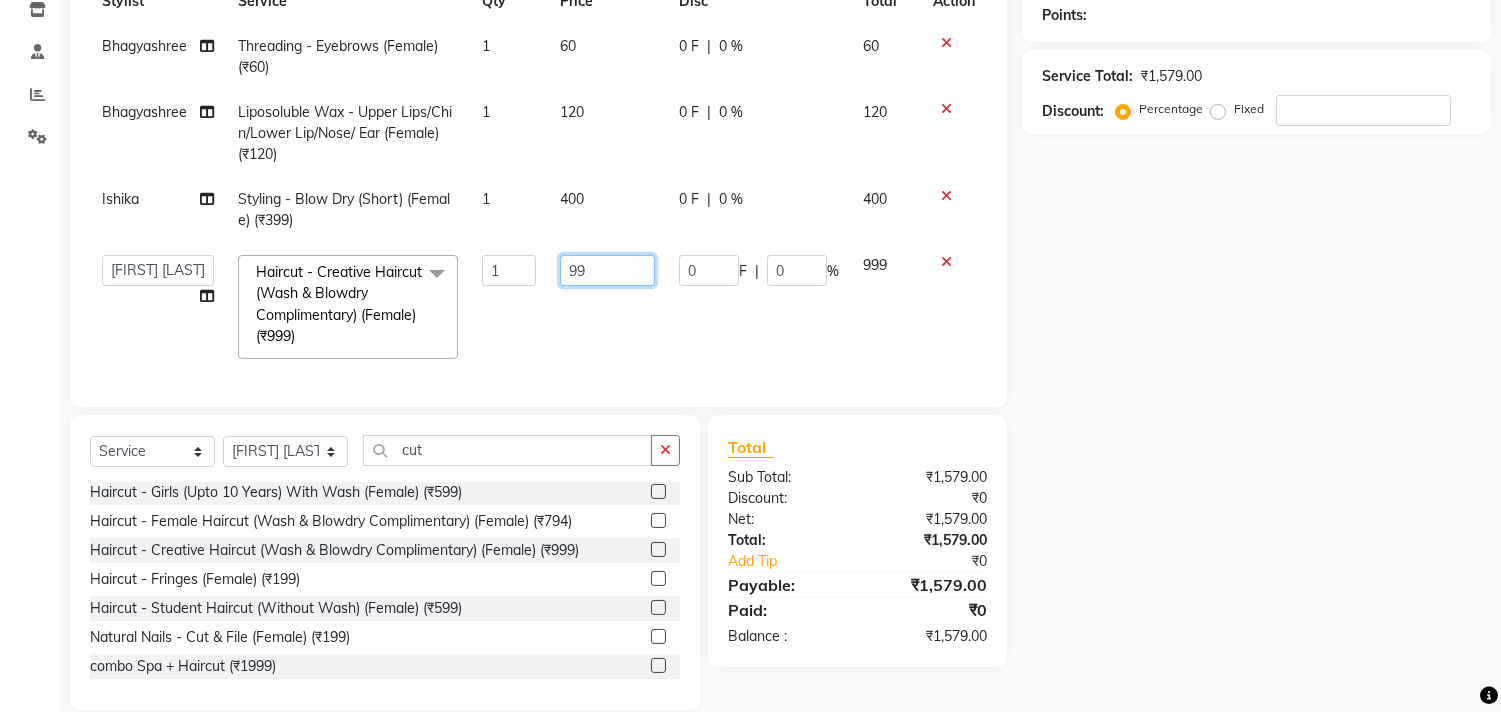type on "9" 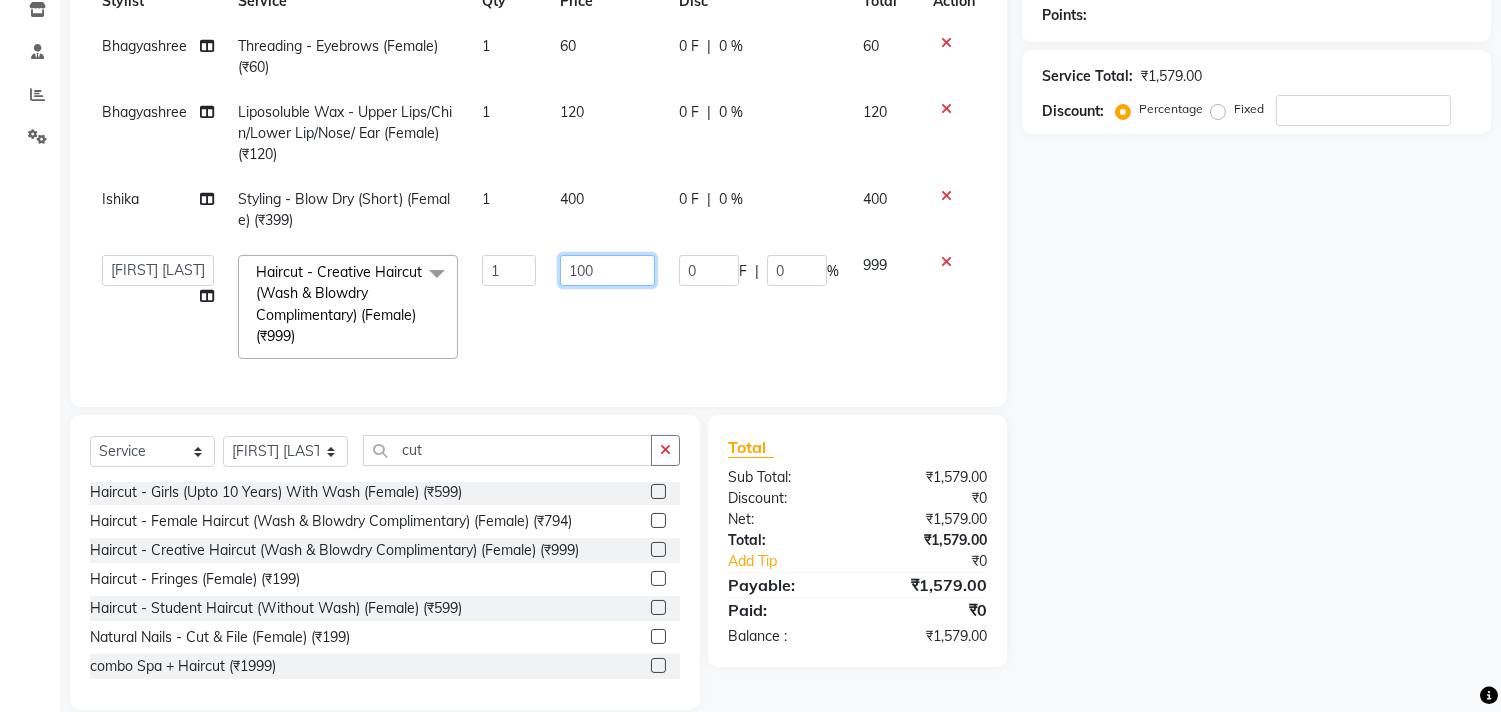 type on "1000" 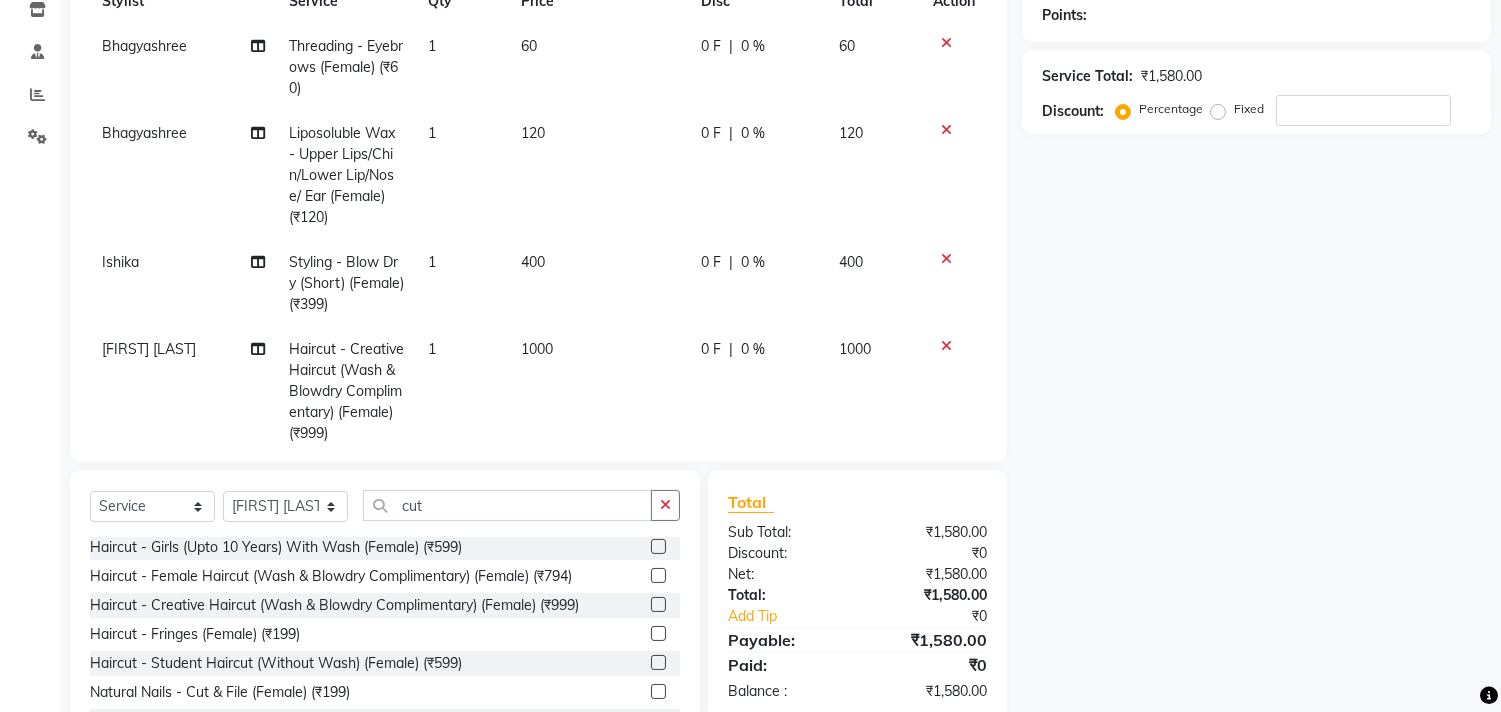 click on "Name: Membership: Total Visits: Card on file: Last Visit: Points: Service Total: ₹1,580.00 Discount: Percentage Fixed" 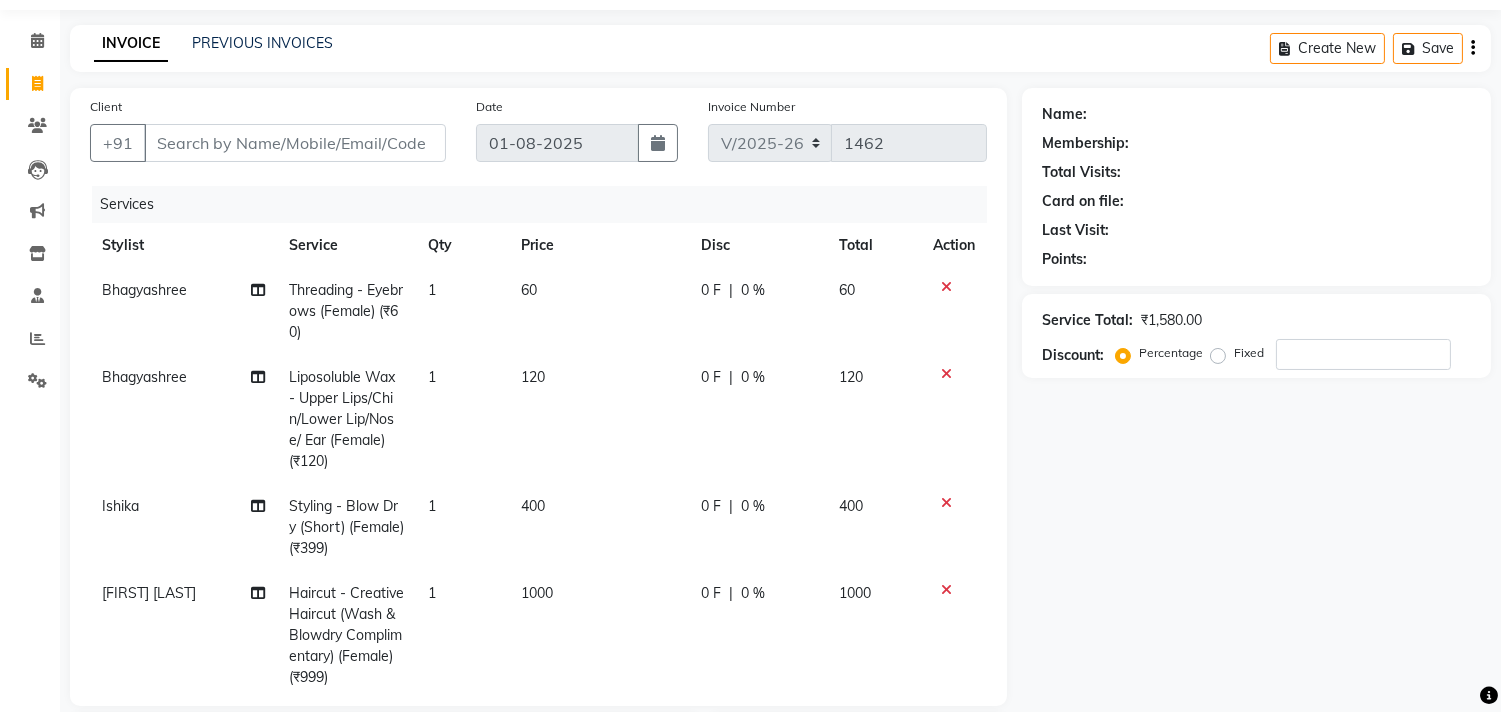 scroll, scrollTop: 0, scrollLeft: 0, axis: both 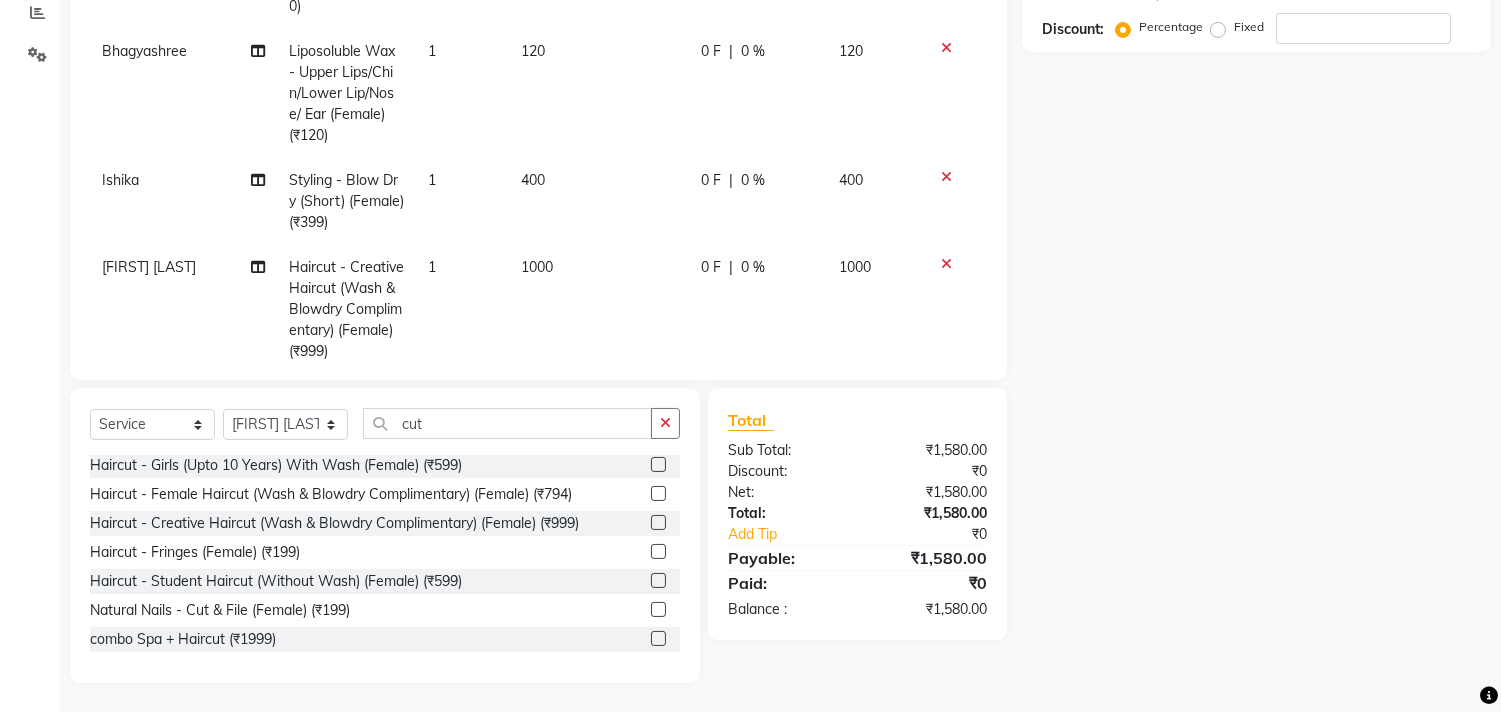 click on "Name: Membership: Total Visits: Card on file: Last Visit: Points: Service Total: ₹1,580.00 Discount: Percentage Fixed" 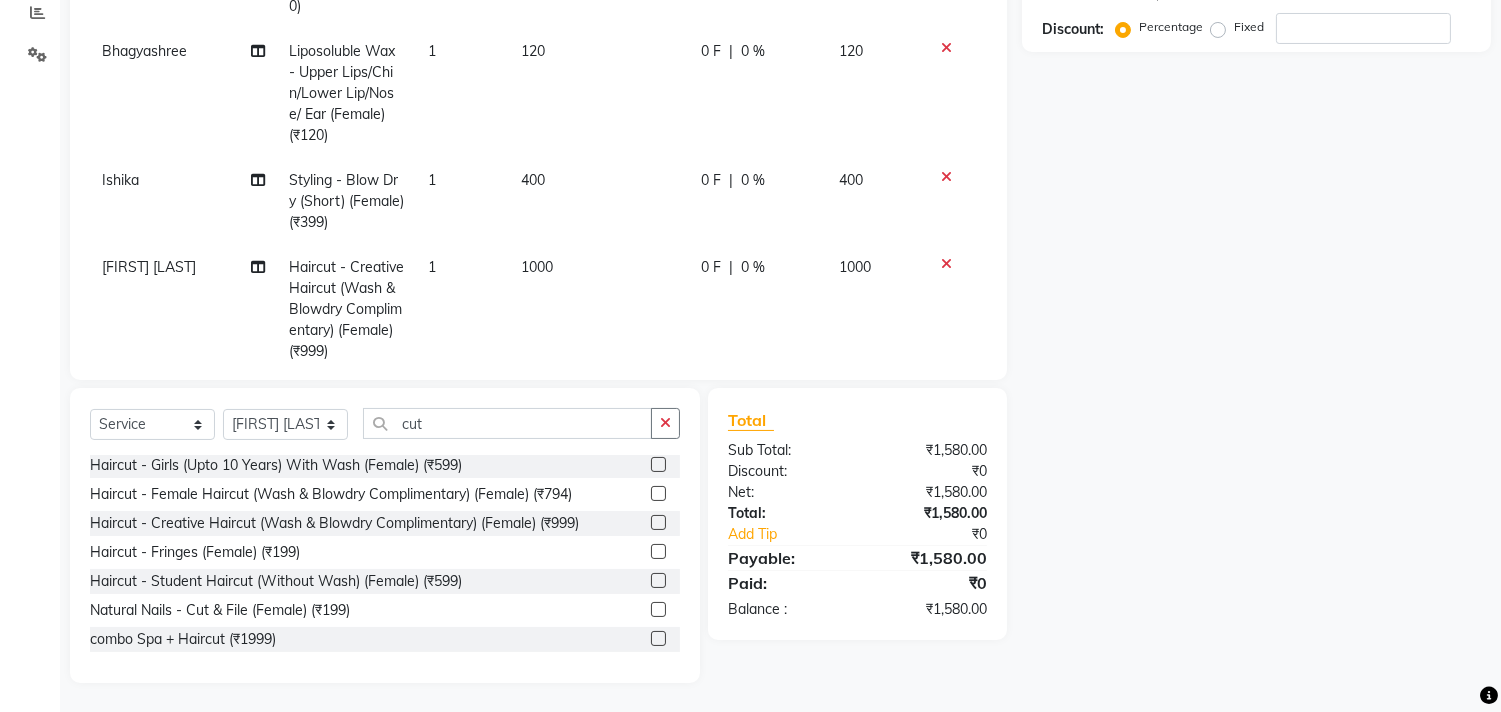 scroll, scrollTop: 35, scrollLeft: 0, axis: vertical 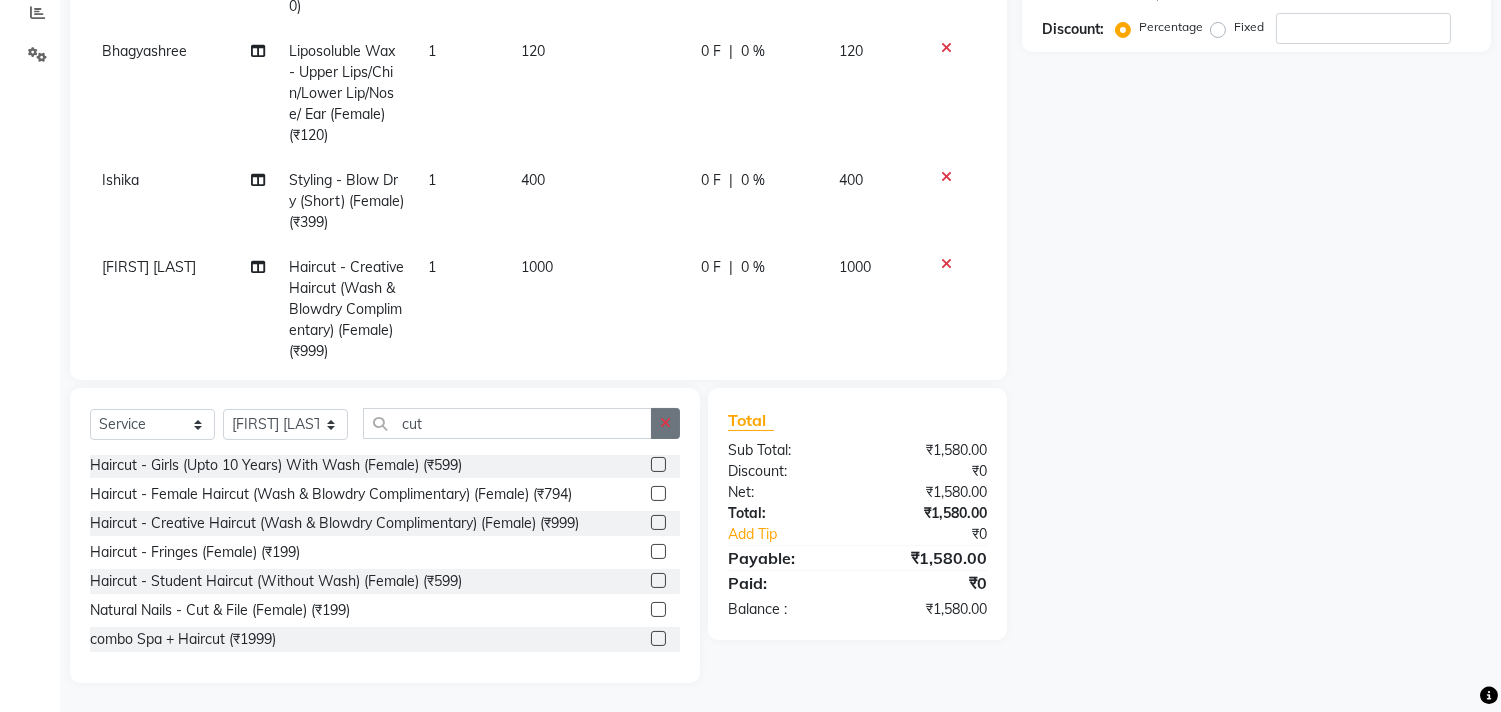 click 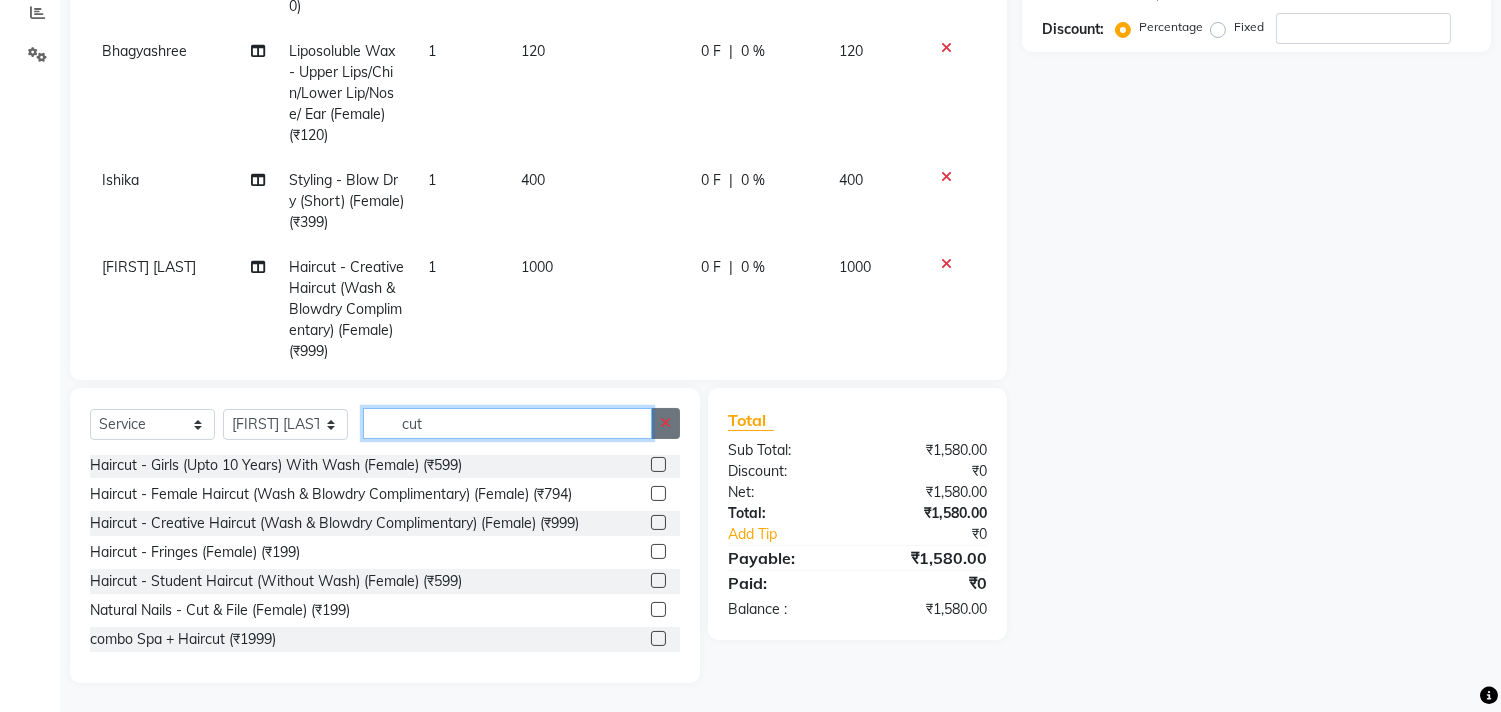 type 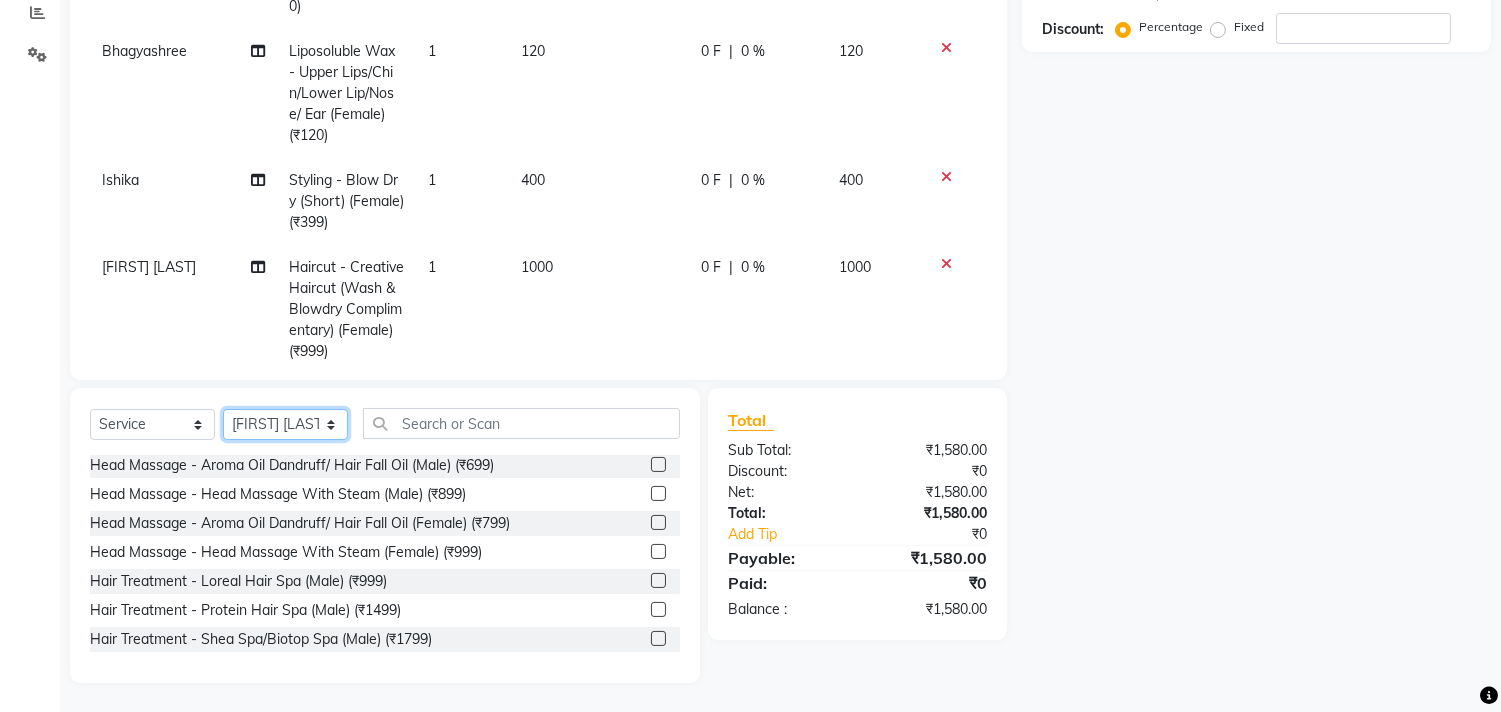 click on "Select Stylist Abhishek Amruta Bhagyashree CA Devkar FC Niks Ishika Kirti Komal Krishi Mahhi Nakshatra Nikhil Rajesh Savita Shabana Shrikant Gaikwad Soham" 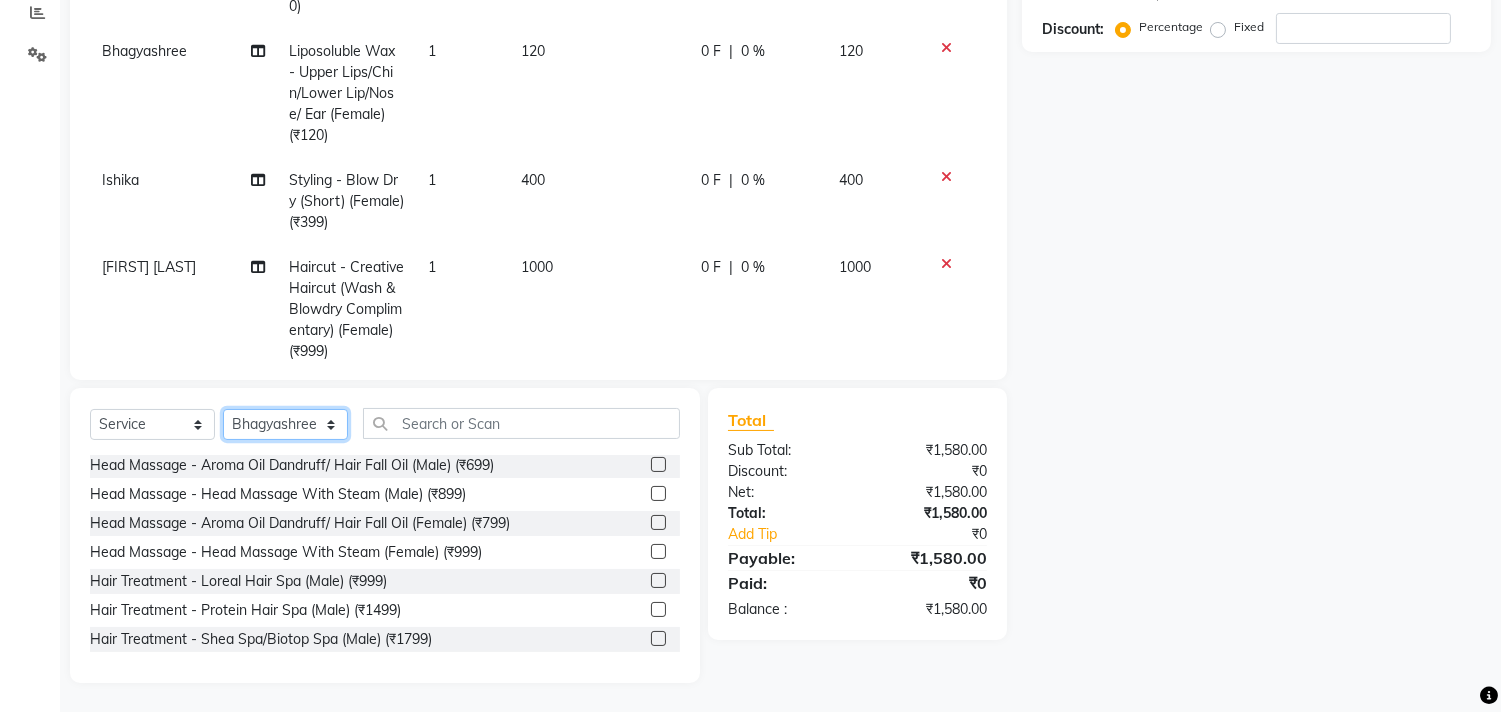 click on "Select Stylist Abhishek Amruta Bhagyashree CA Devkar FC Niks Ishika Kirti Komal Krishi Mahhi Nakshatra Nikhil Rajesh Savita Shabana Shrikant Gaikwad Soham" 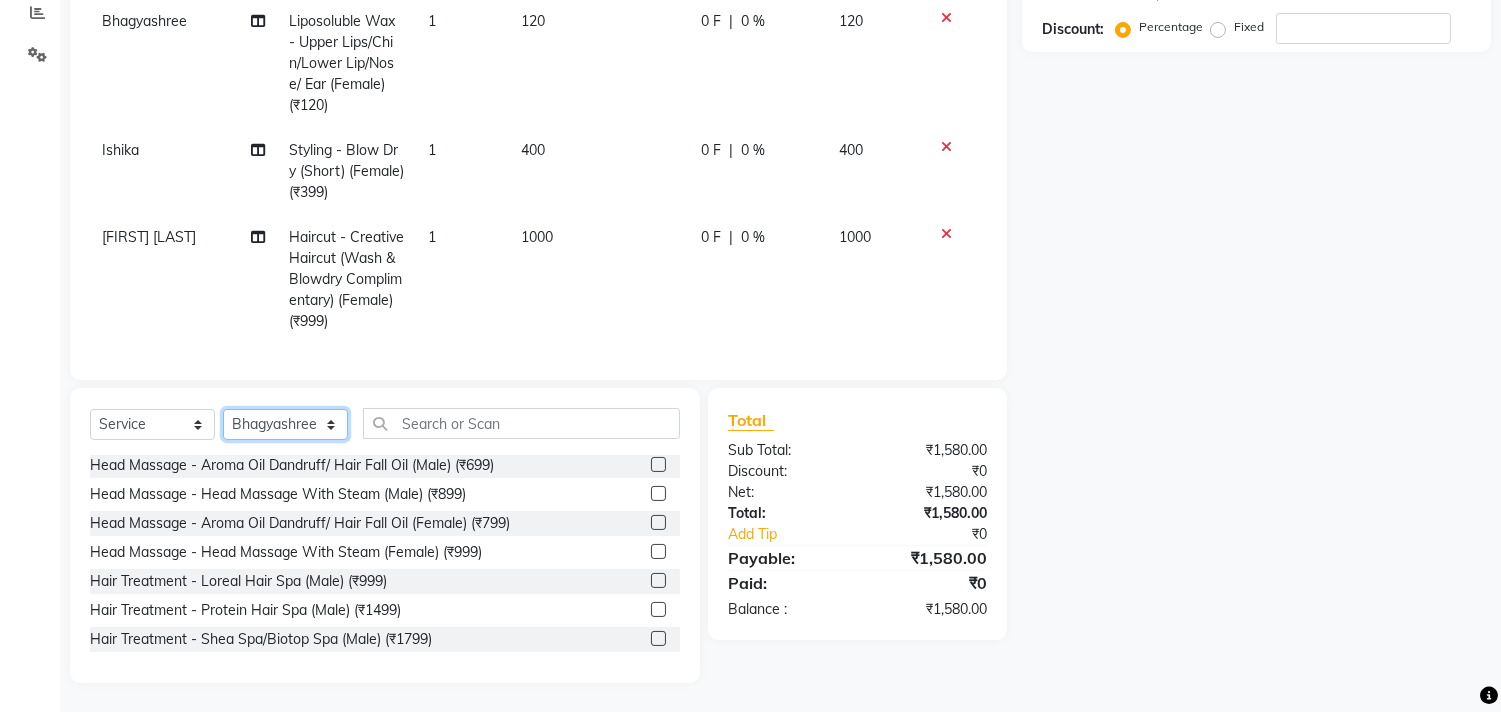 scroll, scrollTop: 46, scrollLeft: 0, axis: vertical 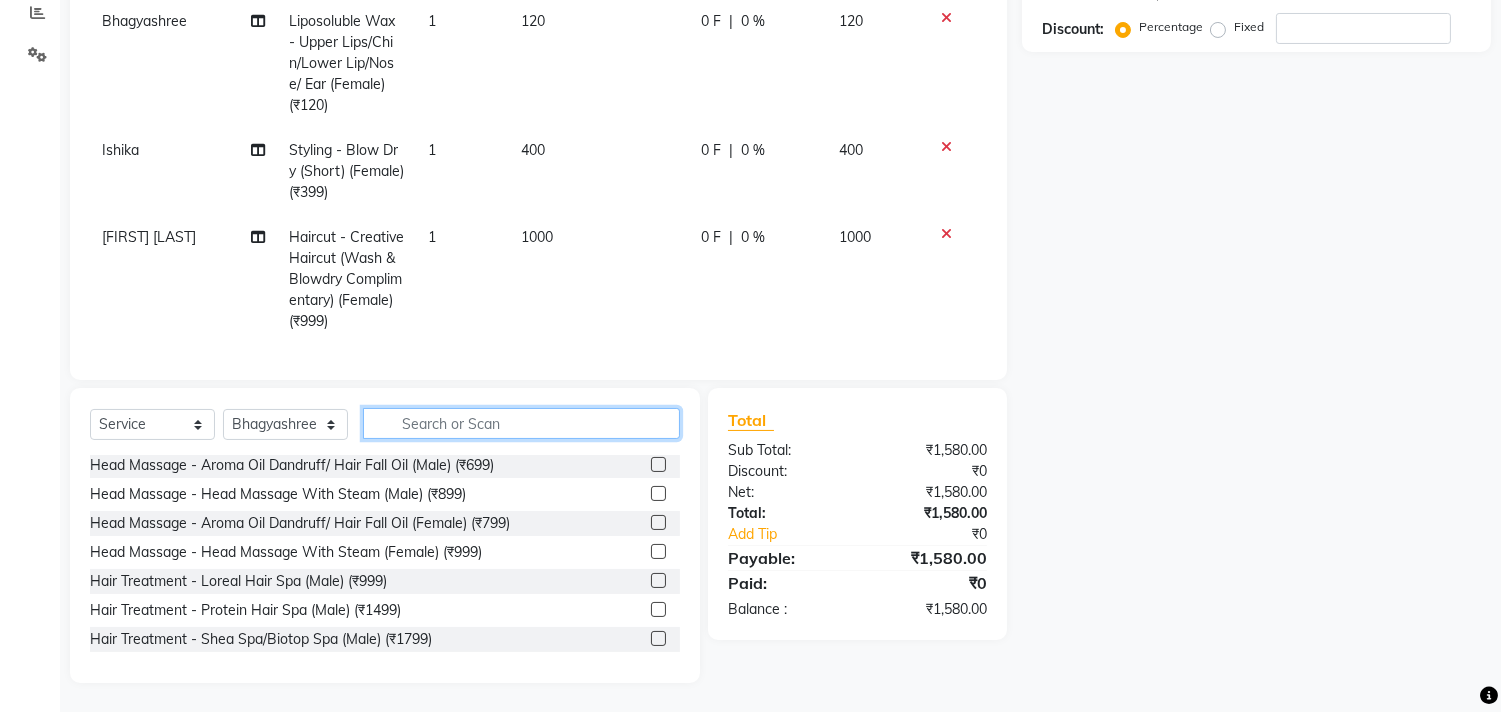 click 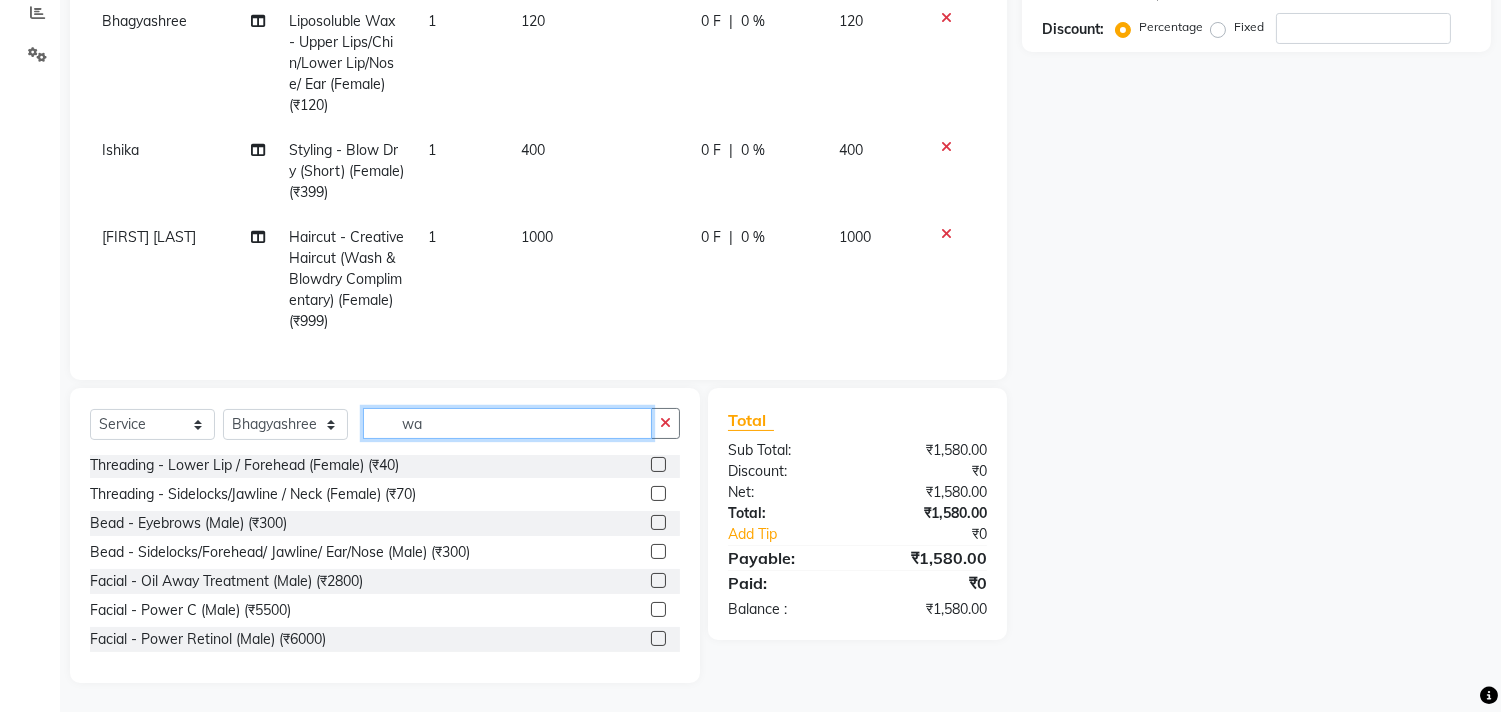 scroll, scrollTop: 31, scrollLeft: 0, axis: vertical 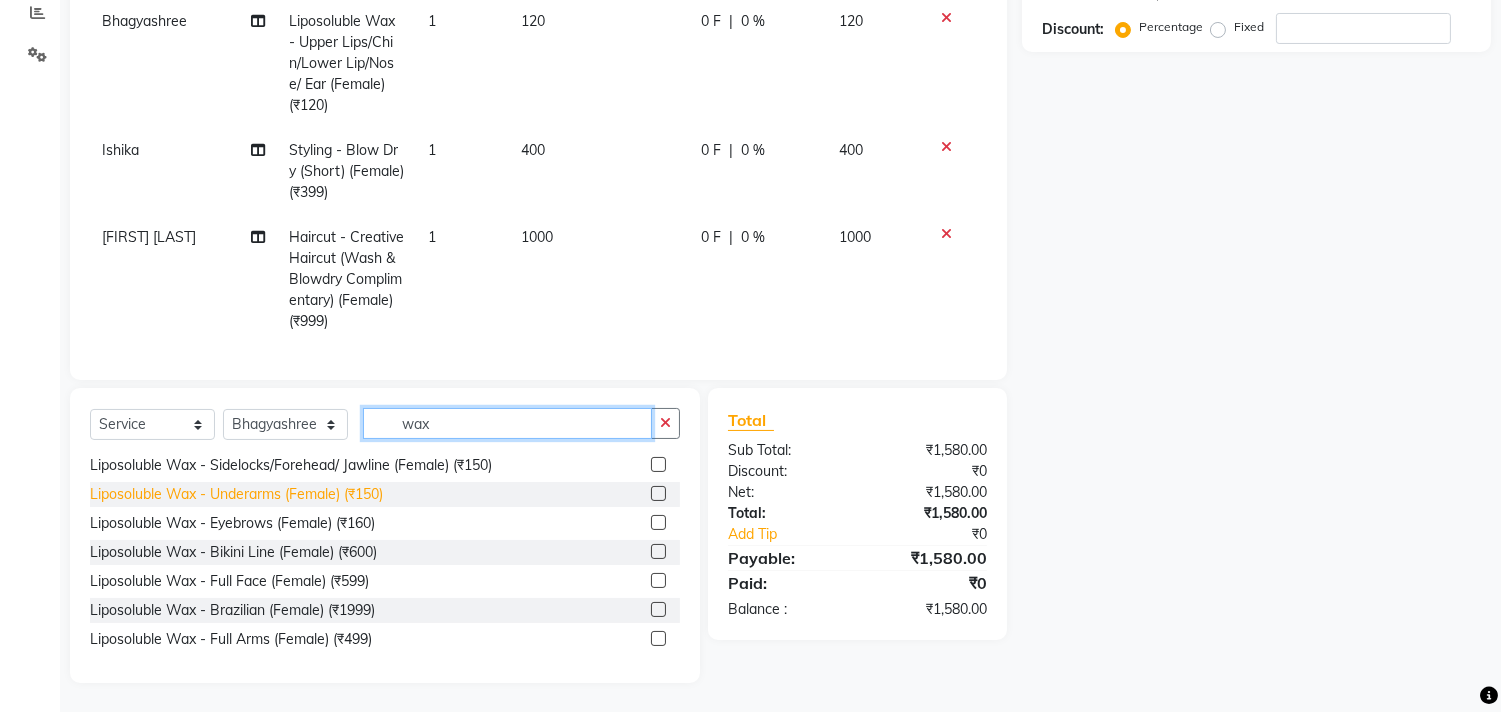type on "wax" 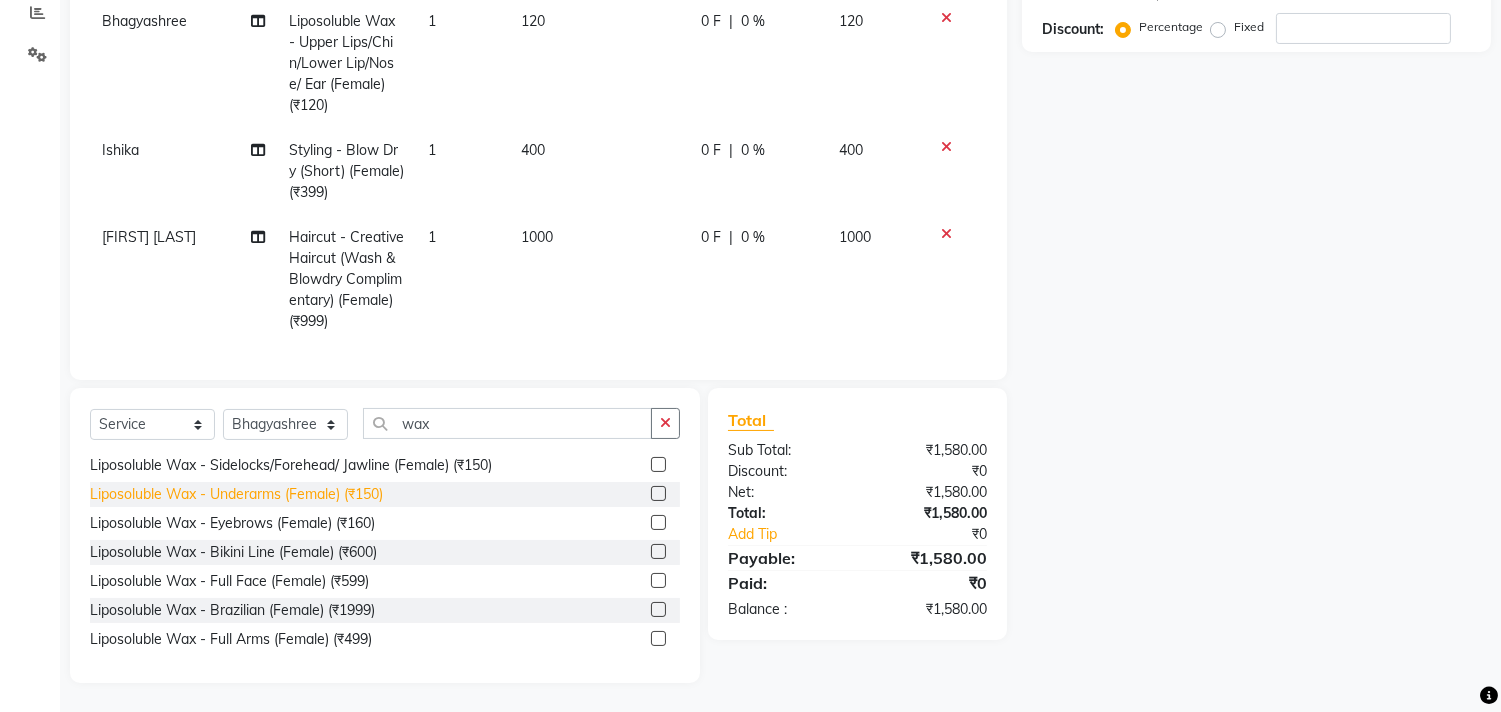 click on "Liposoluble Wax - Underarms (Female) (₹150)" 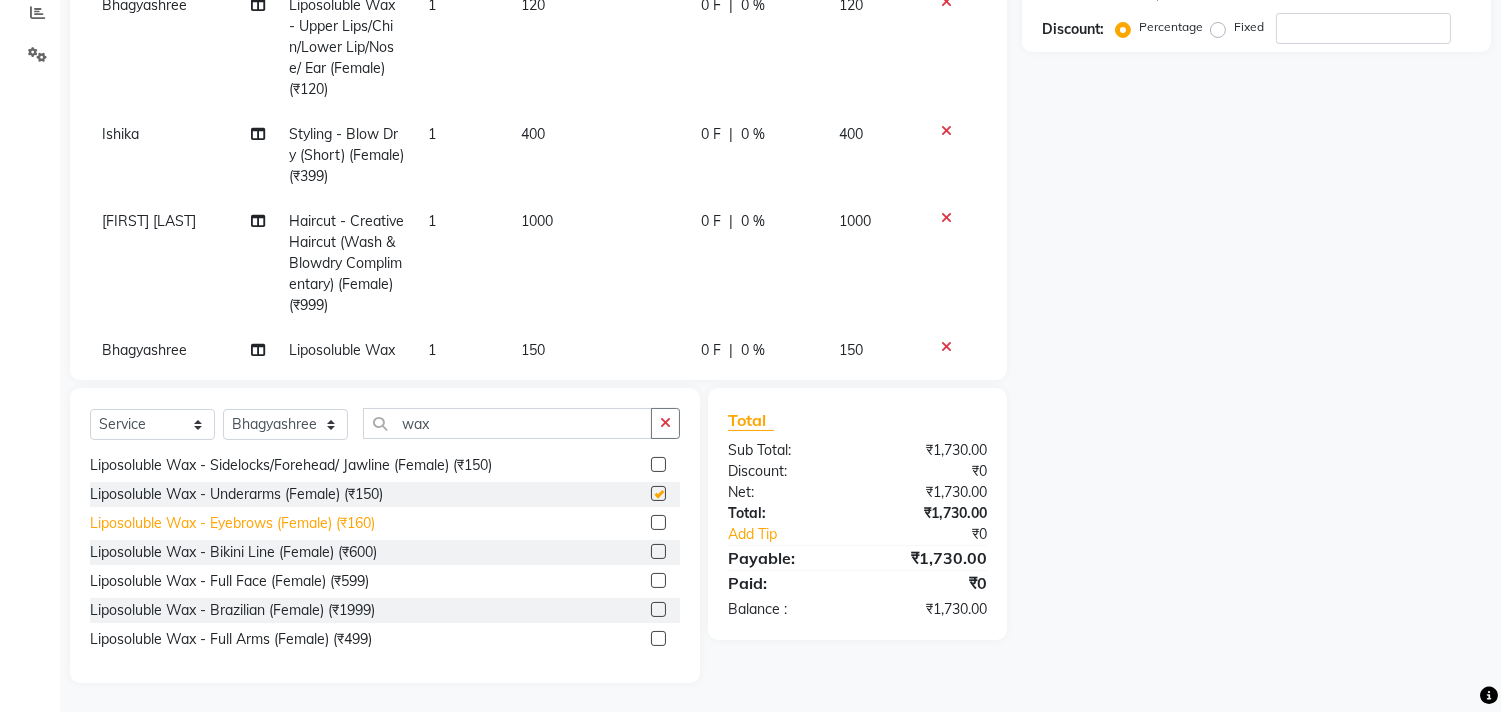checkbox on "false" 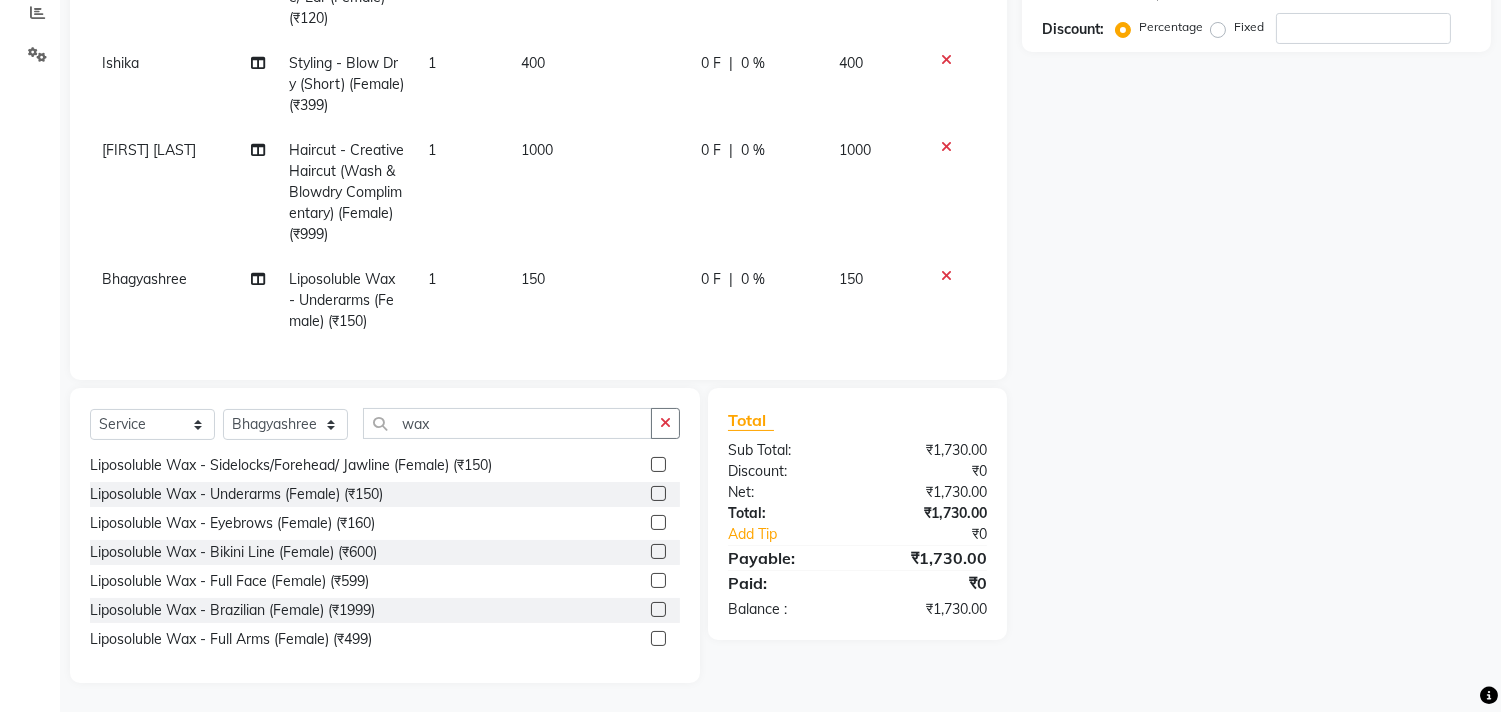 scroll, scrollTop: 133, scrollLeft: 0, axis: vertical 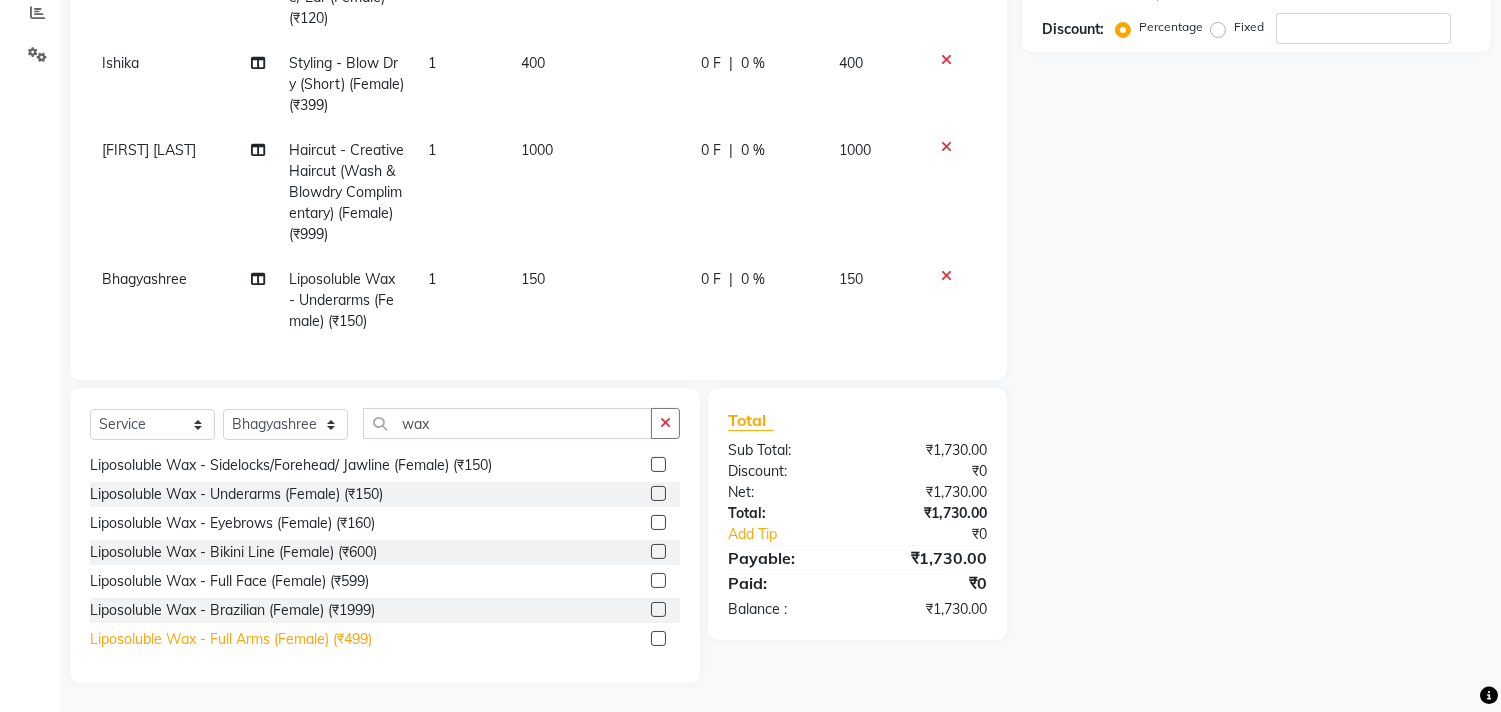 click on "Liposoluble Wax - Full Arms (Female) (₹499)" 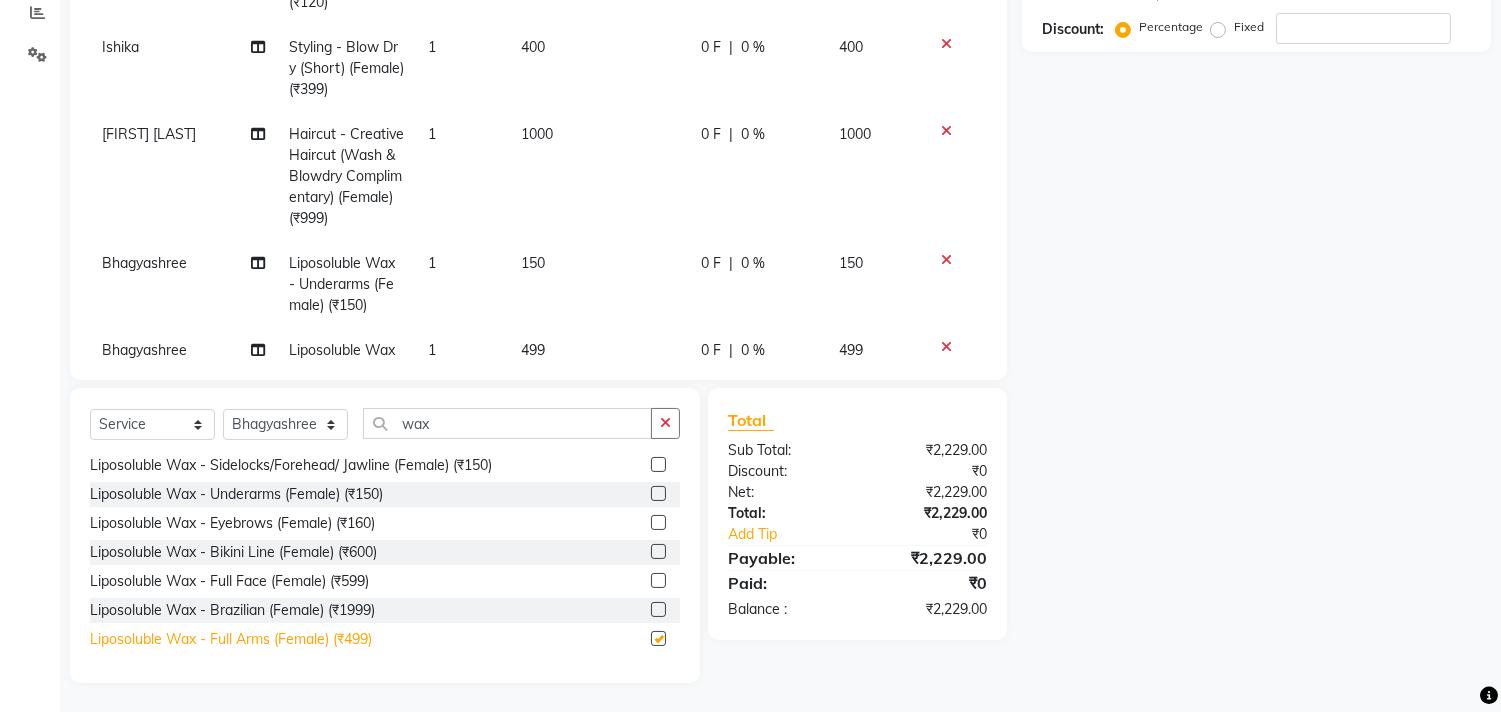 checkbox on "false" 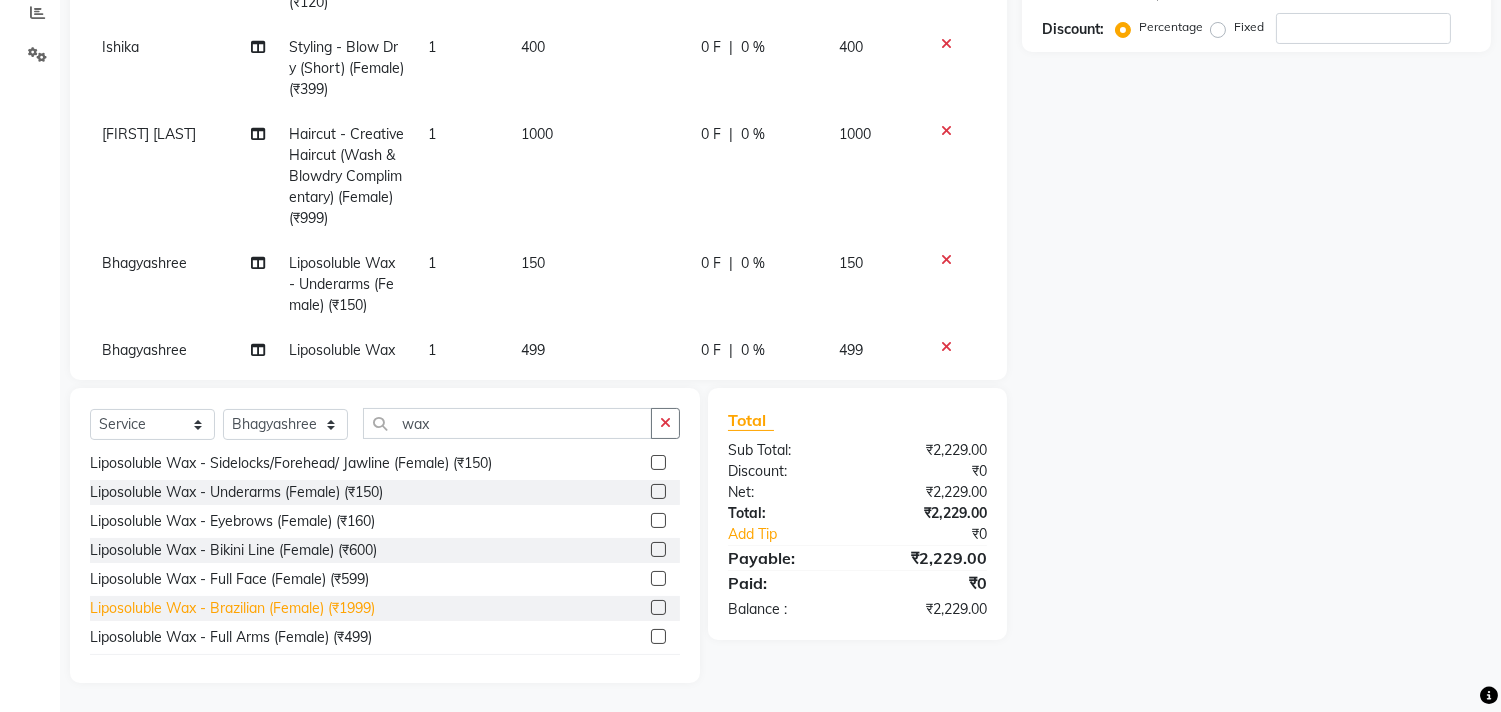 scroll, scrollTop: 36, scrollLeft: 0, axis: vertical 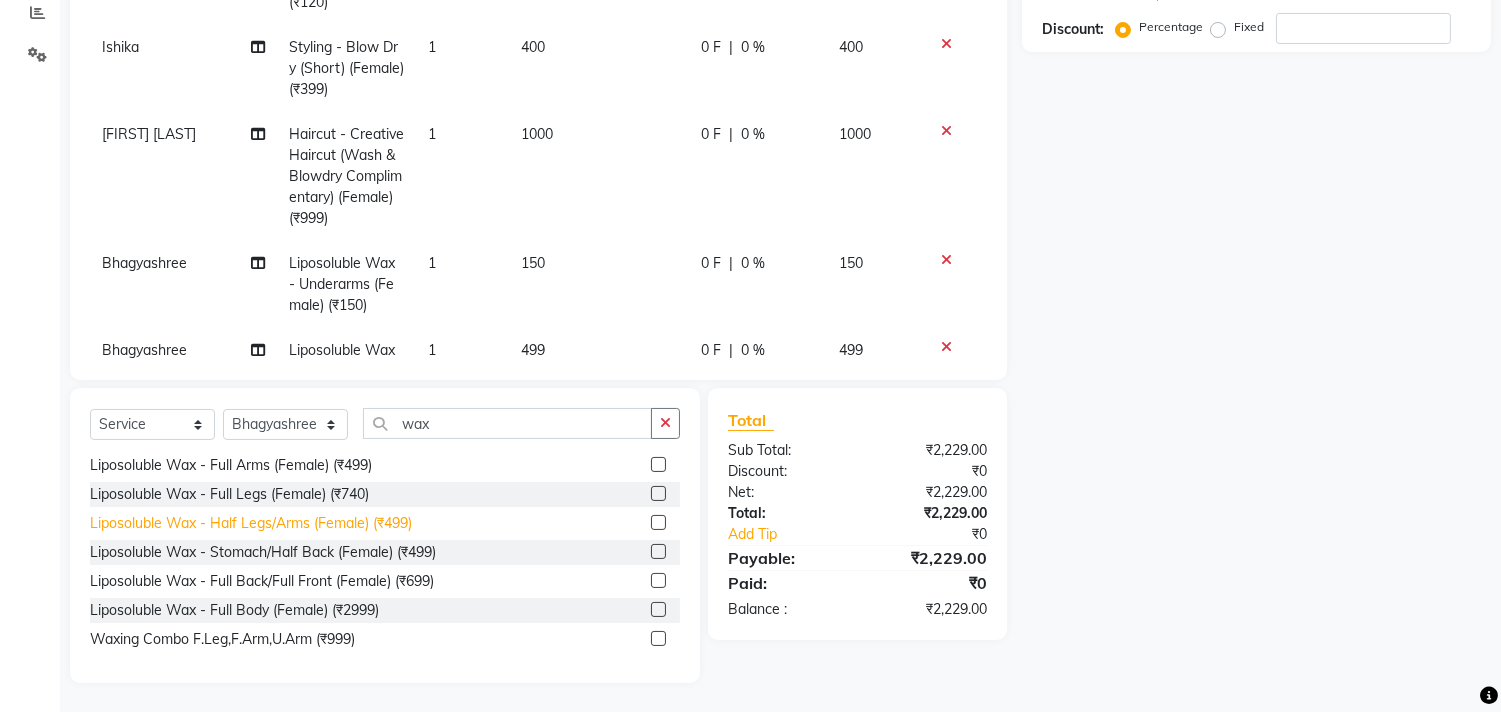 click on "Liposoluble Wax - Half Legs/Arms (Female) (₹499)" 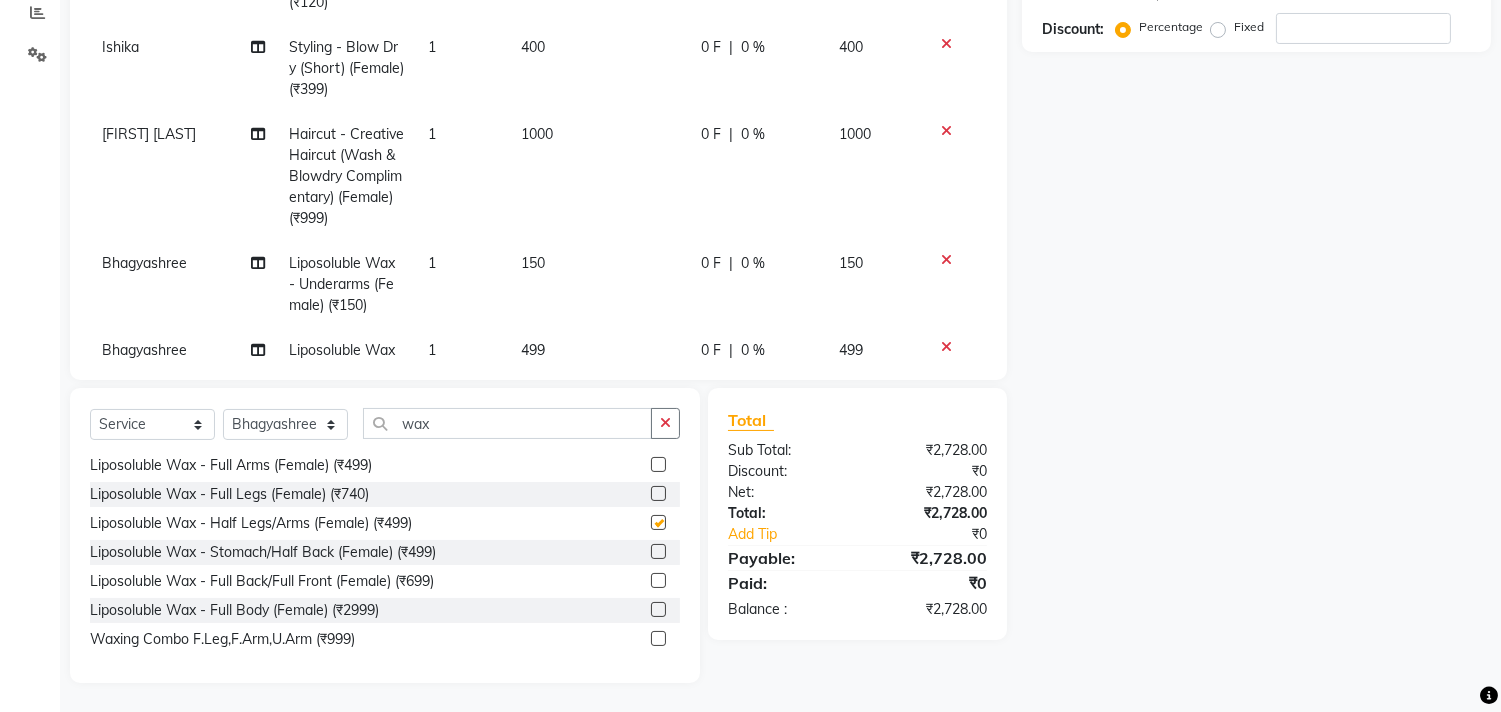 checkbox on "false" 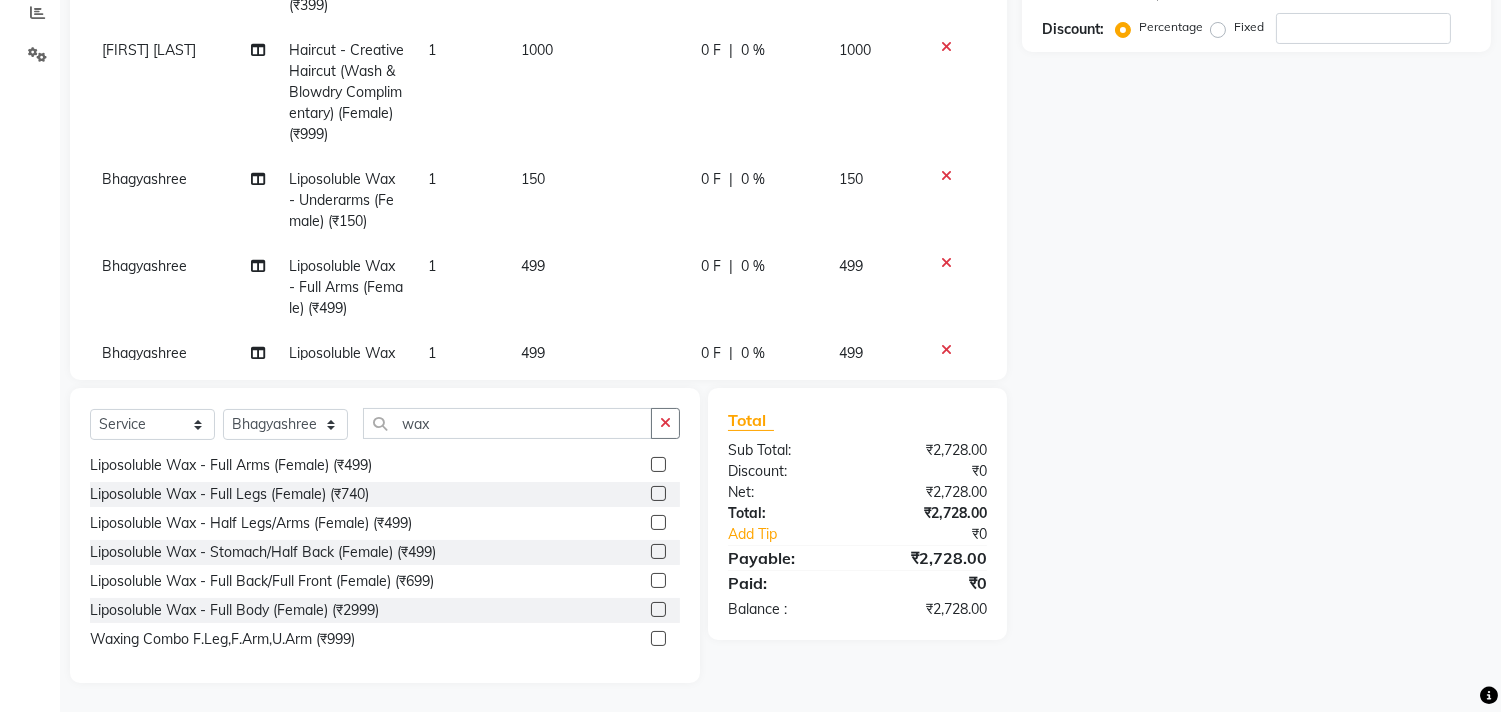 scroll, scrollTop: 196, scrollLeft: 0, axis: vertical 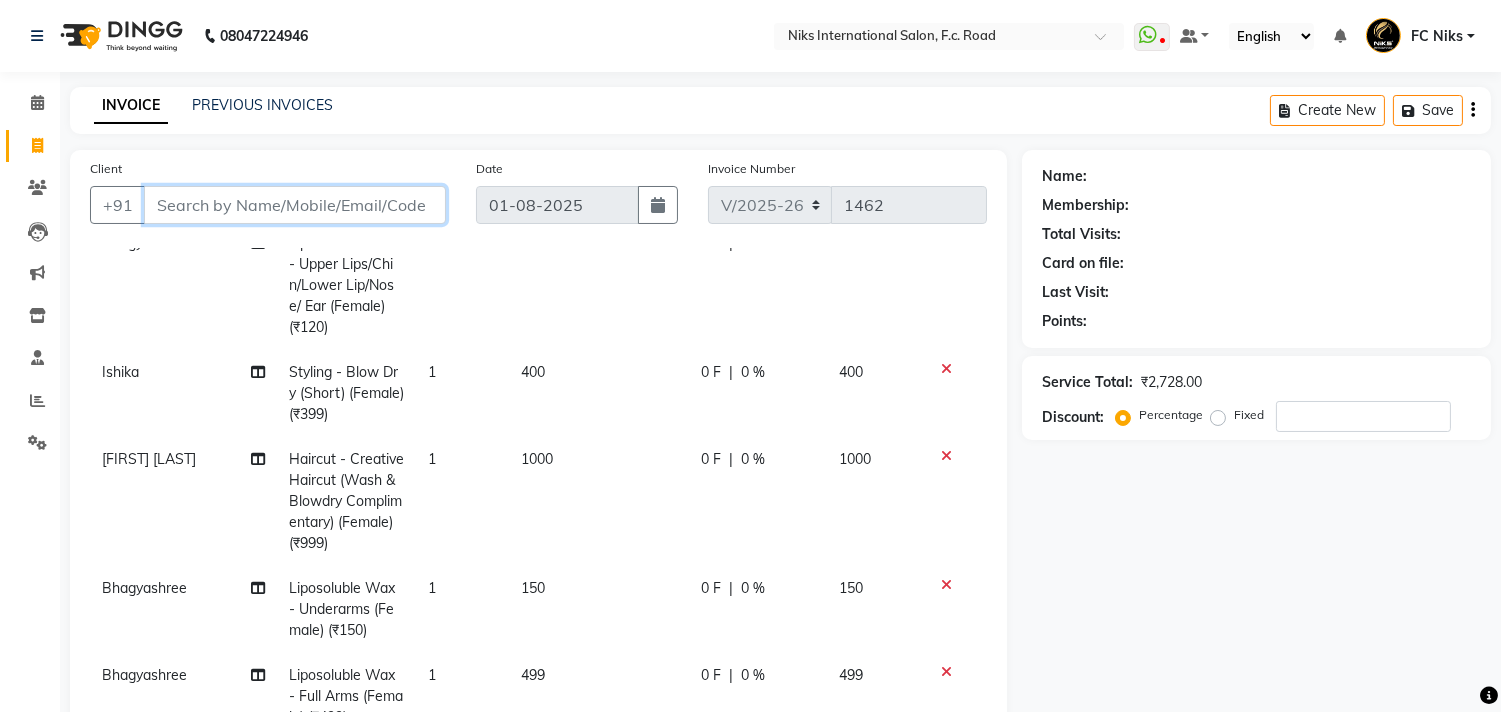 click on "Client" at bounding box center (295, 205) 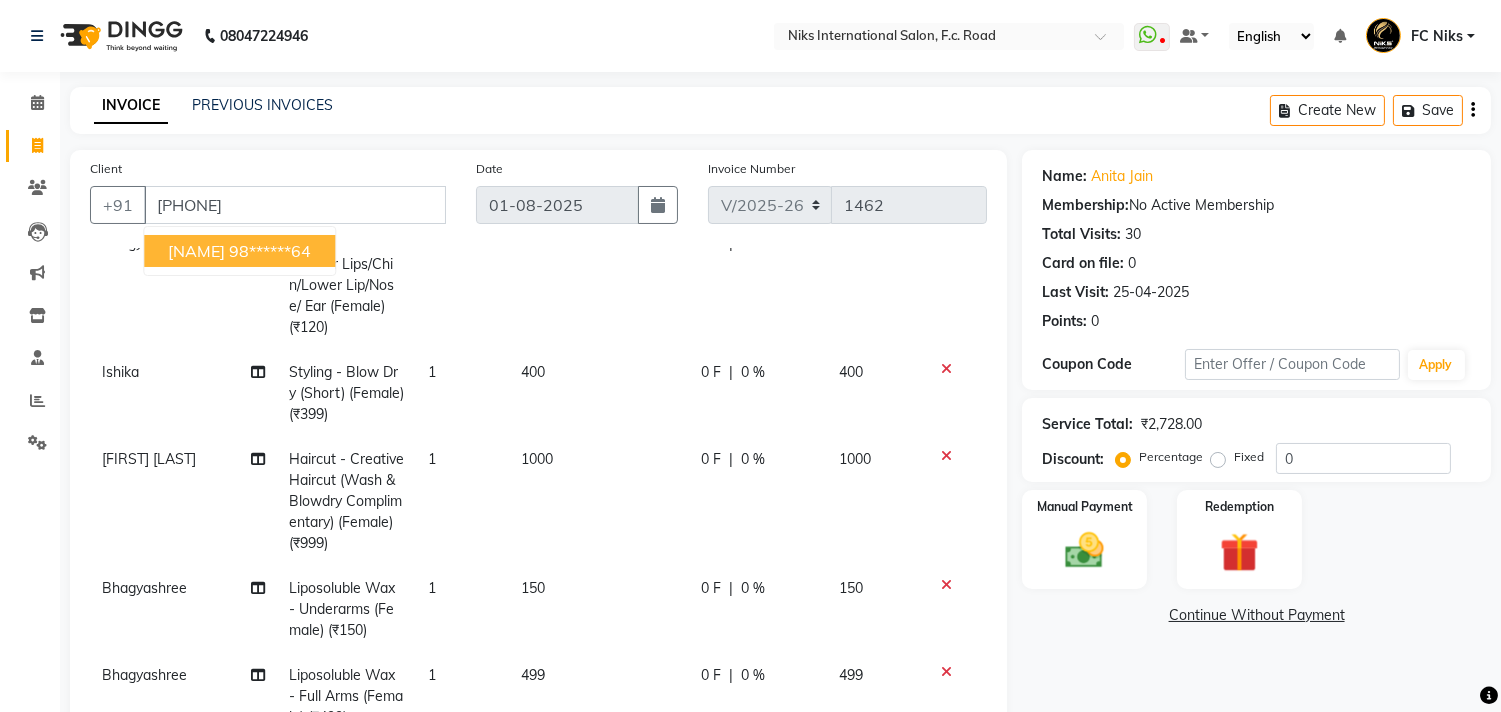 click on "98******64" at bounding box center (270, 251) 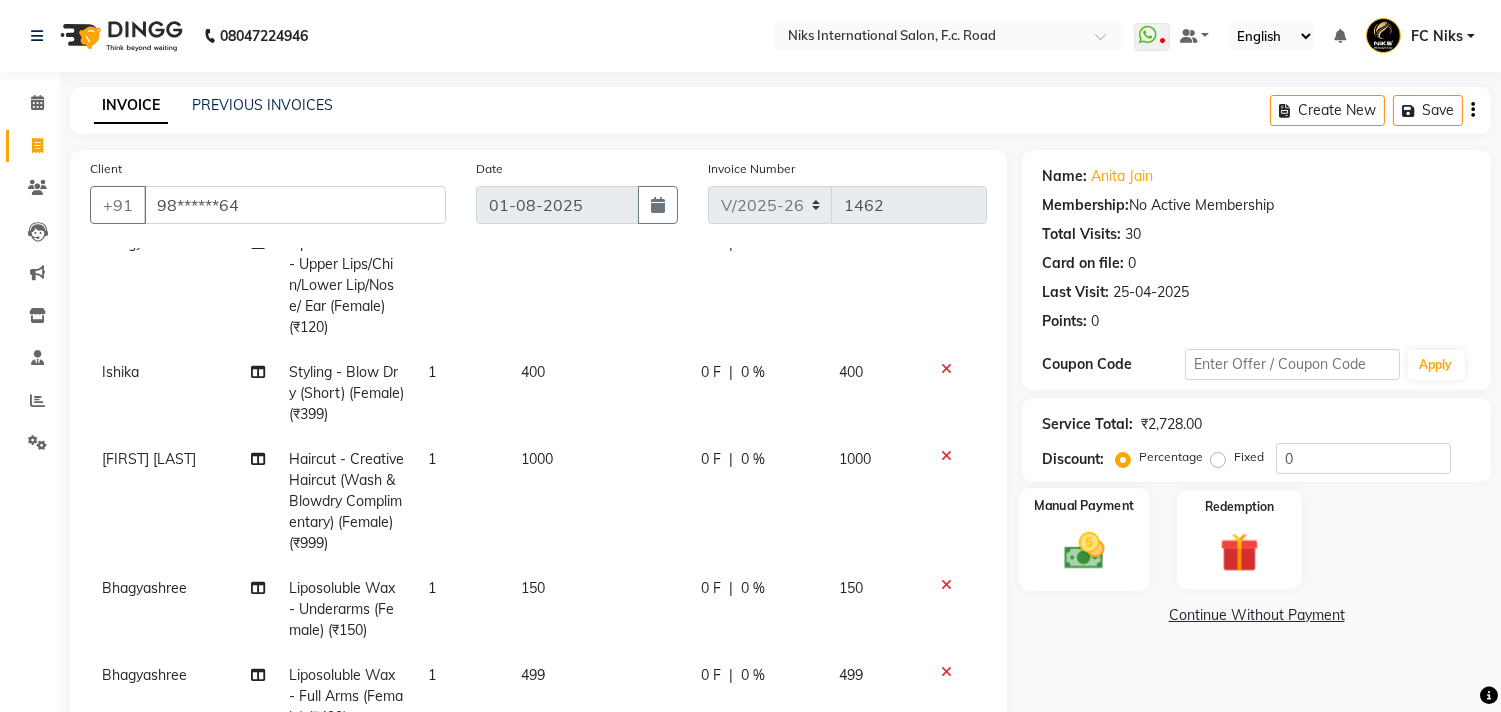 click 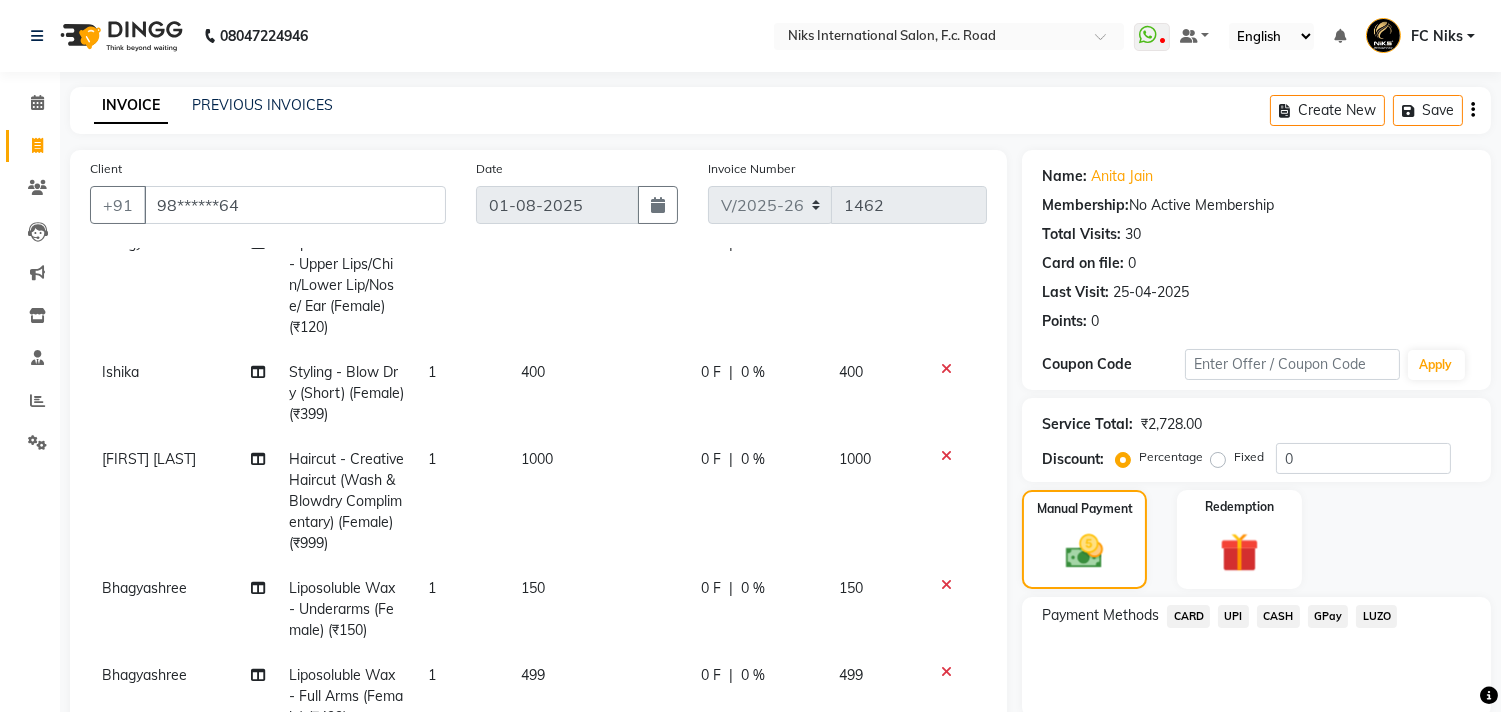 click on "CASH" 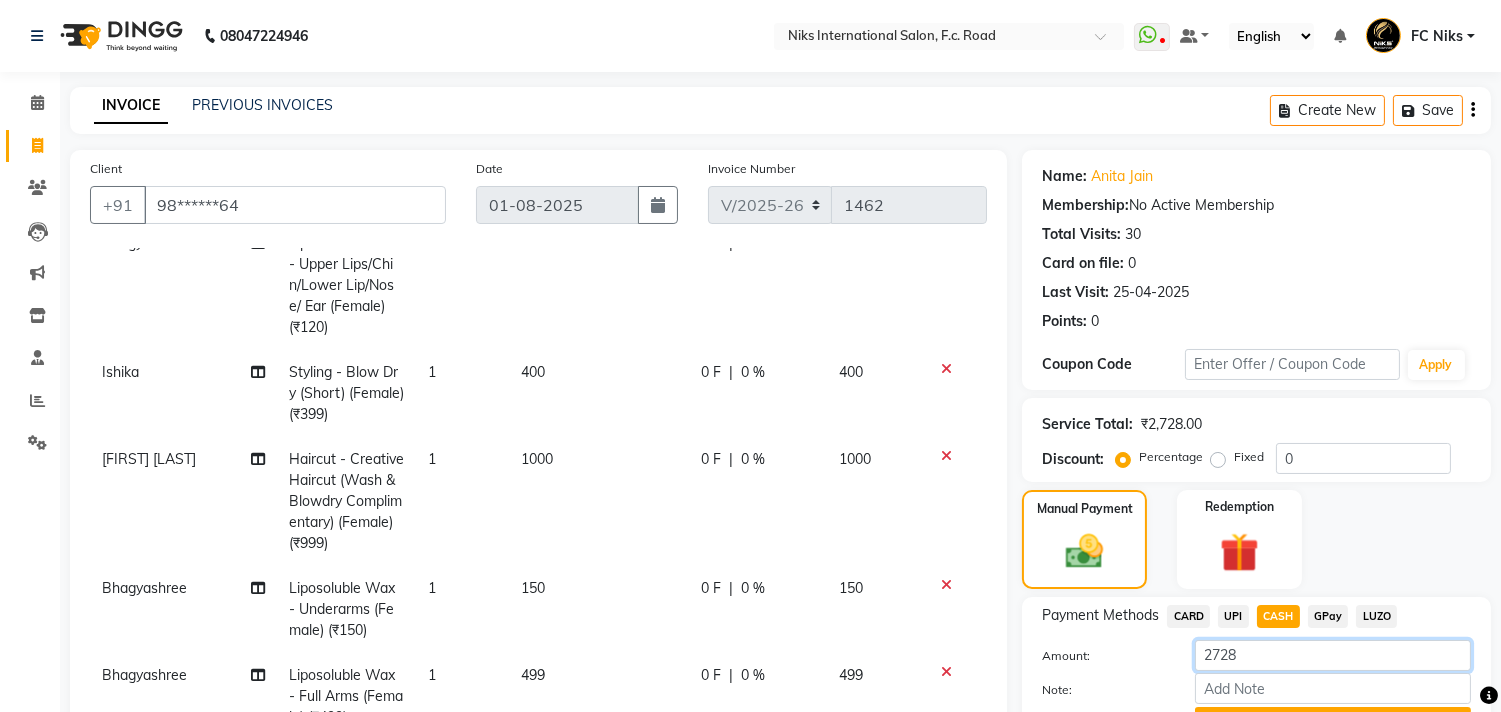 click on "2728" 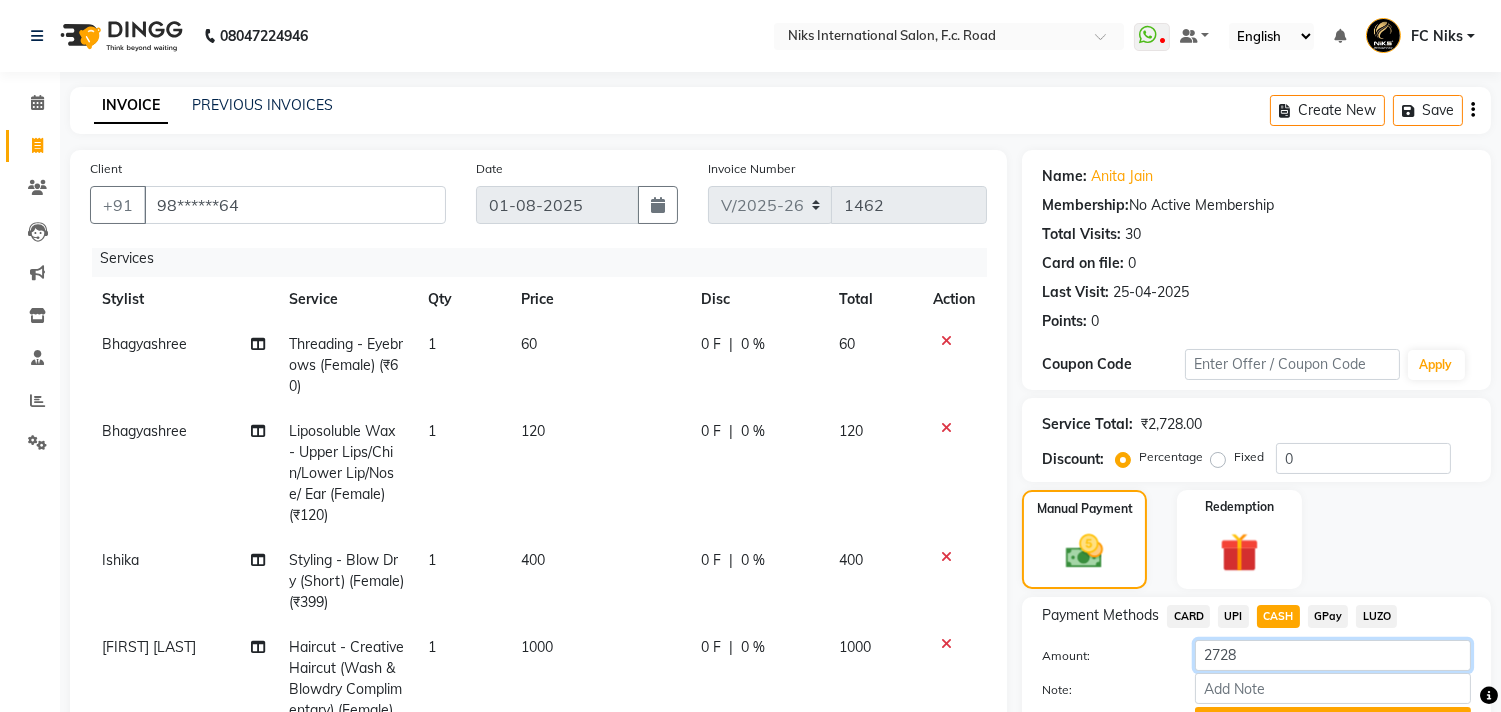 scroll, scrollTop: 0, scrollLeft: 0, axis: both 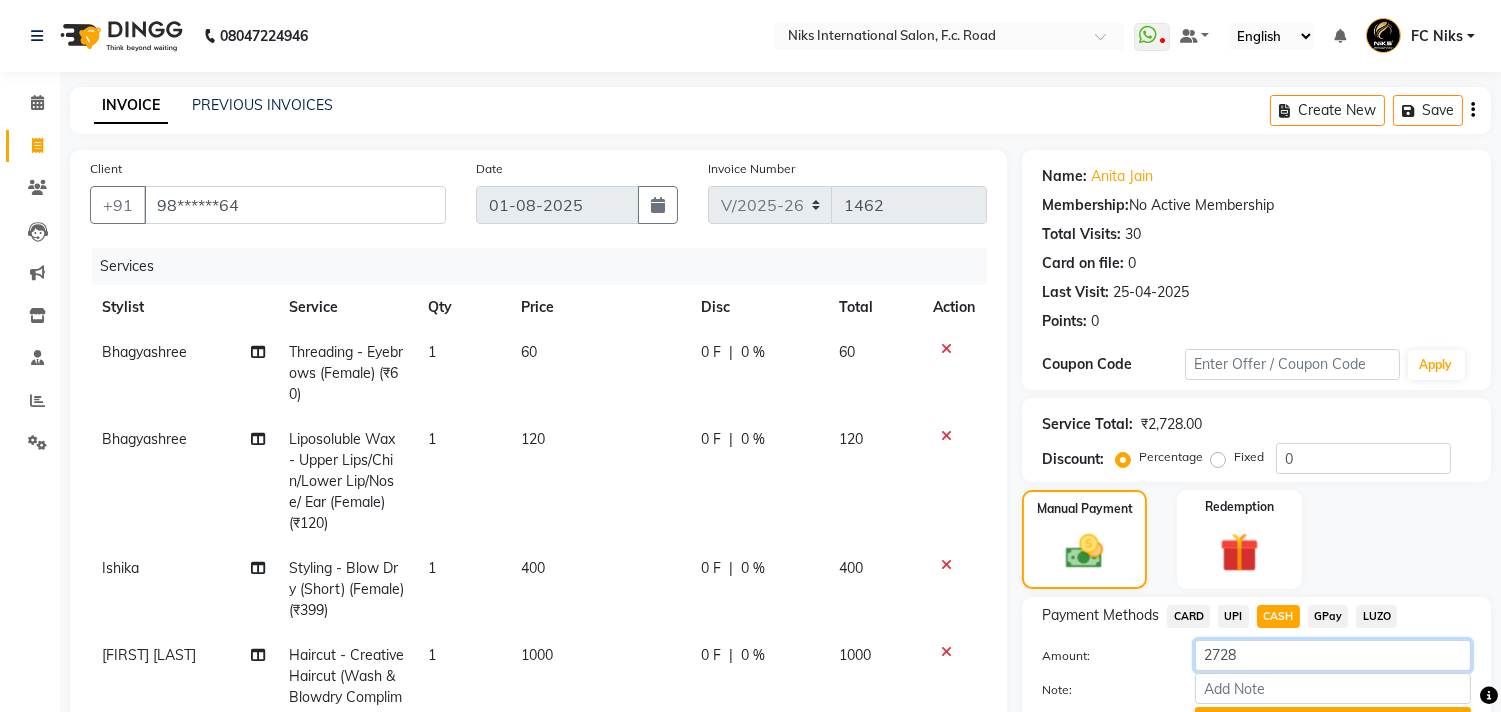 click on "2728" 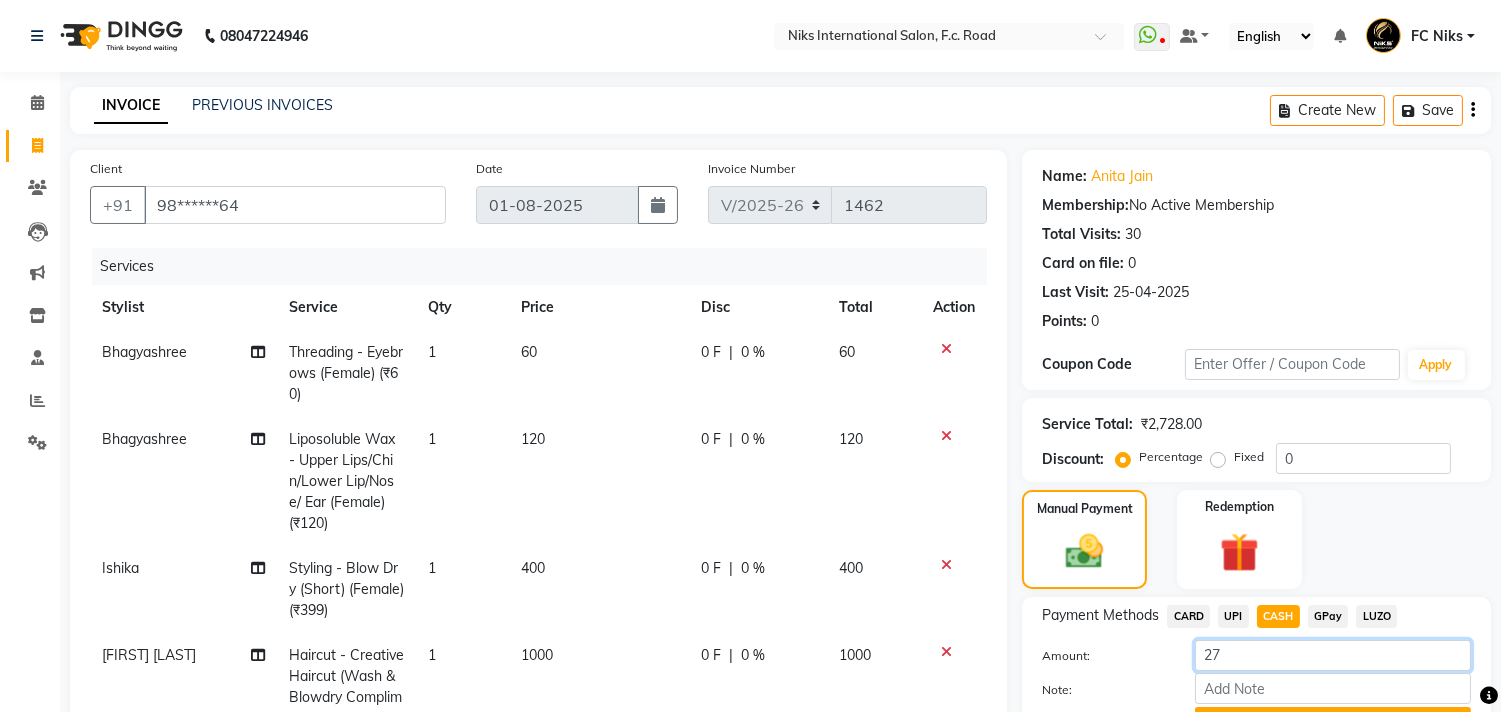 type on "2" 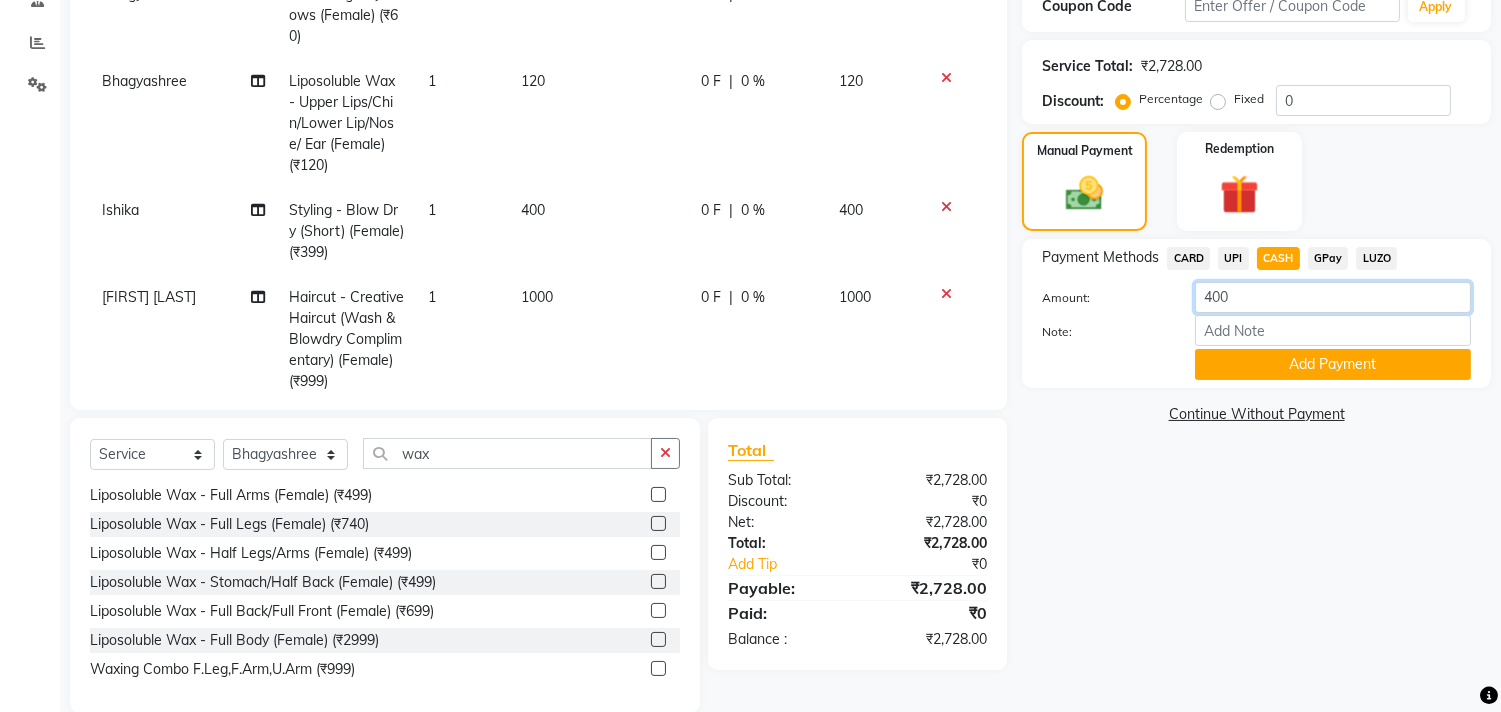 scroll, scrollTop: 388, scrollLeft: 0, axis: vertical 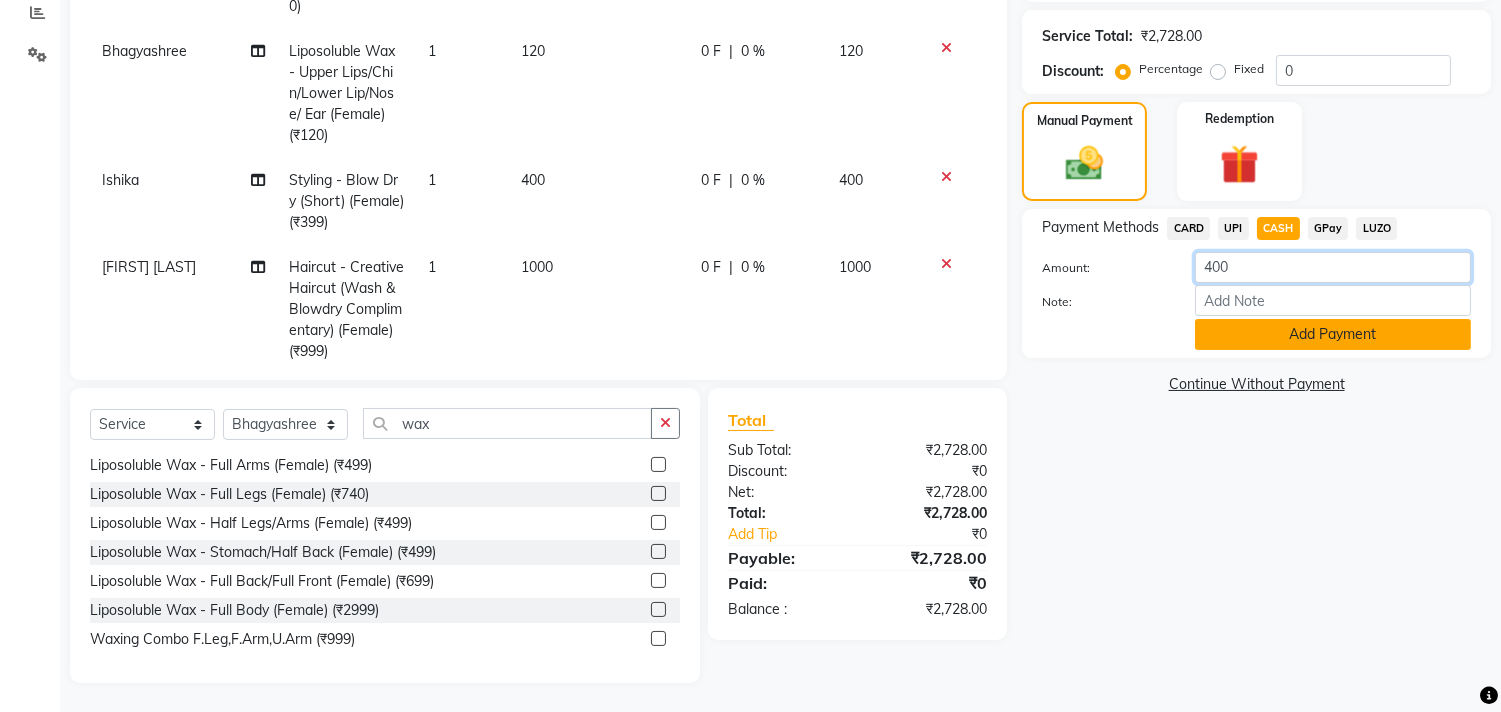 type on "400" 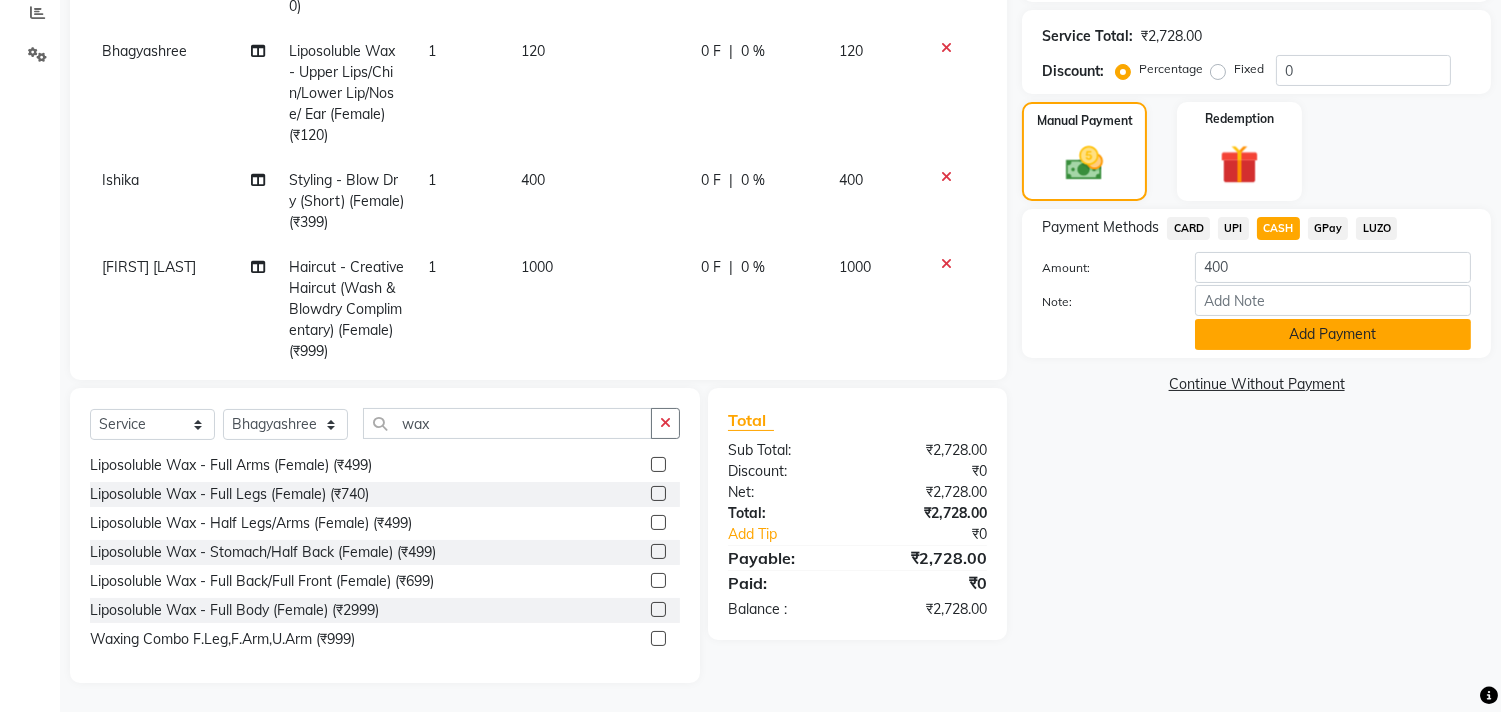 click on "Add Payment" 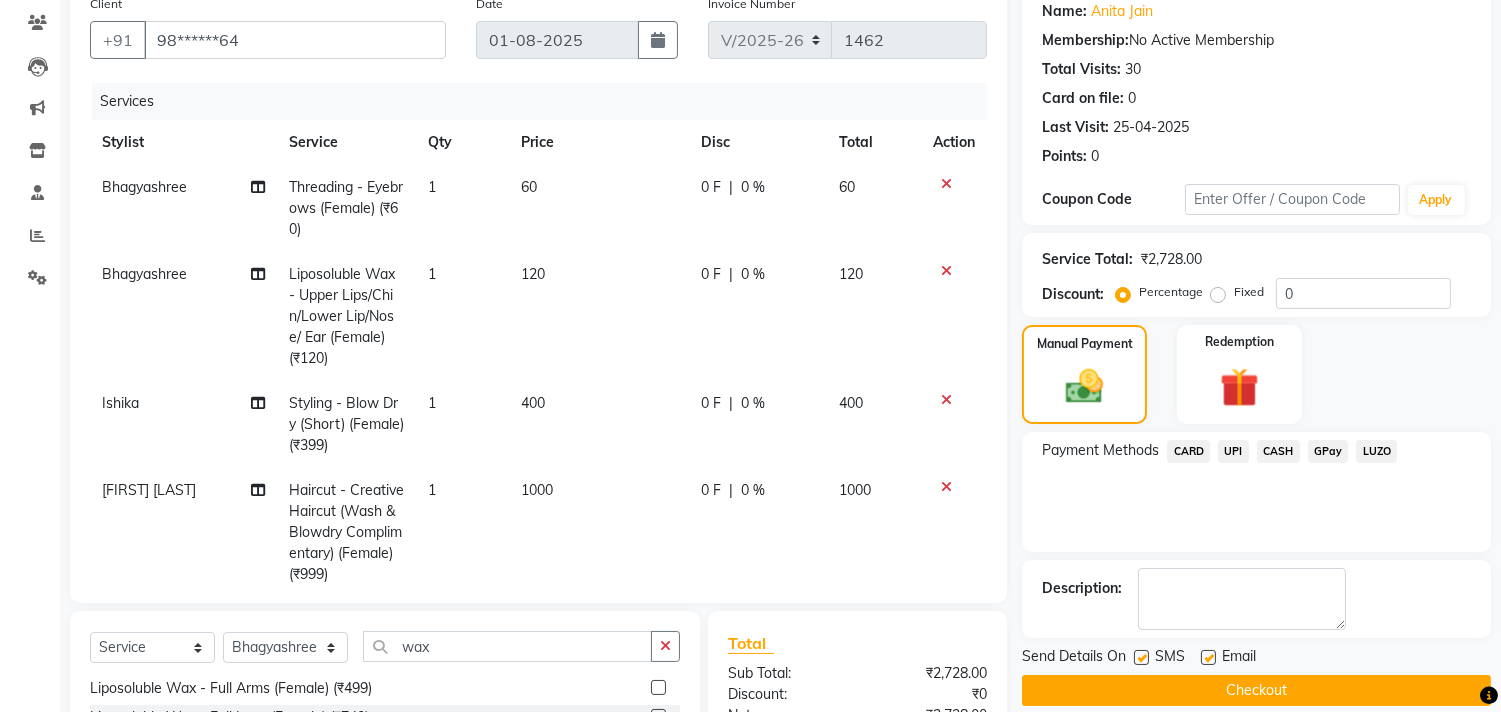 scroll, scrollTop: 166, scrollLeft: 0, axis: vertical 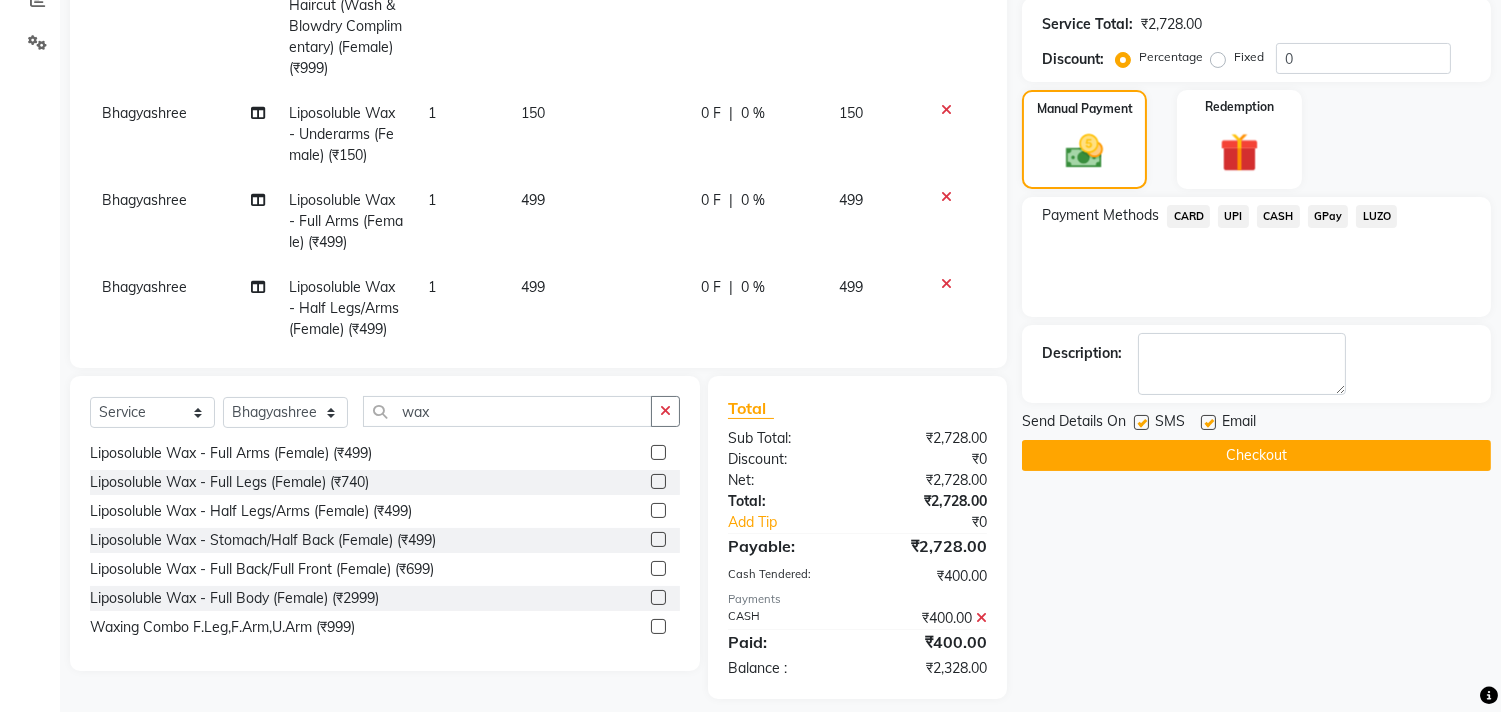 click on "₹400.00" 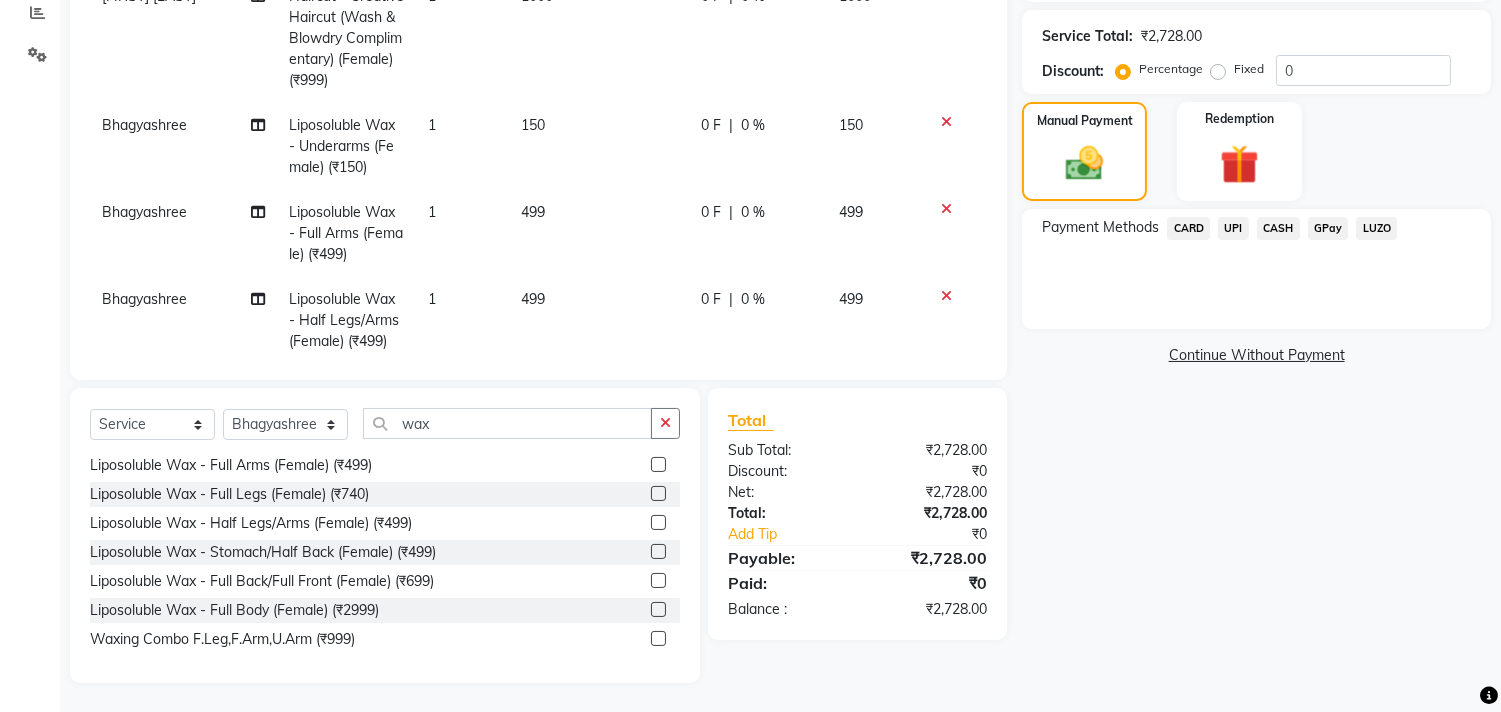 click on "CASH" 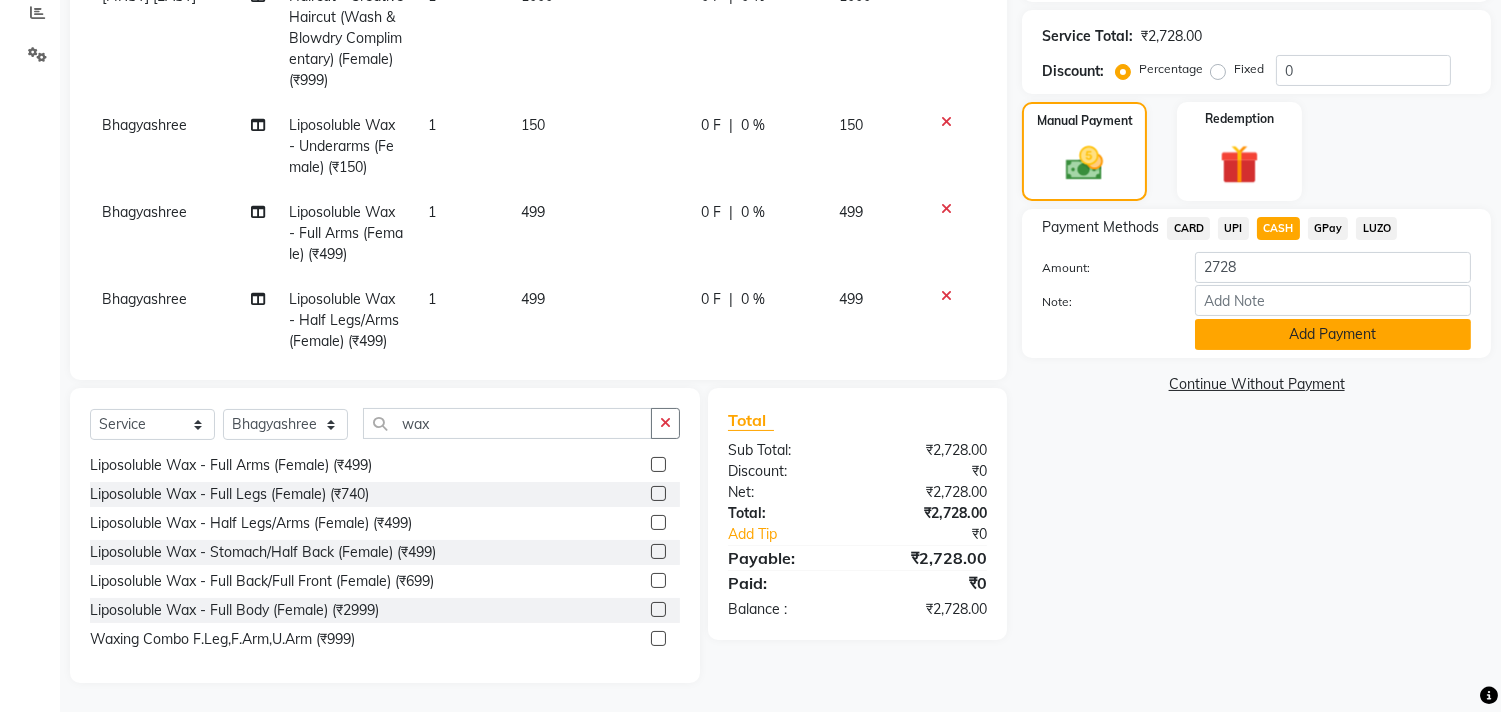 click on "Add Payment" 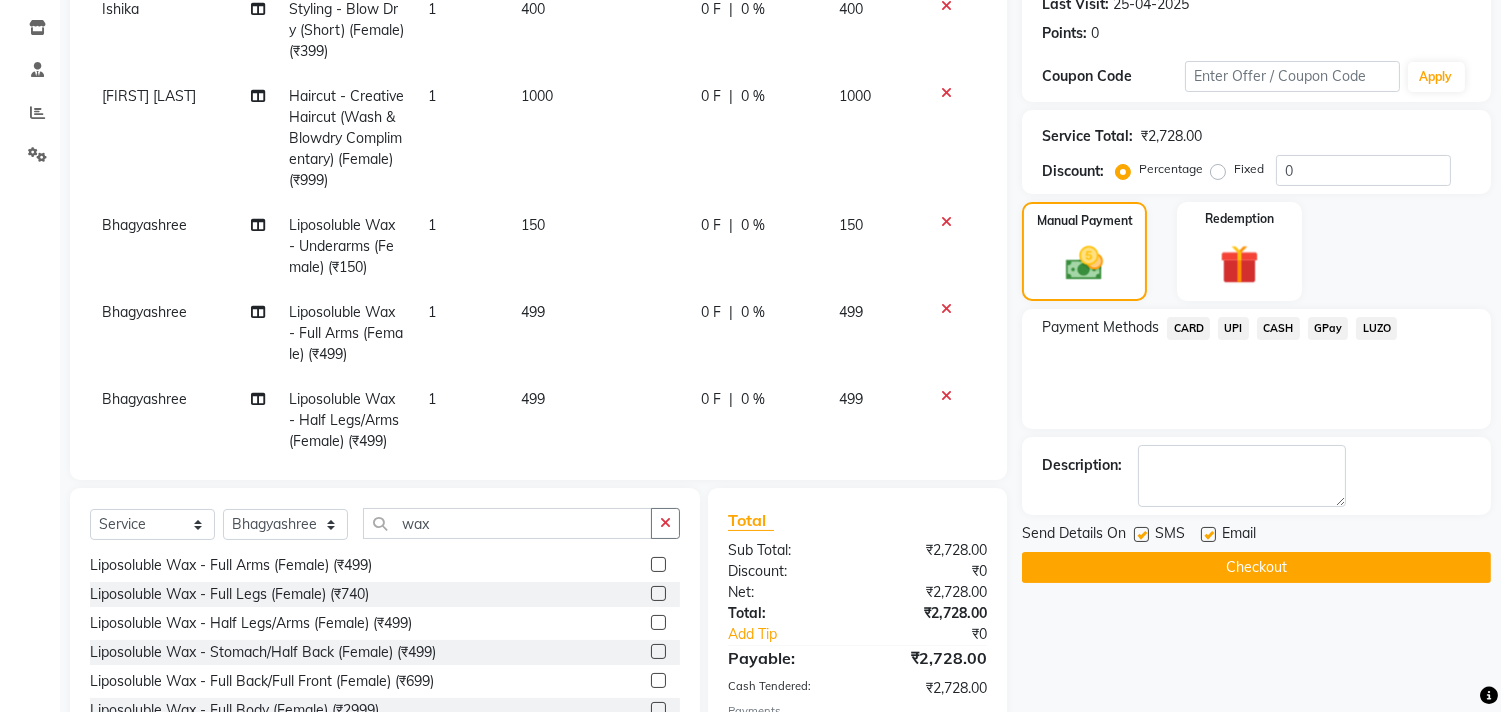 scroll, scrollTop: 277, scrollLeft: 0, axis: vertical 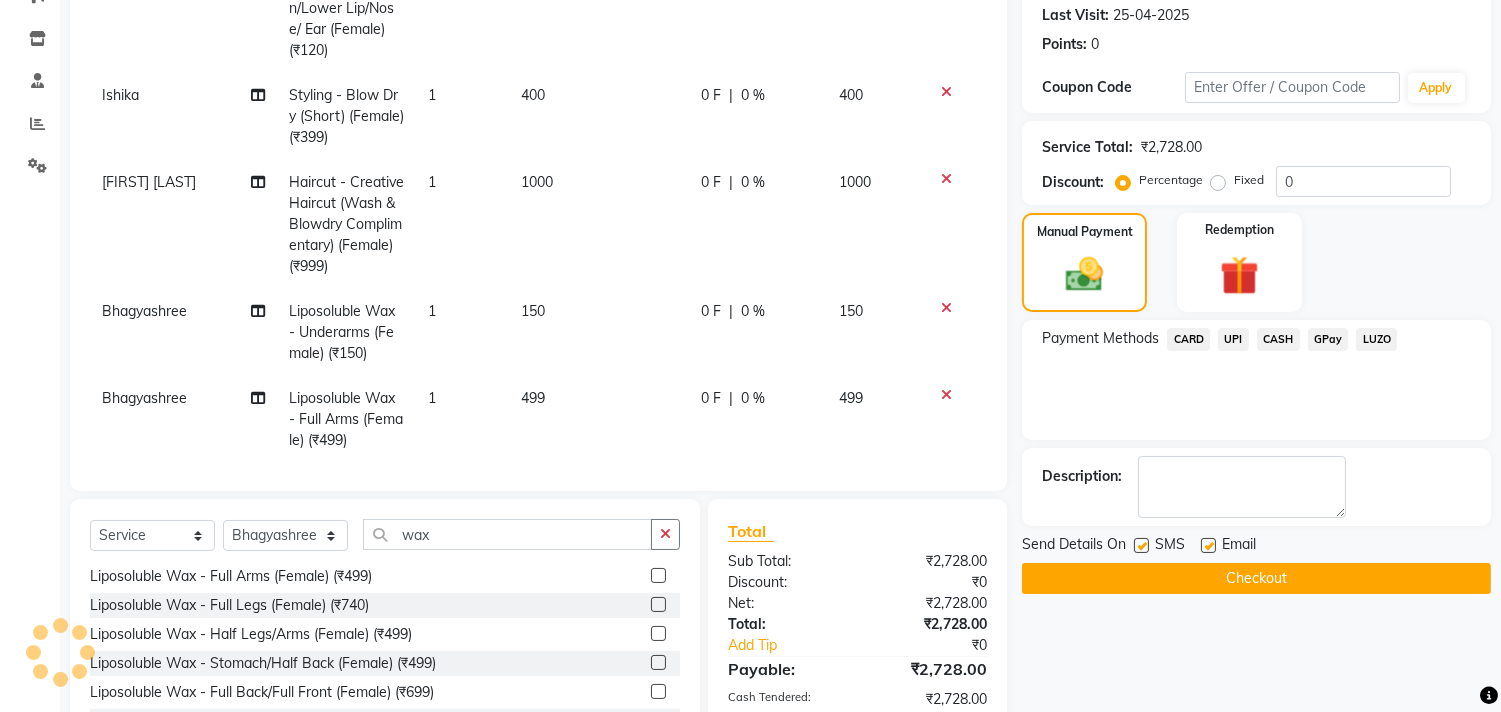 click on "Checkout" 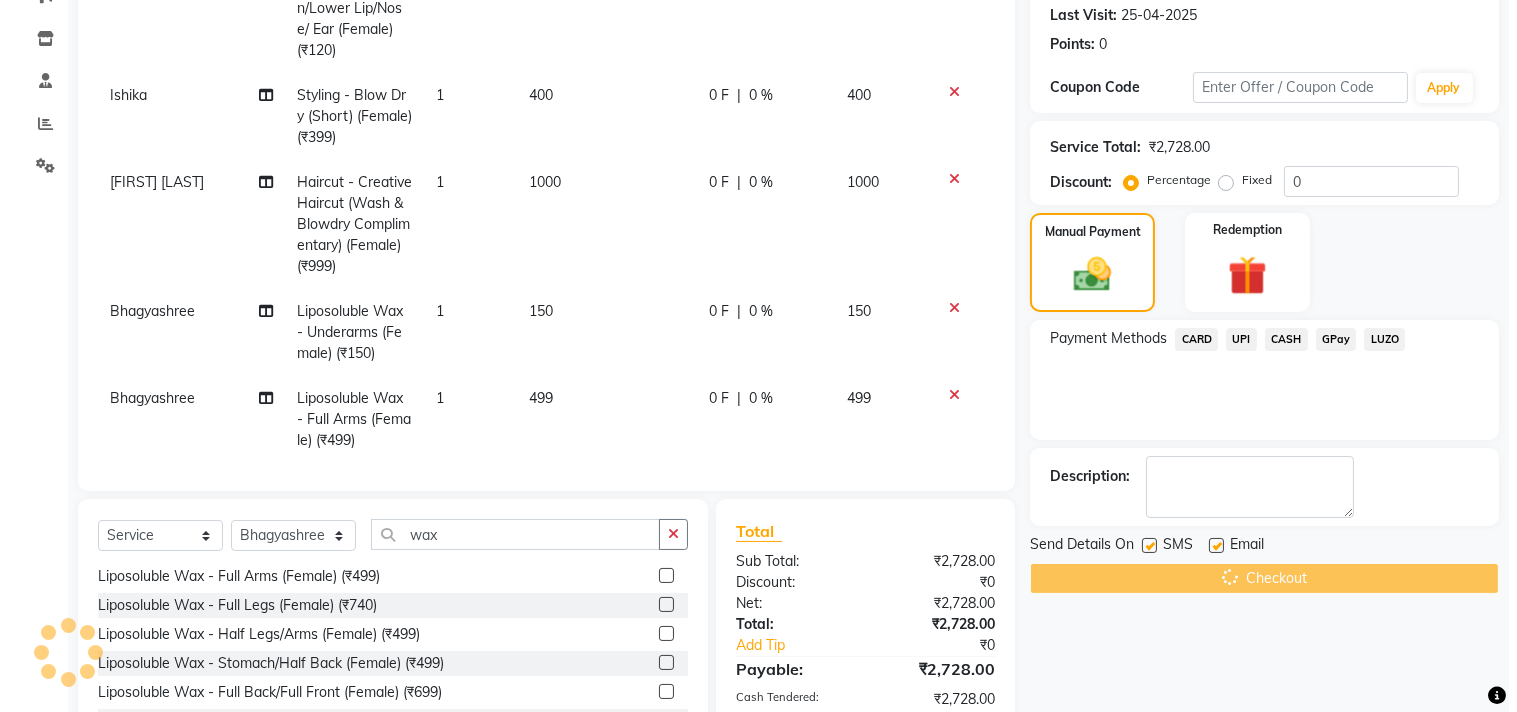 scroll, scrollTop: 0, scrollLeft: 0, axis: both 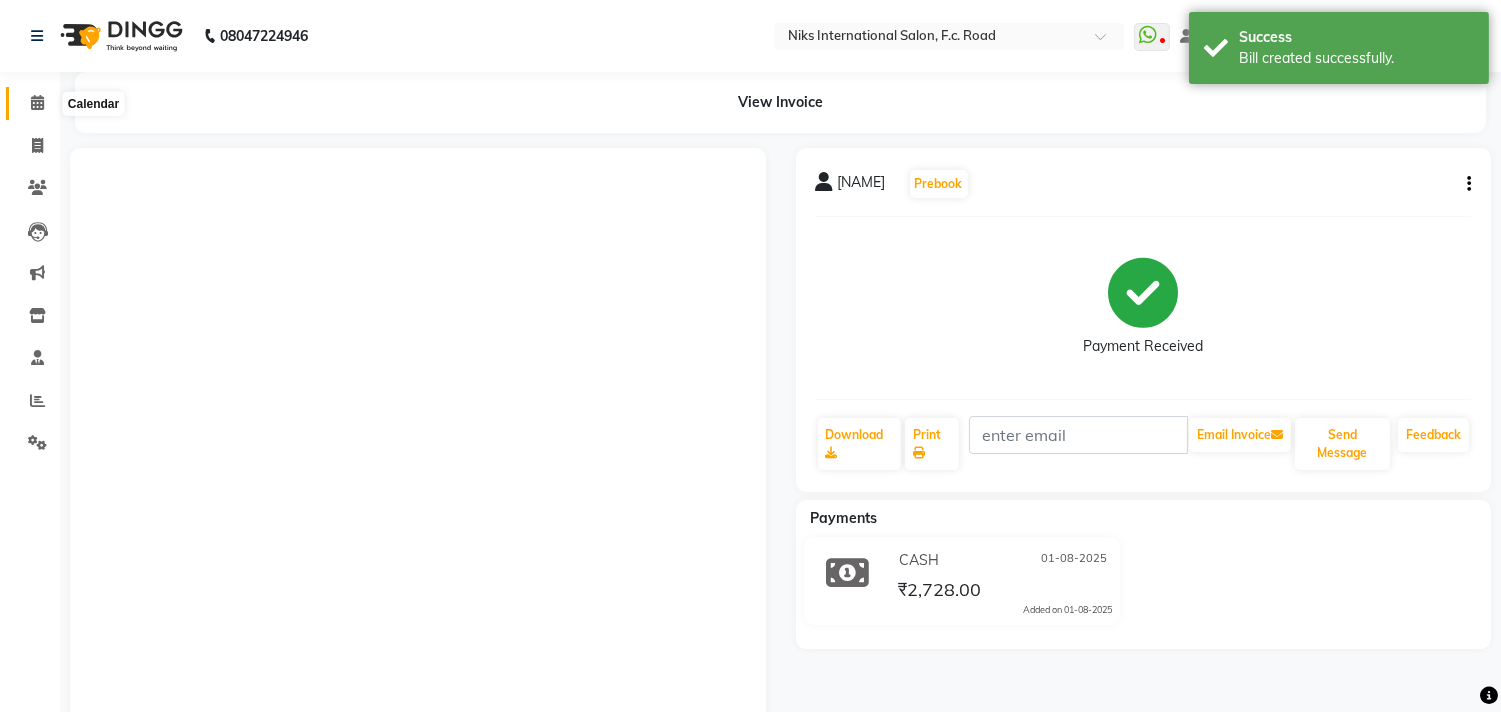 click 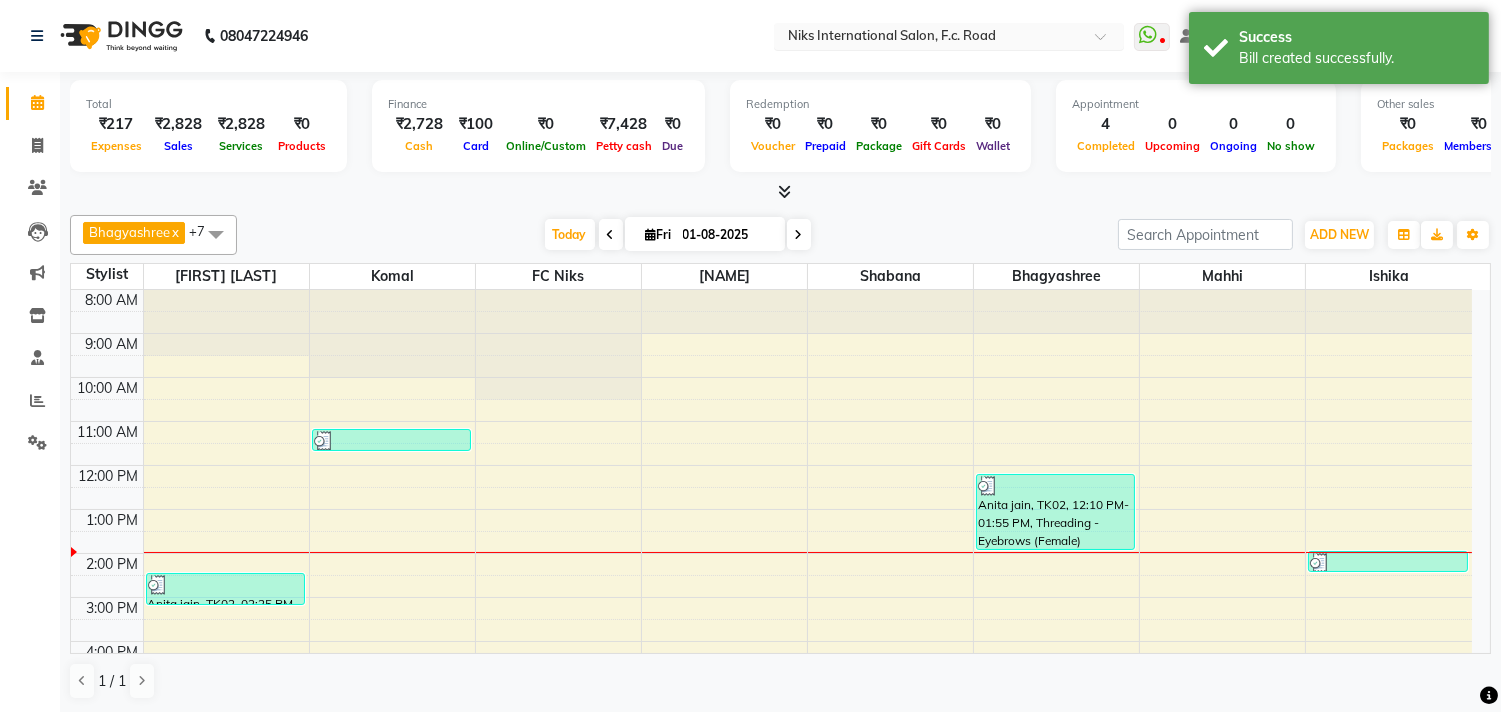 drag, startPoint x: 717, startPoint y: 28, endPoint x: 821, endPoint y: 37, distance: 104.388695 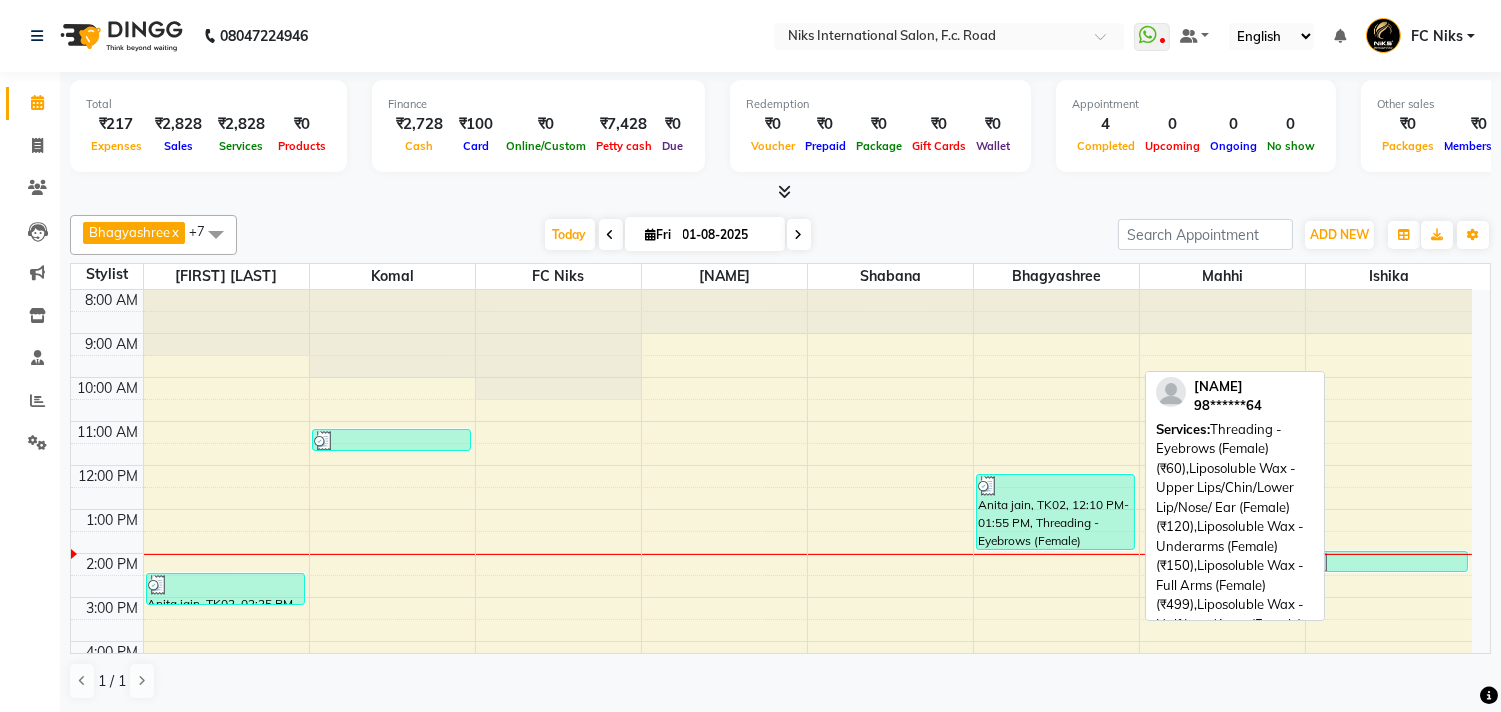 click at bounding box center [1055, 486] 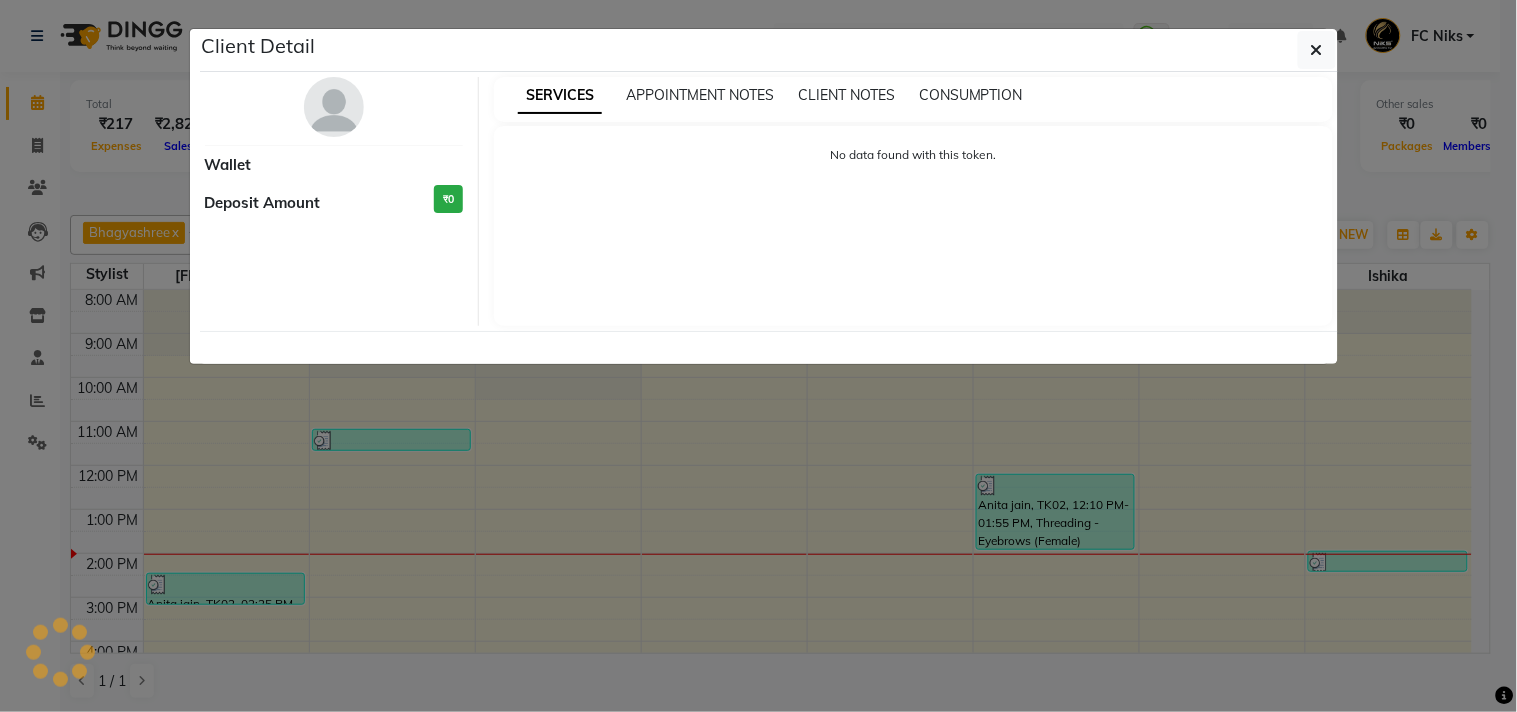 select on "3" 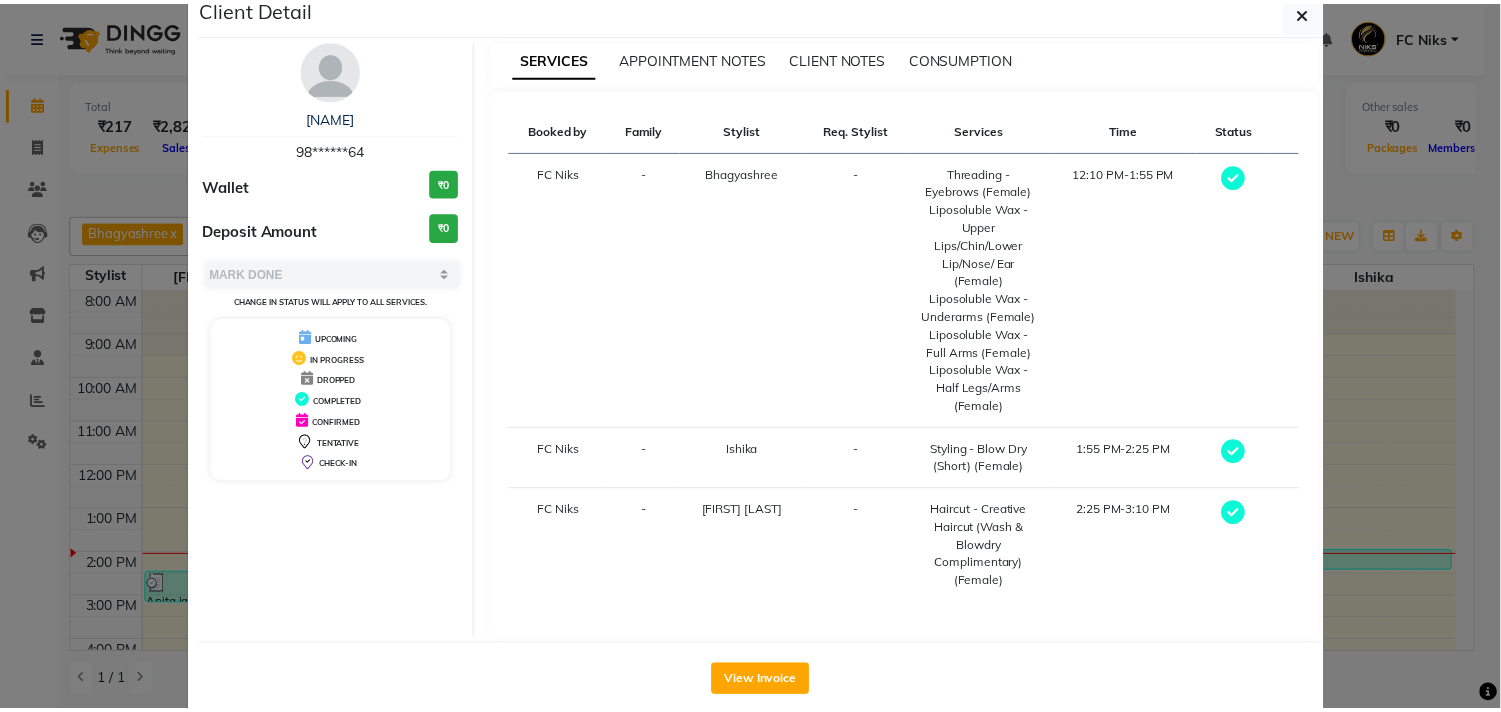 scroll, scrollTop: 72, scrollLeft: 0, axis: vertical 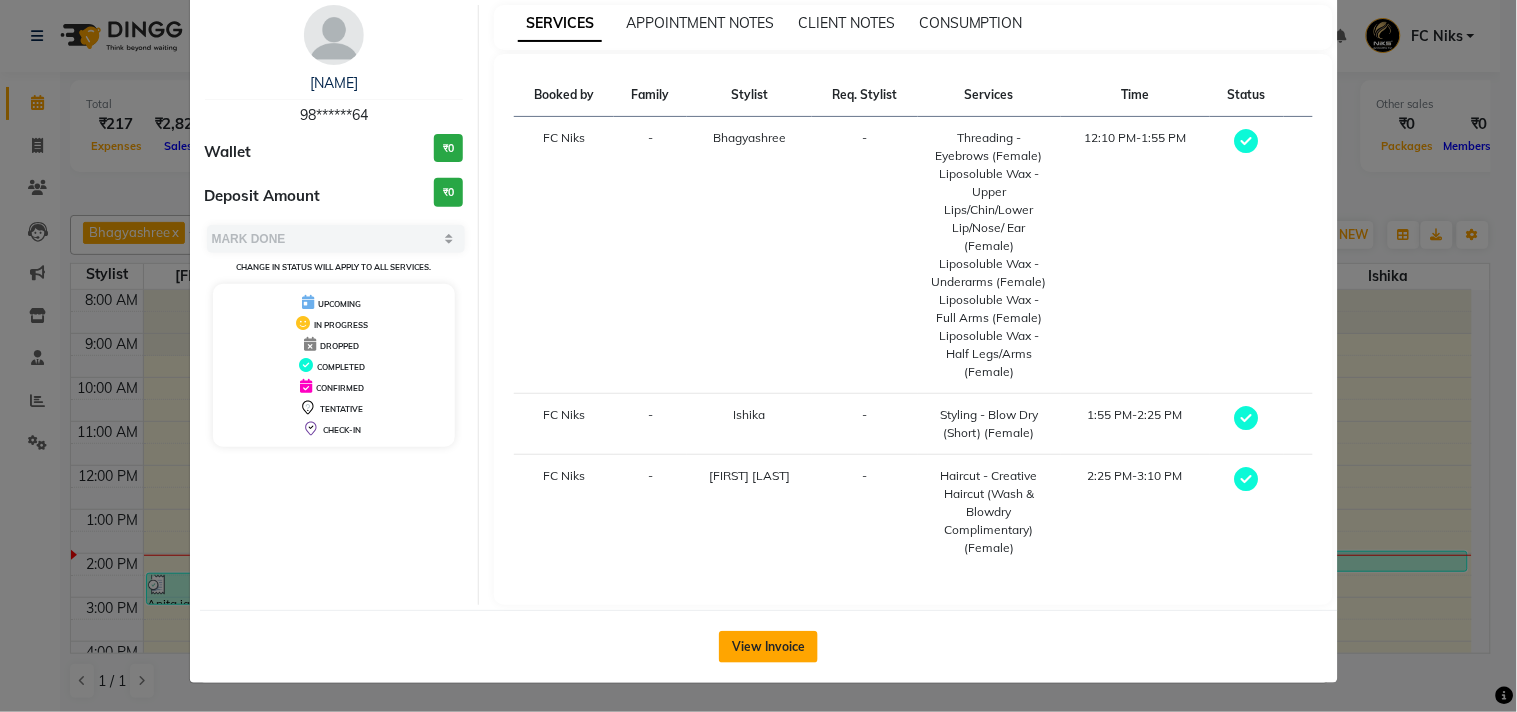 click on "View Invoice" 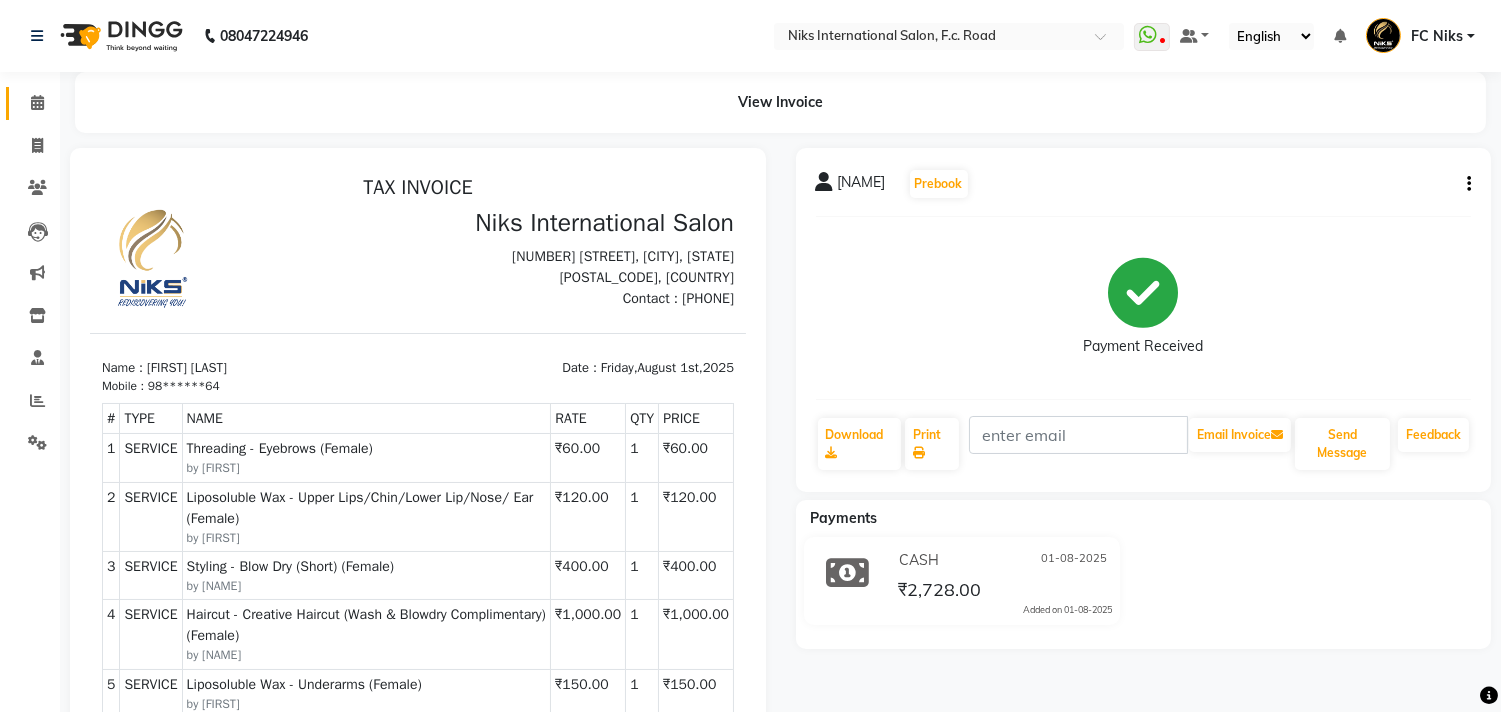 scroll, scrollTop: 0, scrollLeft: 0, axis: both 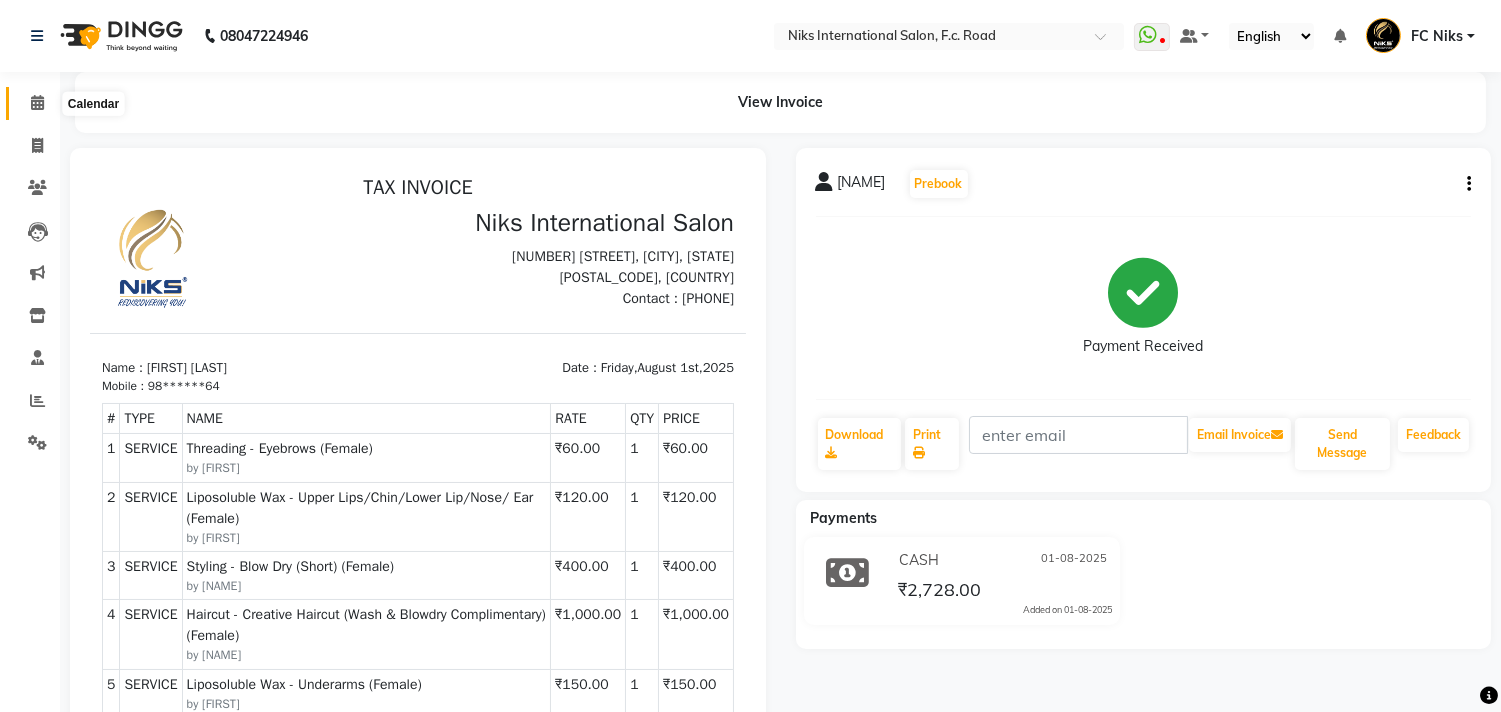 click 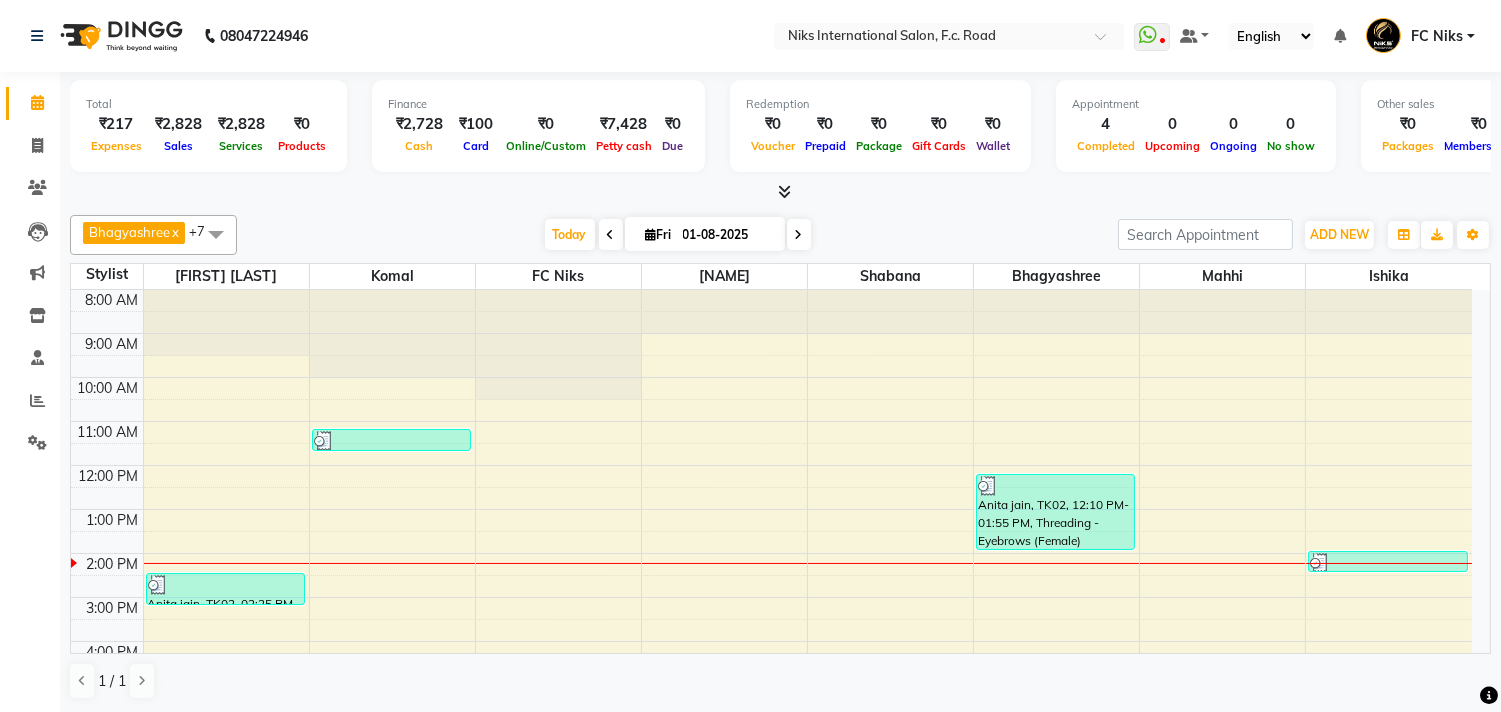 click at bounding box center (611, 235) 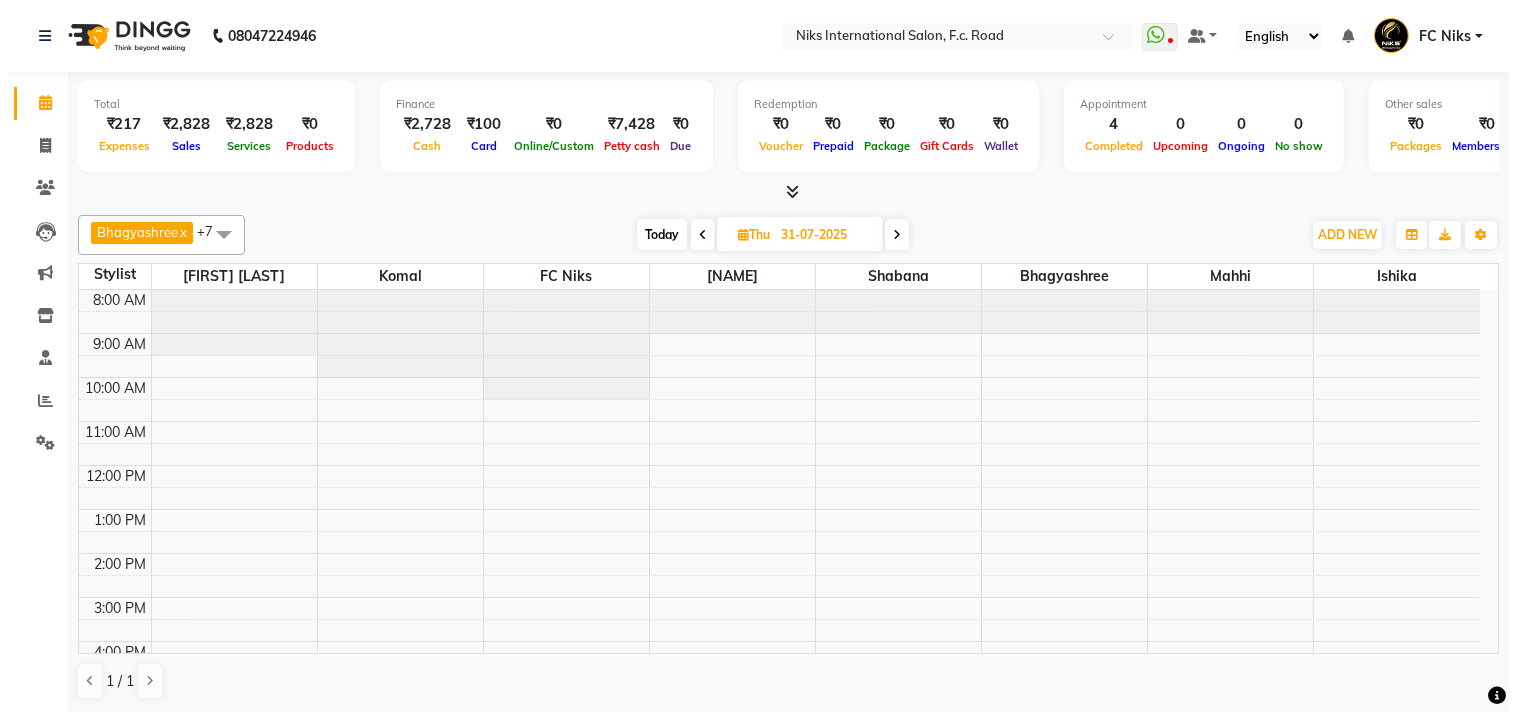 scroll, scrollTop: 265, scrollLeft: 0, axis: vertical 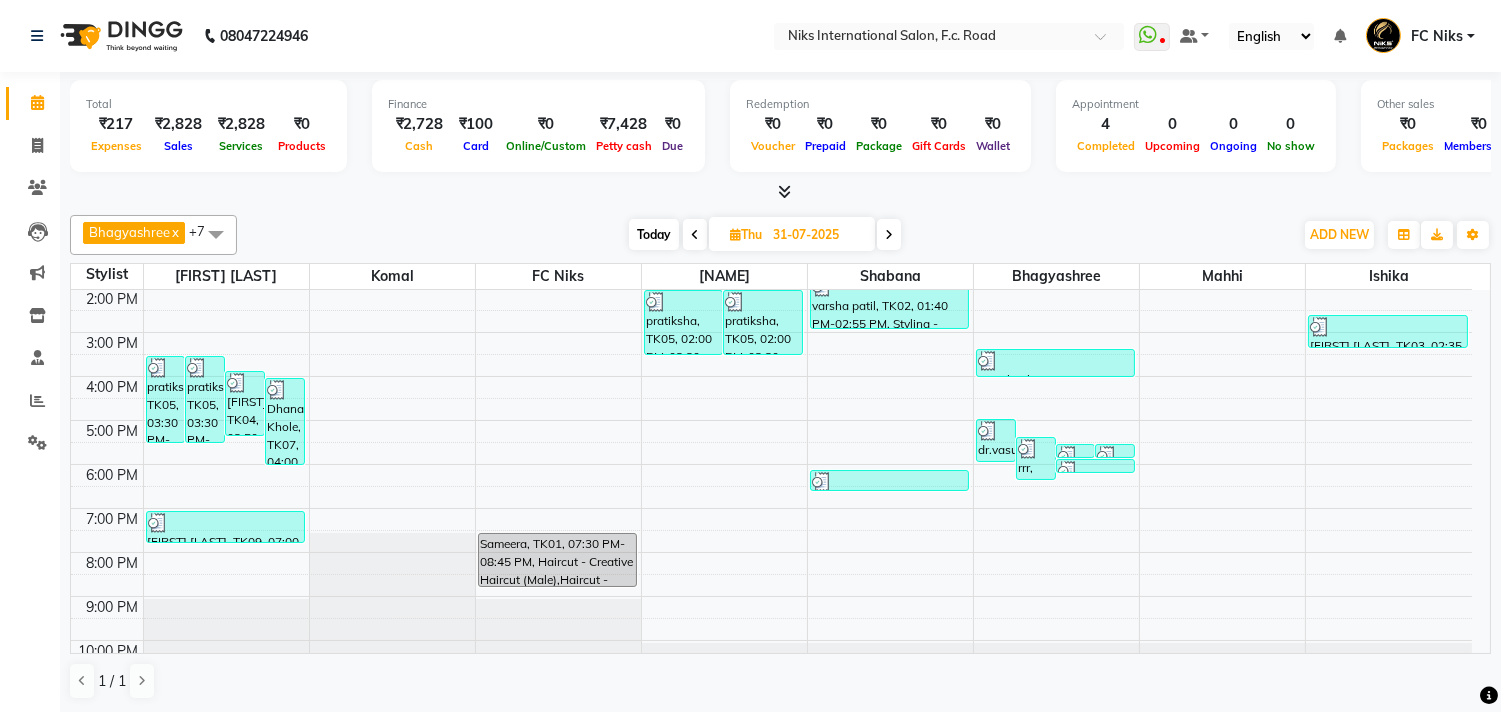 click on "[PHONE] Select Location × Niks International Salon, F.c. Road  WhatsApp Status  ✕ Status:  Disconnected Most Recent Message: 19-06-2025     03:53 PM Recent Service Activity: 19-06-2025     03:56 PM  [PHONE]Whatsapp Settings Default Panel My Panel English ENGLISH Español العربية मराठी हिंदी ગુજરાતી தமிழ் 中文 Notifications nothing to show FC Niks Manage Profile Change Password Sign out  Version:3.15.11" 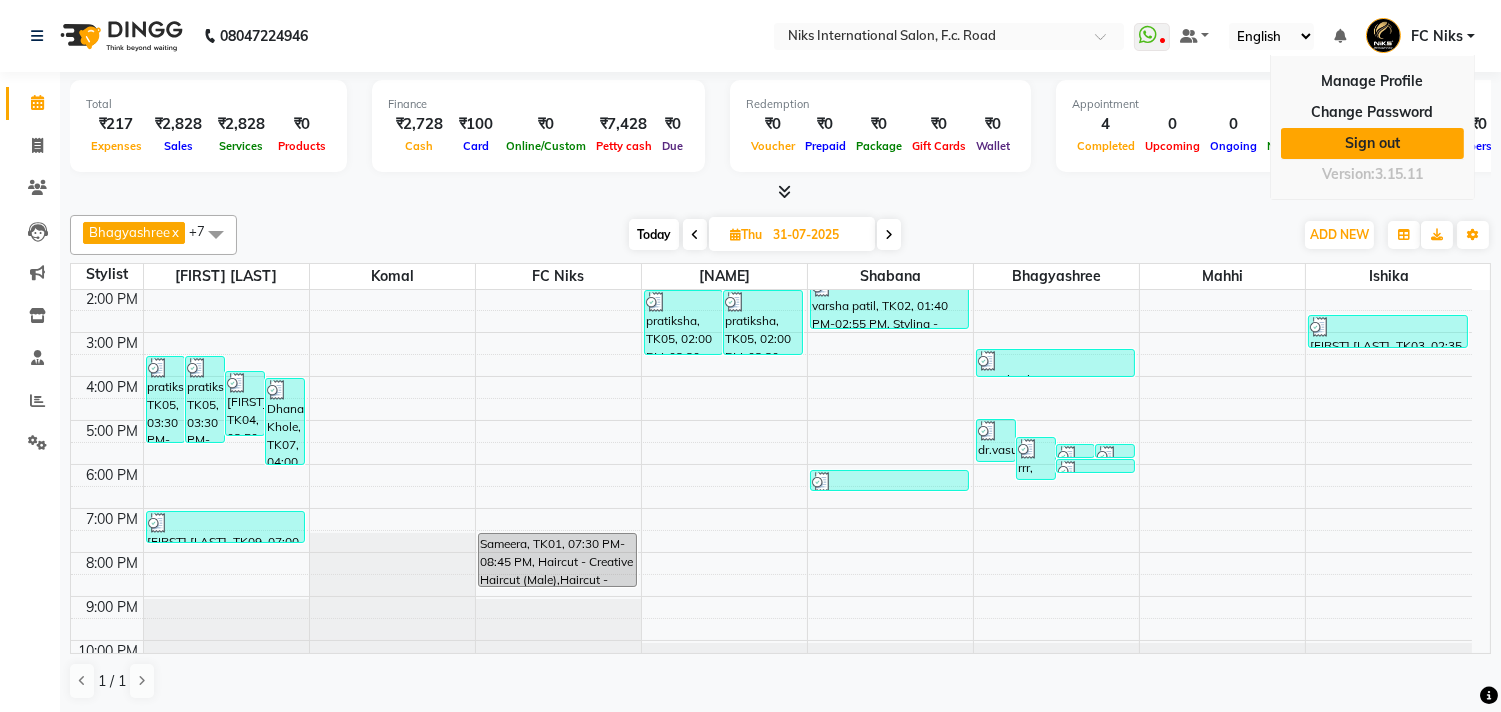 click on "Sign out" at bounding box center (1372, 143) 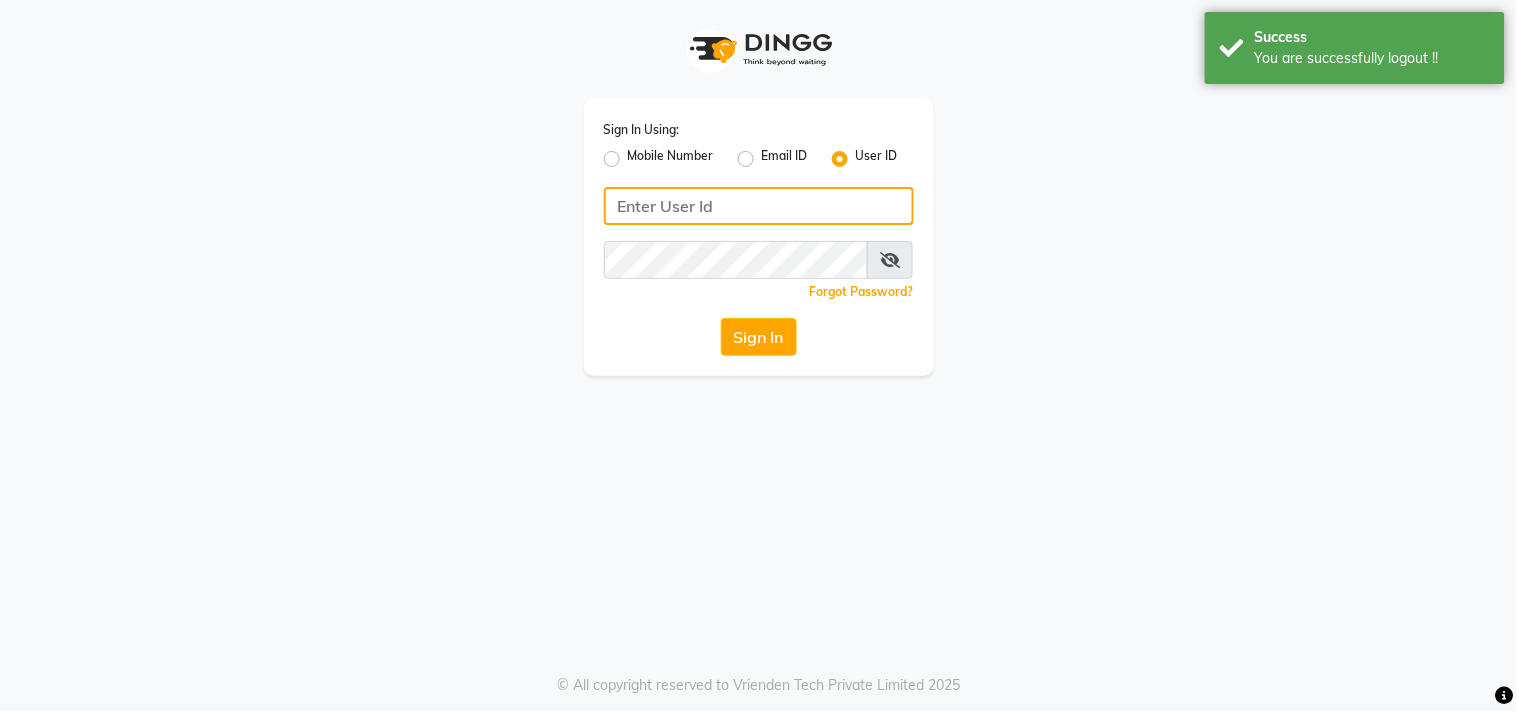 type on "8530086780" 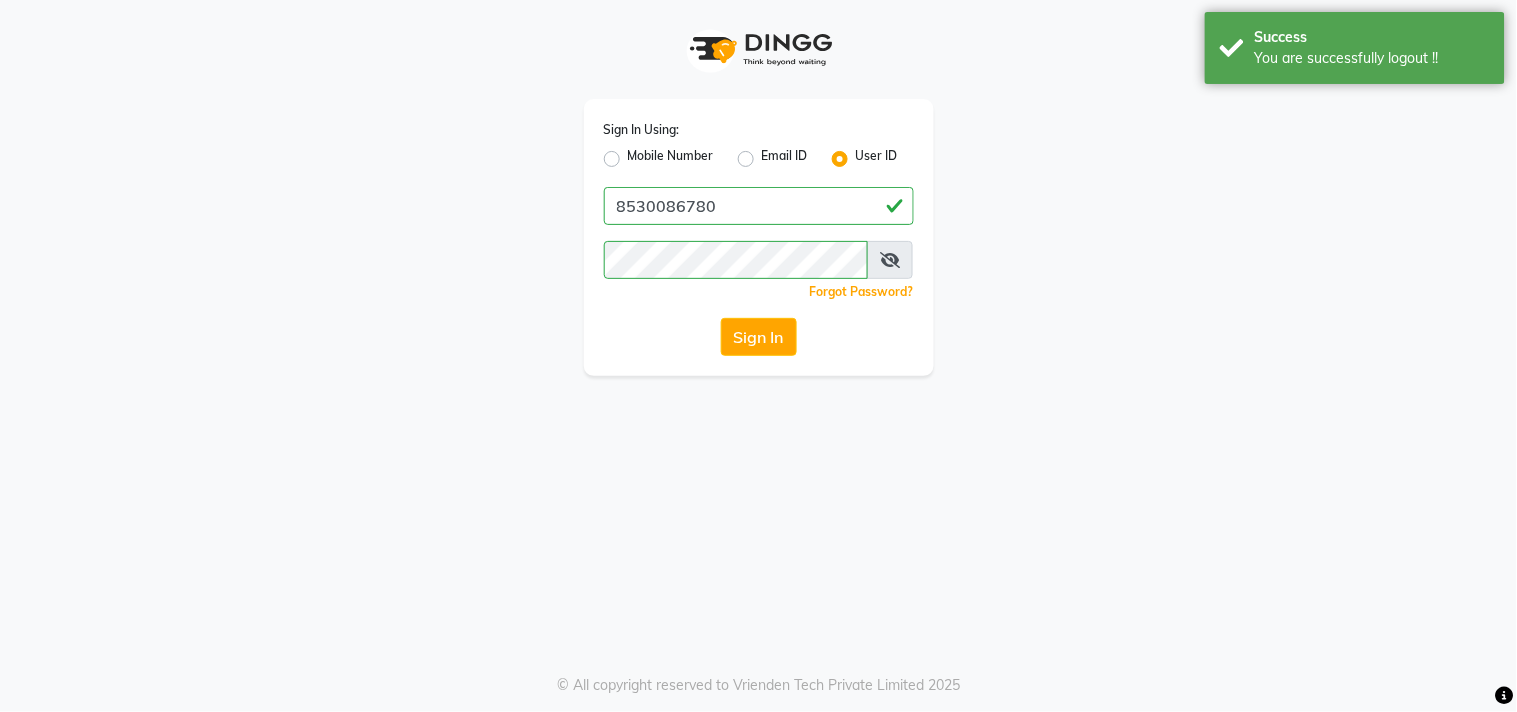 click on "Mobile Number" 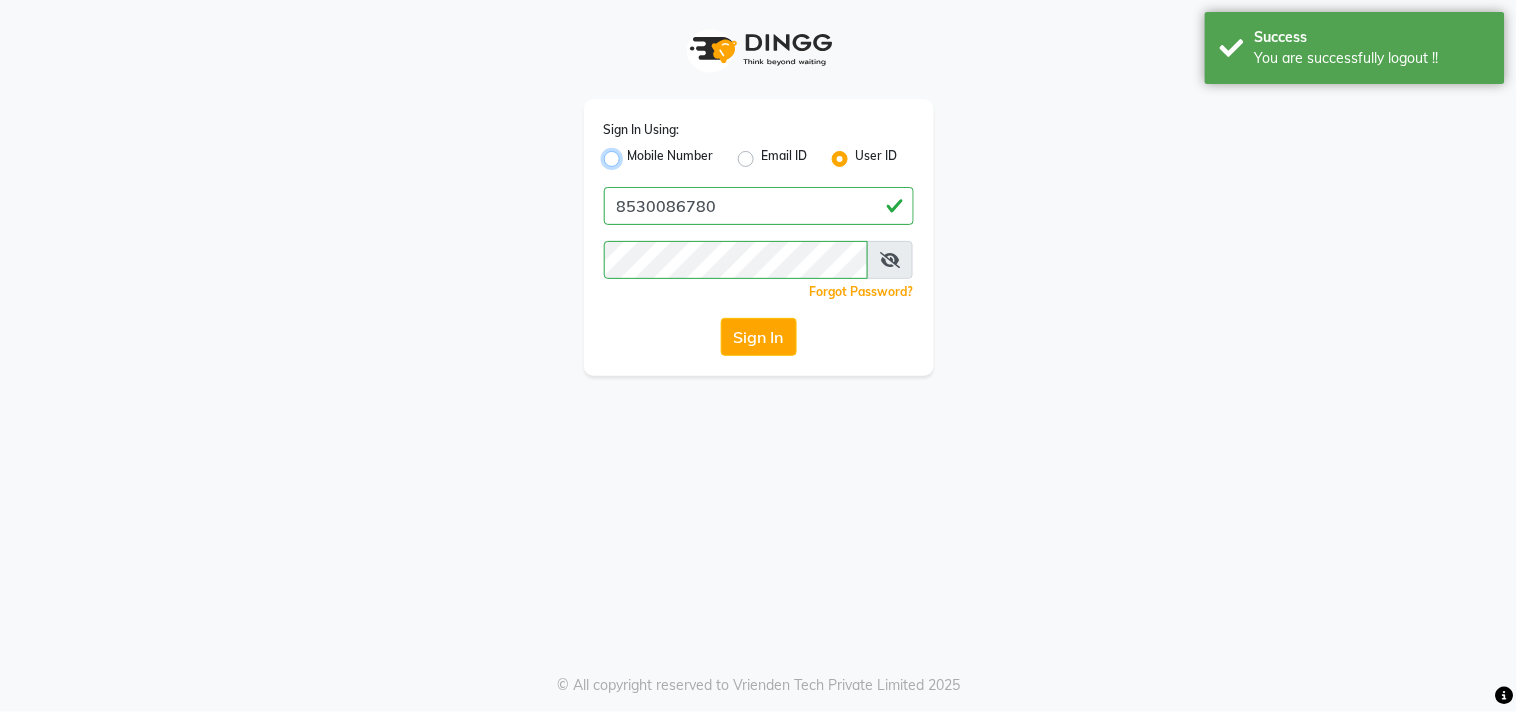 click on "Mobile Number" at bounding box center [634, 153] 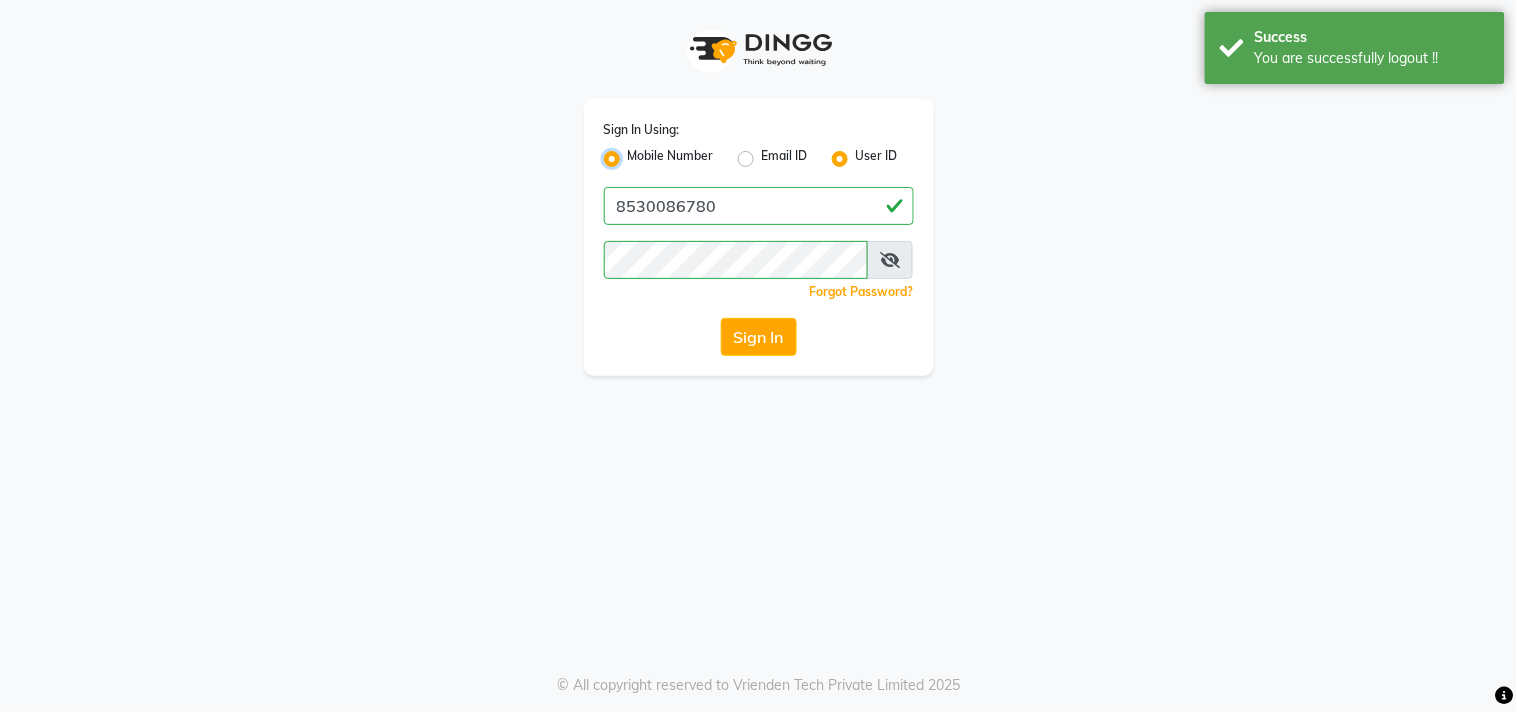 radio on "false" 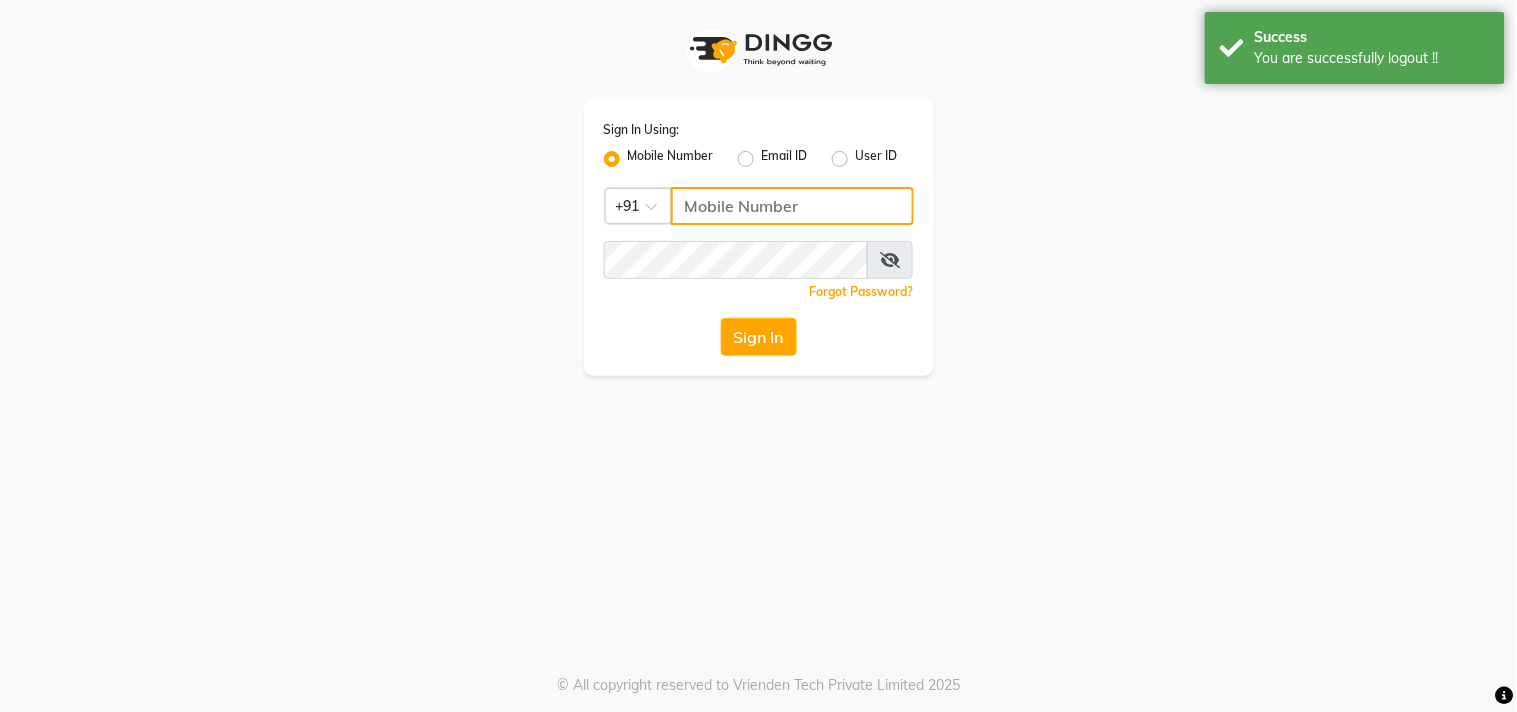 click on "Sign In Using: Mobile Number Email ID User ID Country Code × +91 Remember me Forgot Password? Sign In © All copyright reserved to Vrienden Tech Private Limited 2025 1 result available Success You are successfully logout !!" at bounding box center (758, 356) 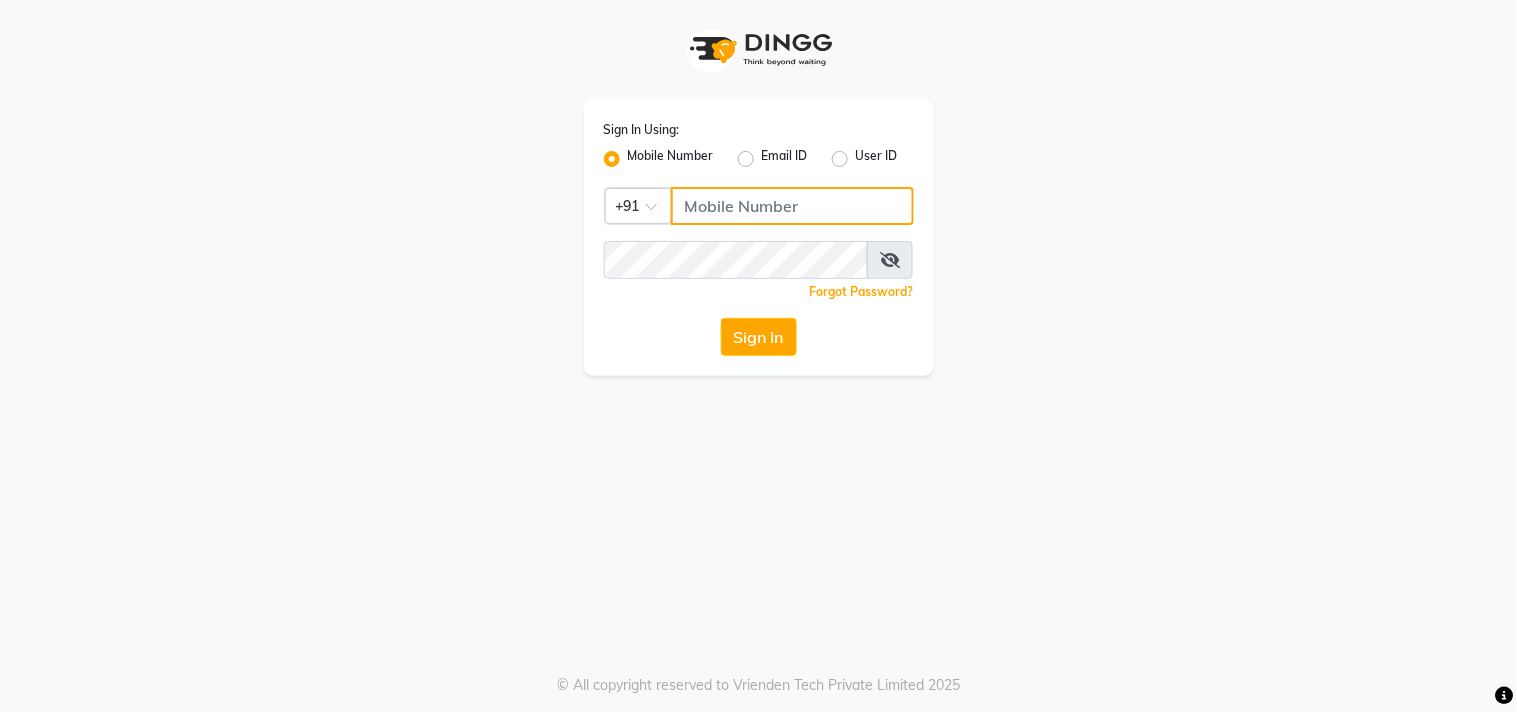 type on "[PHONE]" 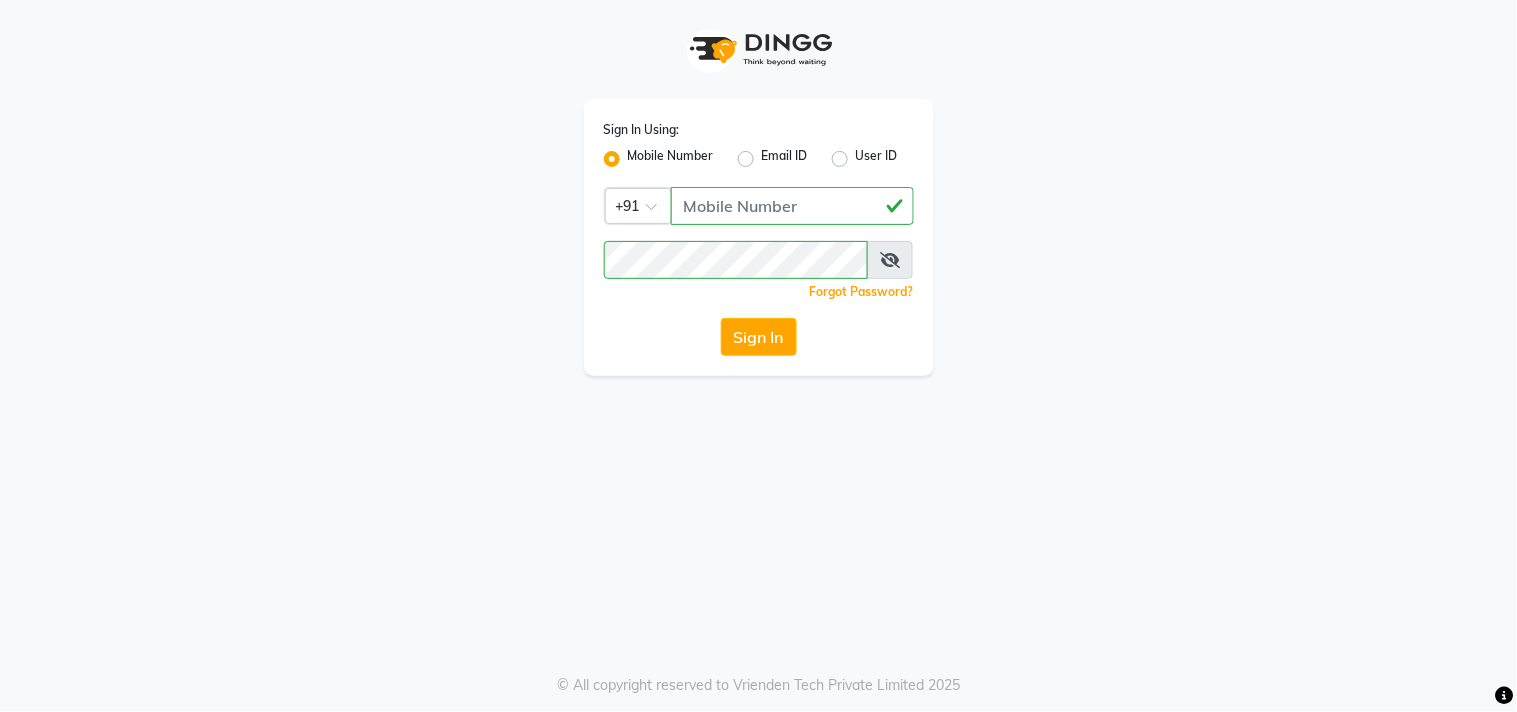 click on "Sign In" 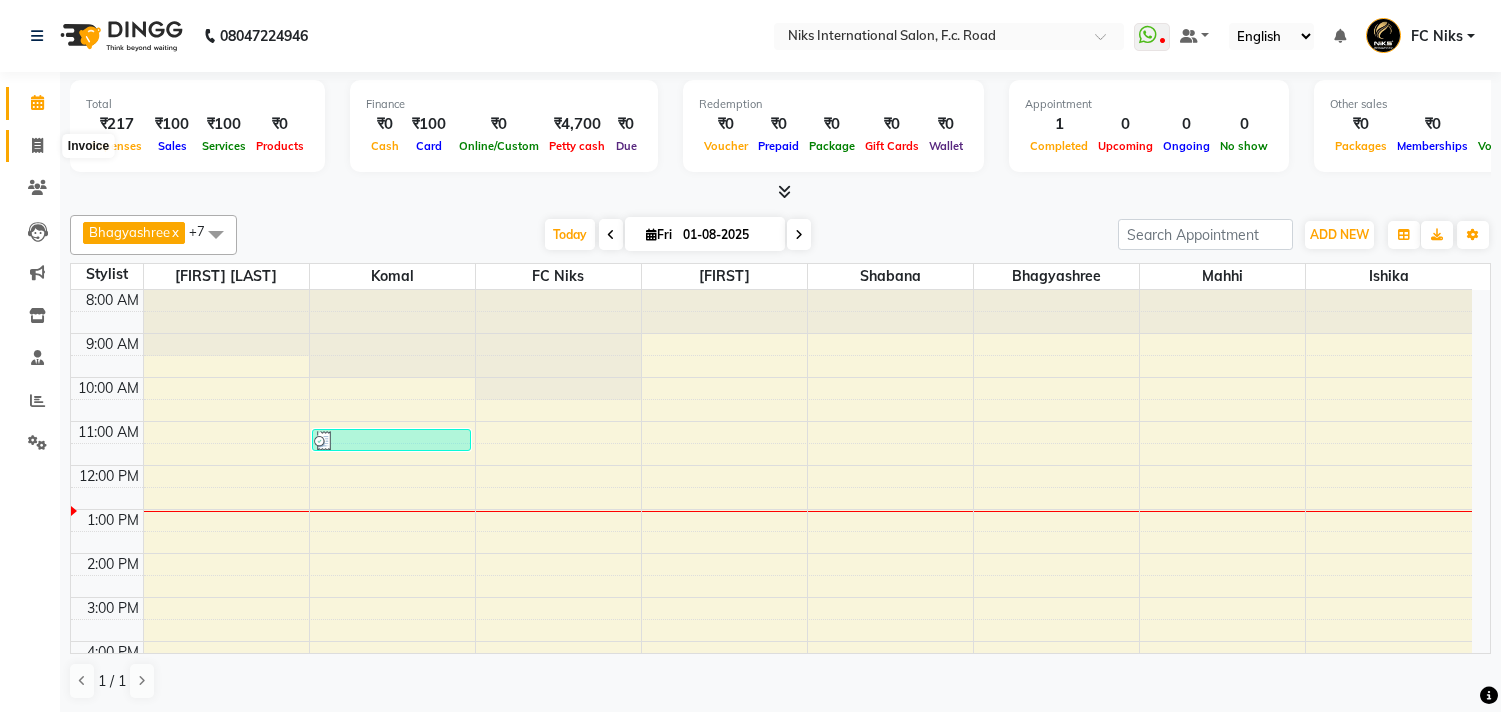 scroll, scrollTop: 0, scrollLeft: 0, axis: both 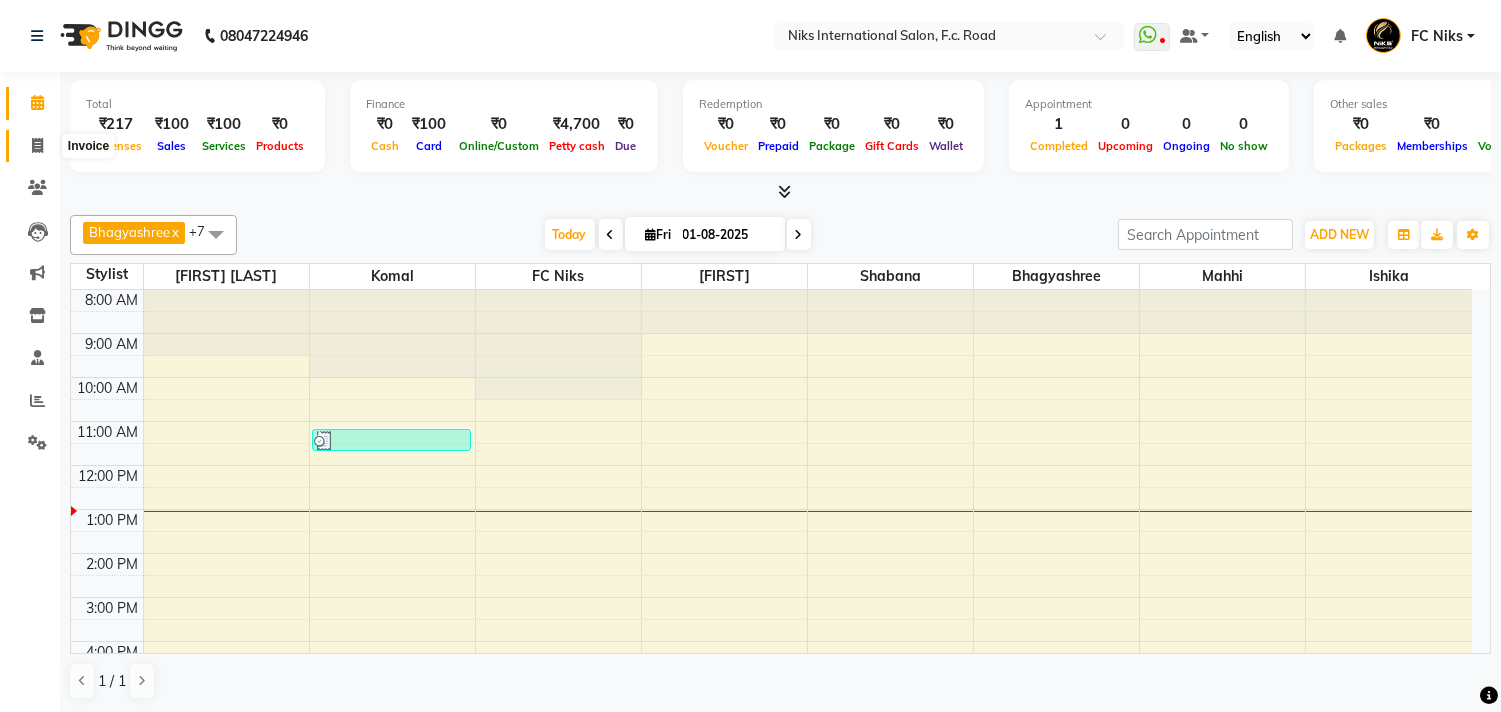 click 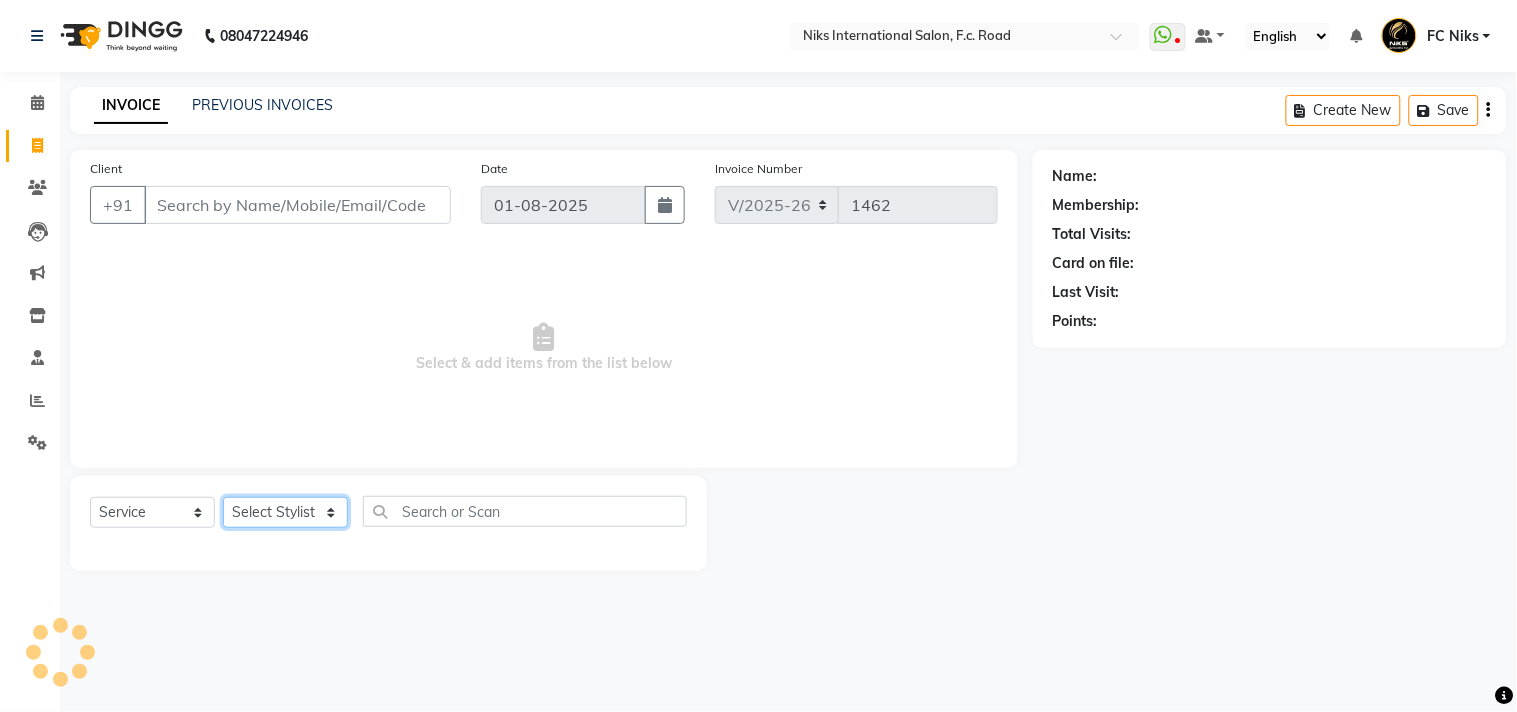 click on "Select Stylist Abhishek Amruta Bhagyashree CA Devkar FC Niks Ishika Kirti Komal Krishi Mahhi Nakshatra Nikhil Rajesh Savita Shabana Shrikant Gaikwad Soham" 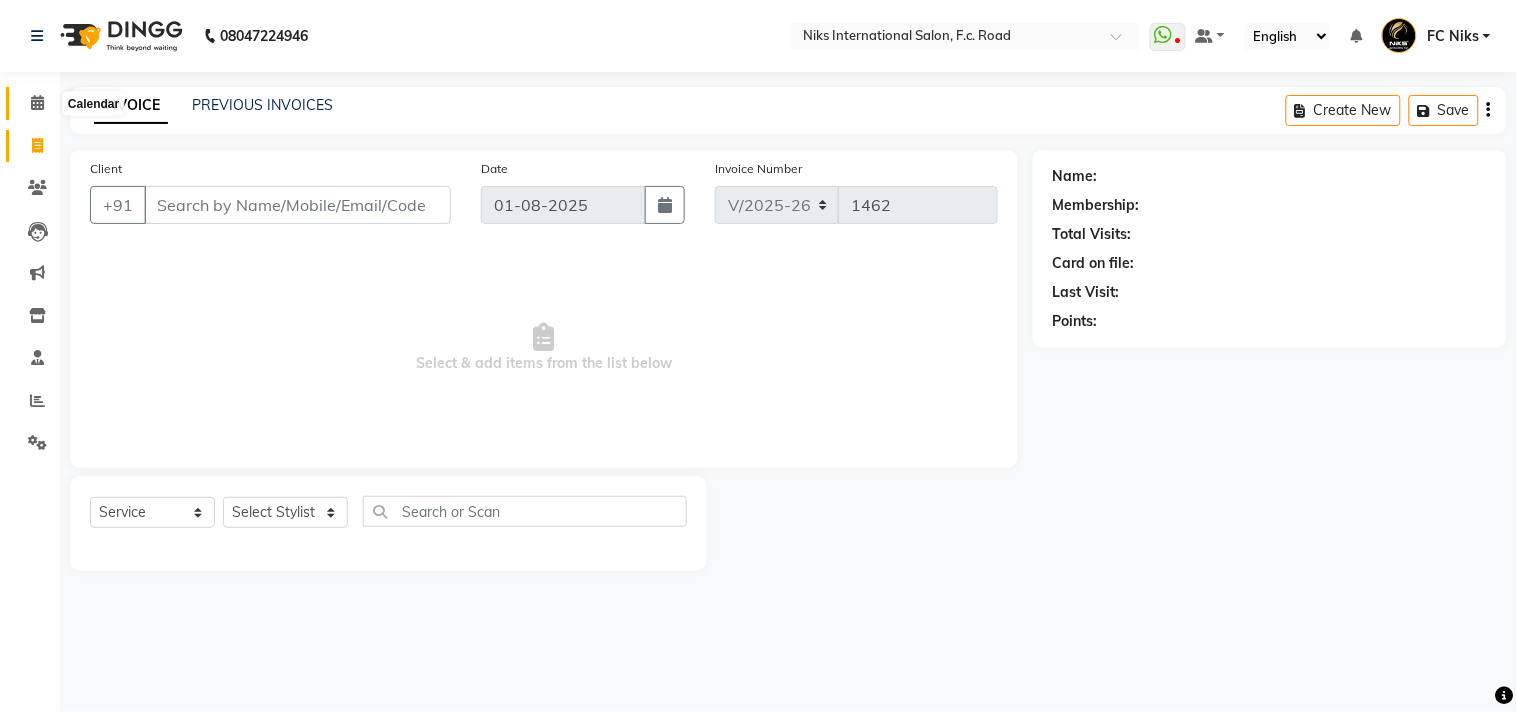 click 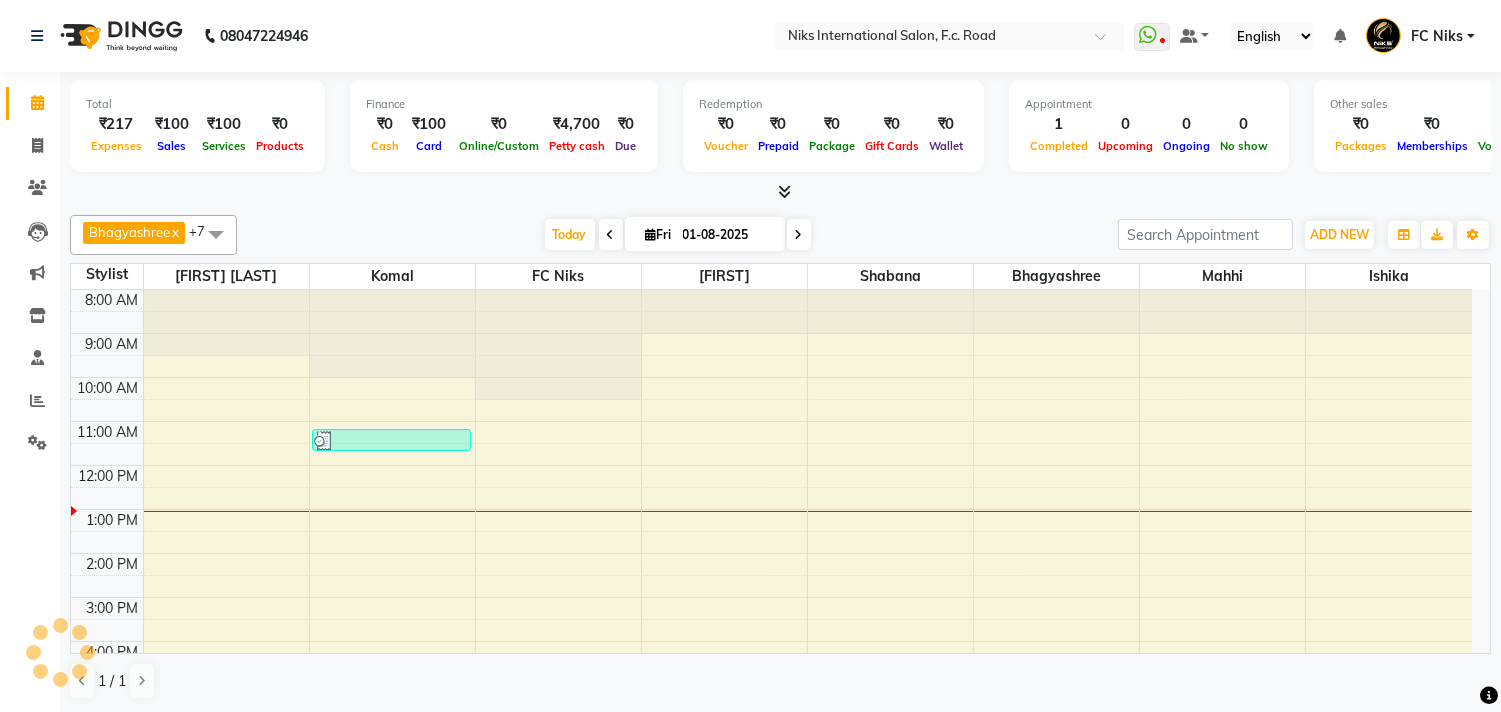 scroll, scrollTop: 0, scrollLeft: 0, axis: both 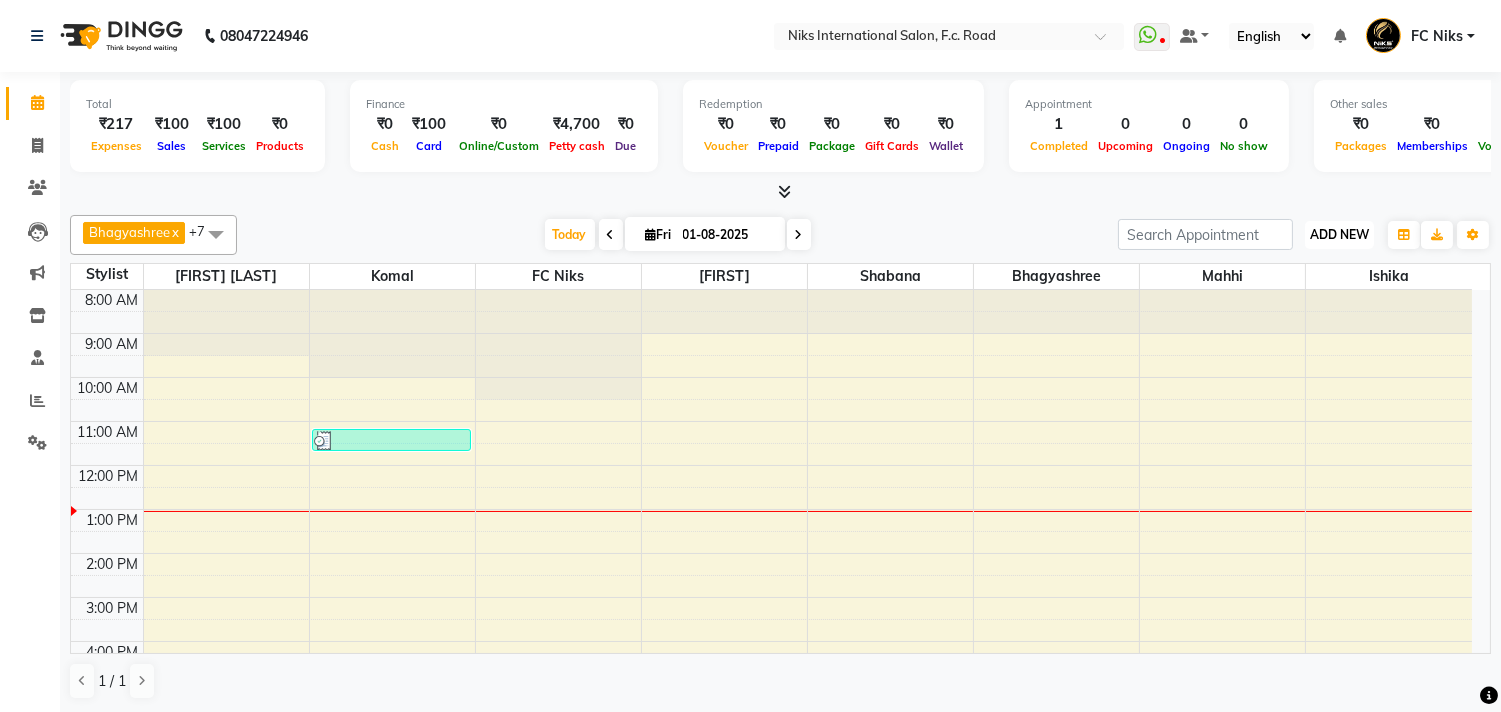 click on "ADD NEW" at bounding box center [1339, 234] 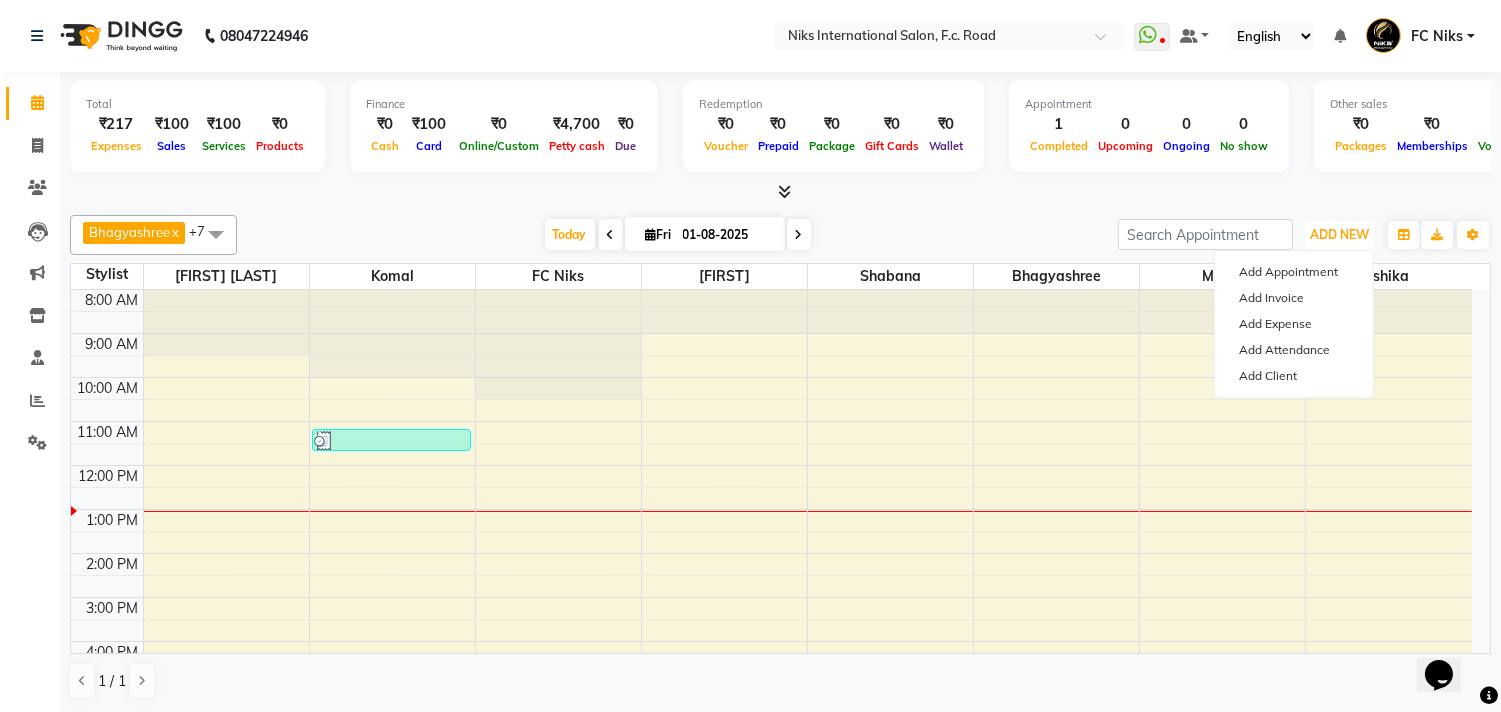 scroll, scrollTop: 0, scrollLeft: 0, axis: both 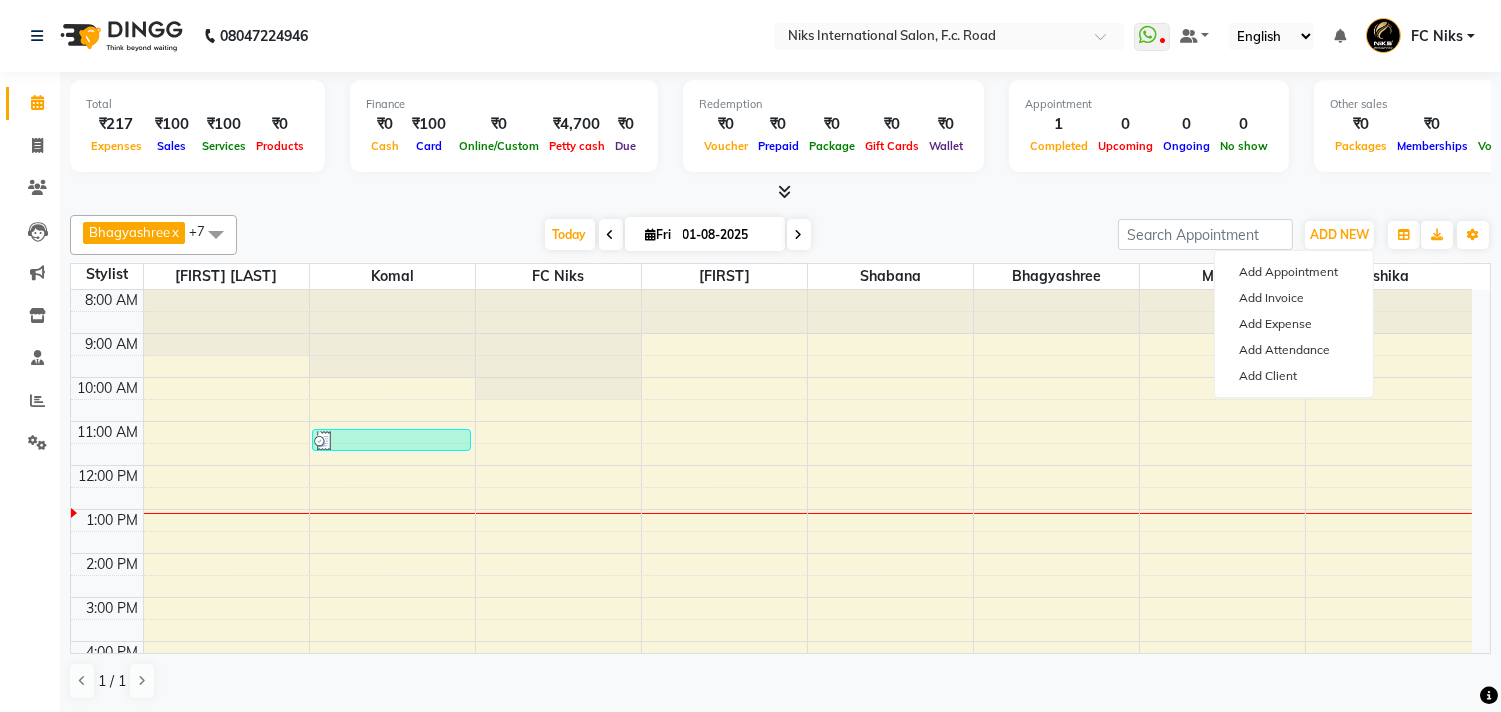 click on "Other sales  ₹0  Packages ₹0  Memberships ₹0  Vouchers ₹0  Prepaids ₹0  Gift Cards" at bounding box center [1492, 126] 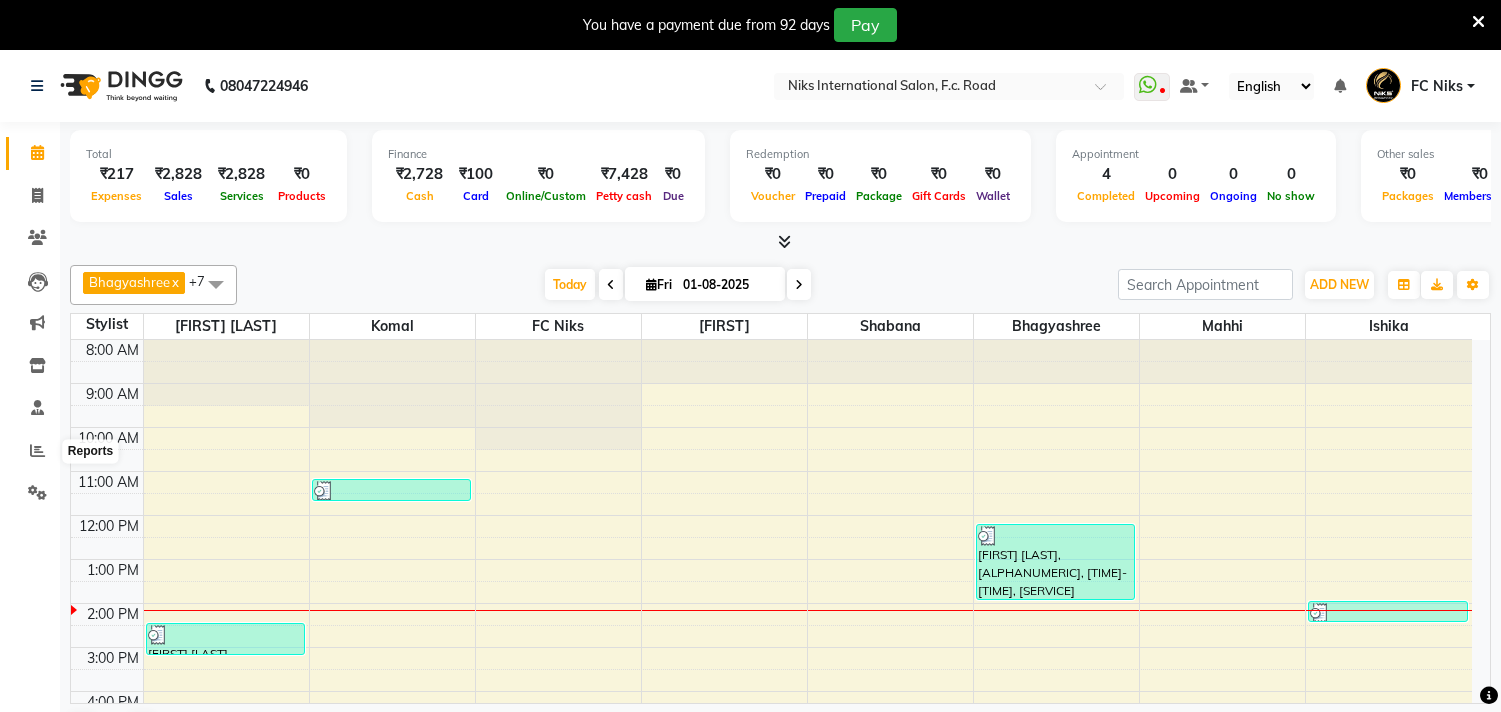 scroll, scrollTop: 0, scrollLeft: 0, axis: both 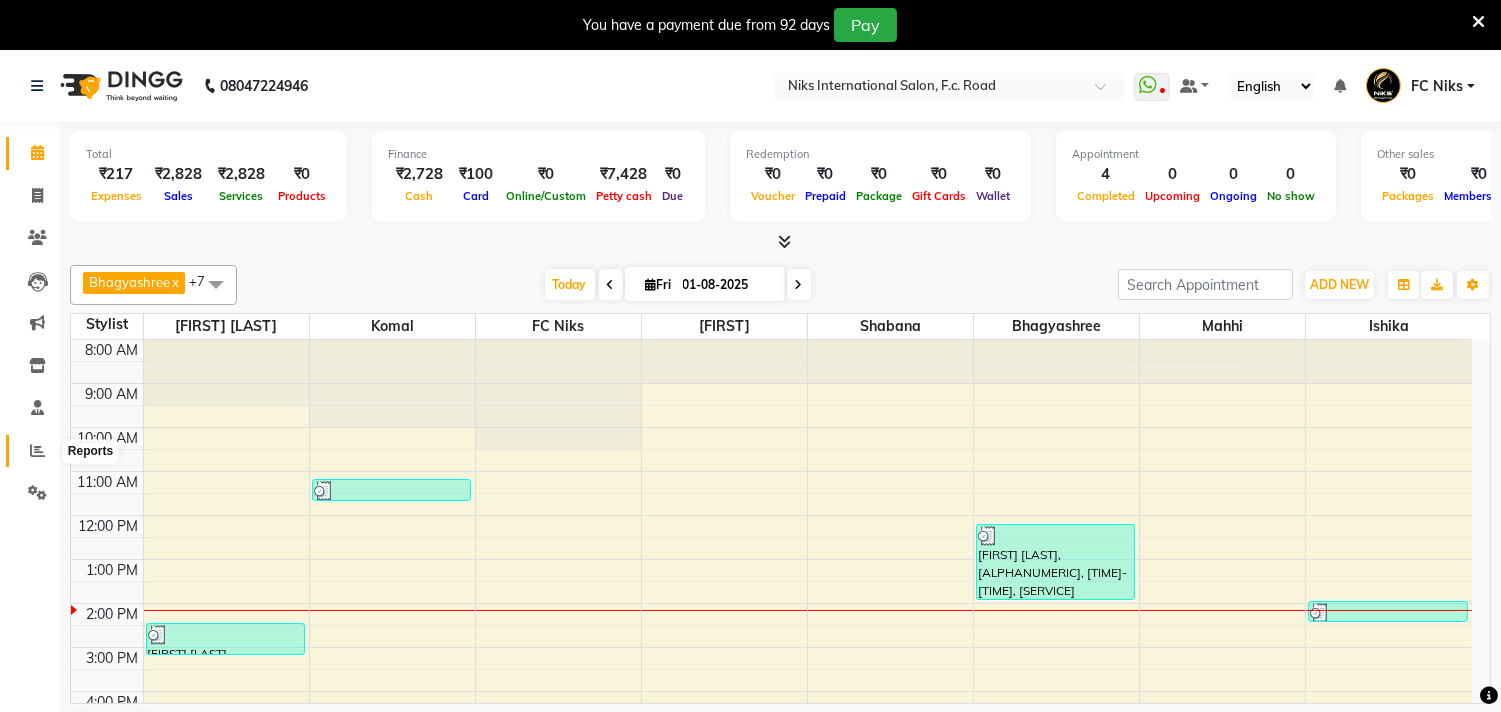 click 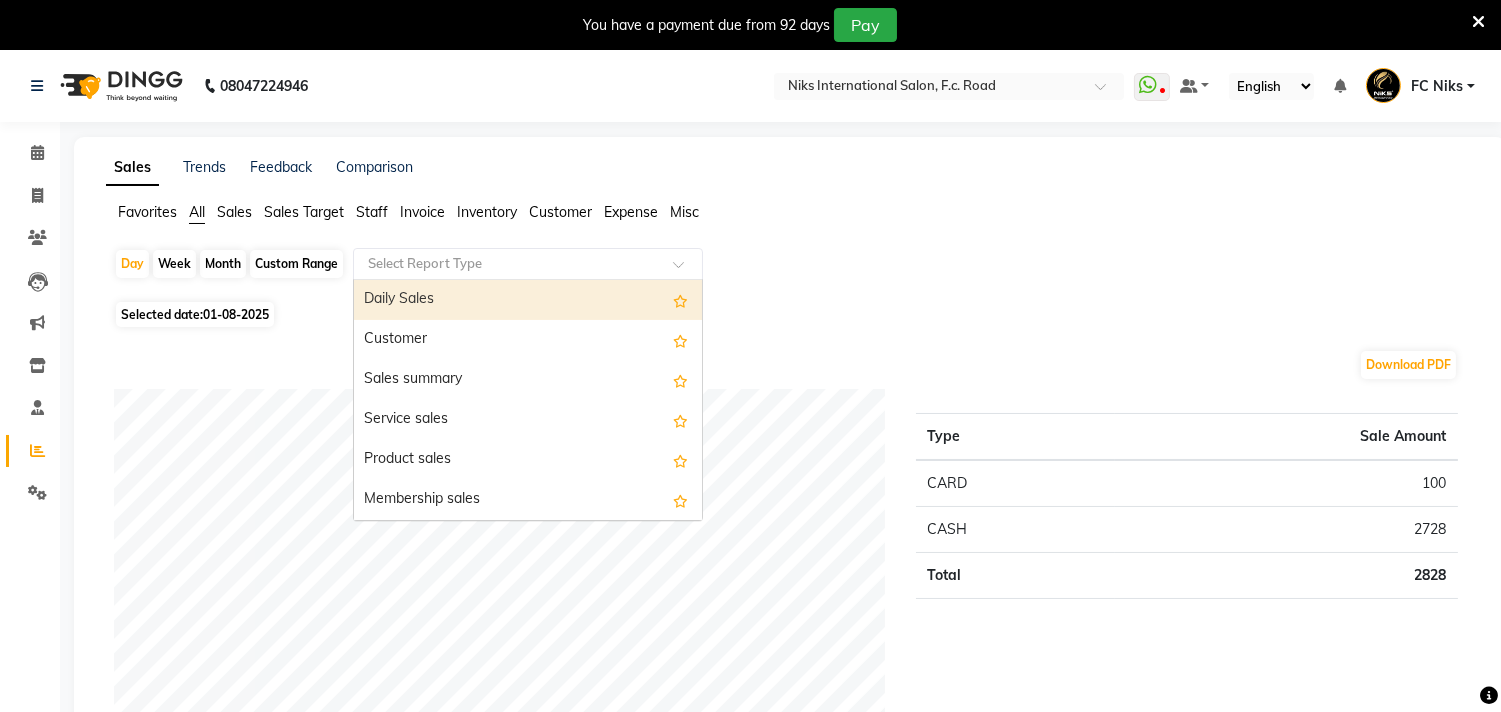 click 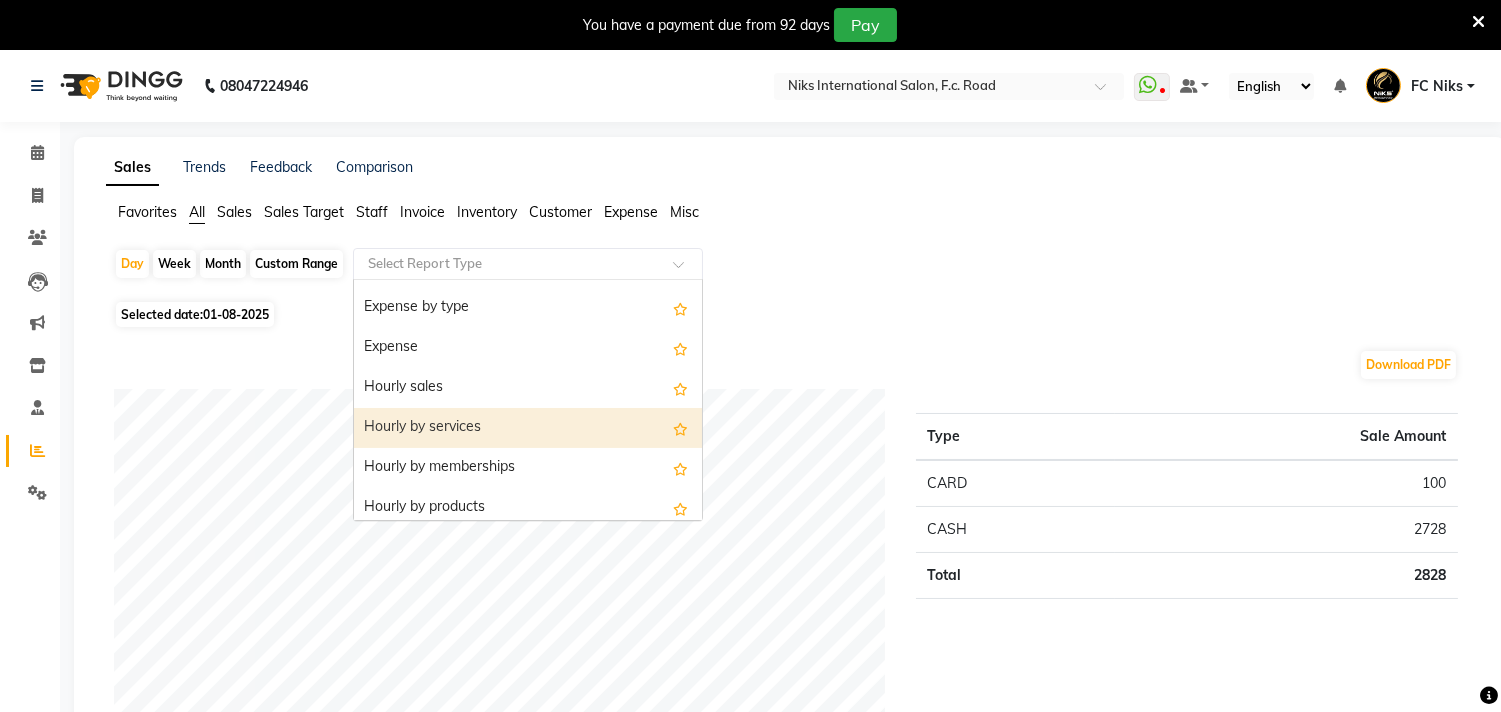 scroll, scrollTop: 1718, scrollLeft: 0, axis: vertical 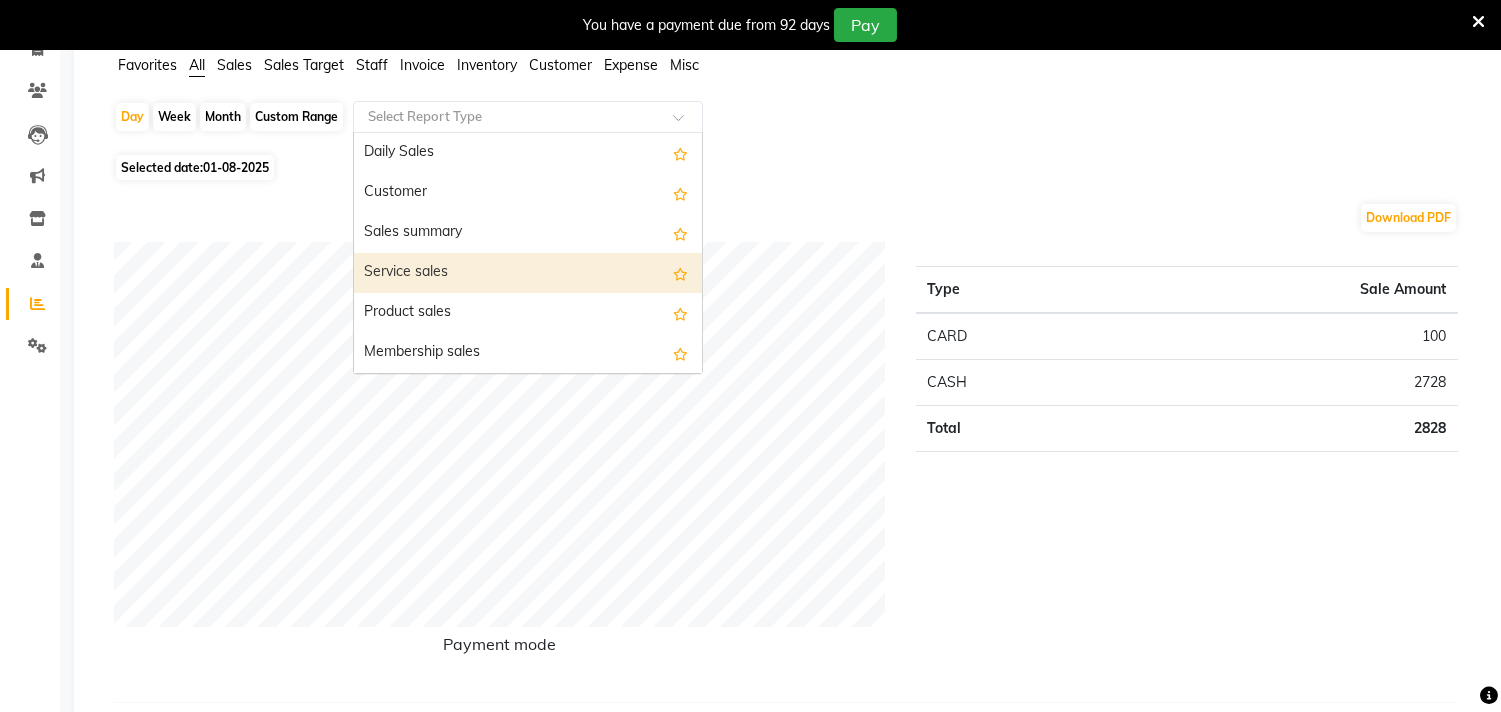 click on "Service sales" at bounding box center [528, 273] 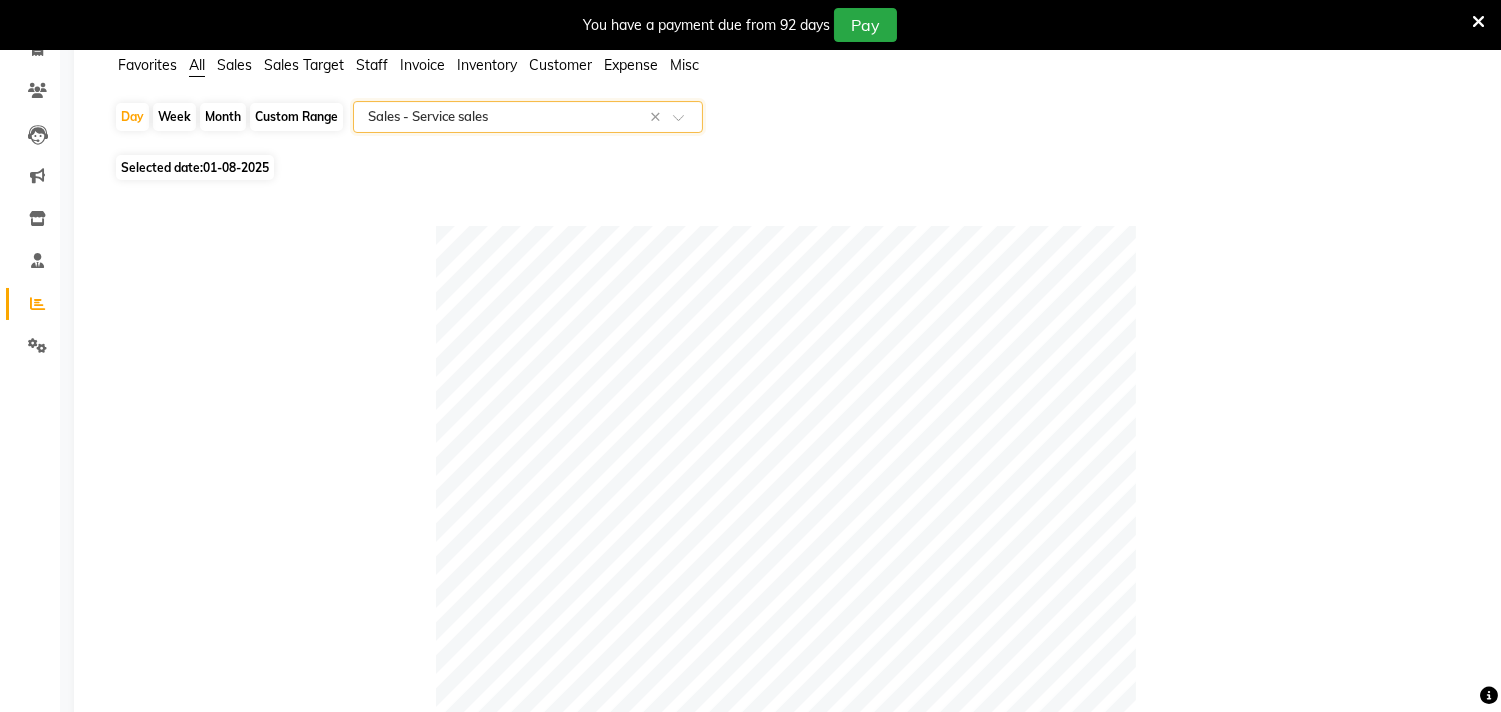 click 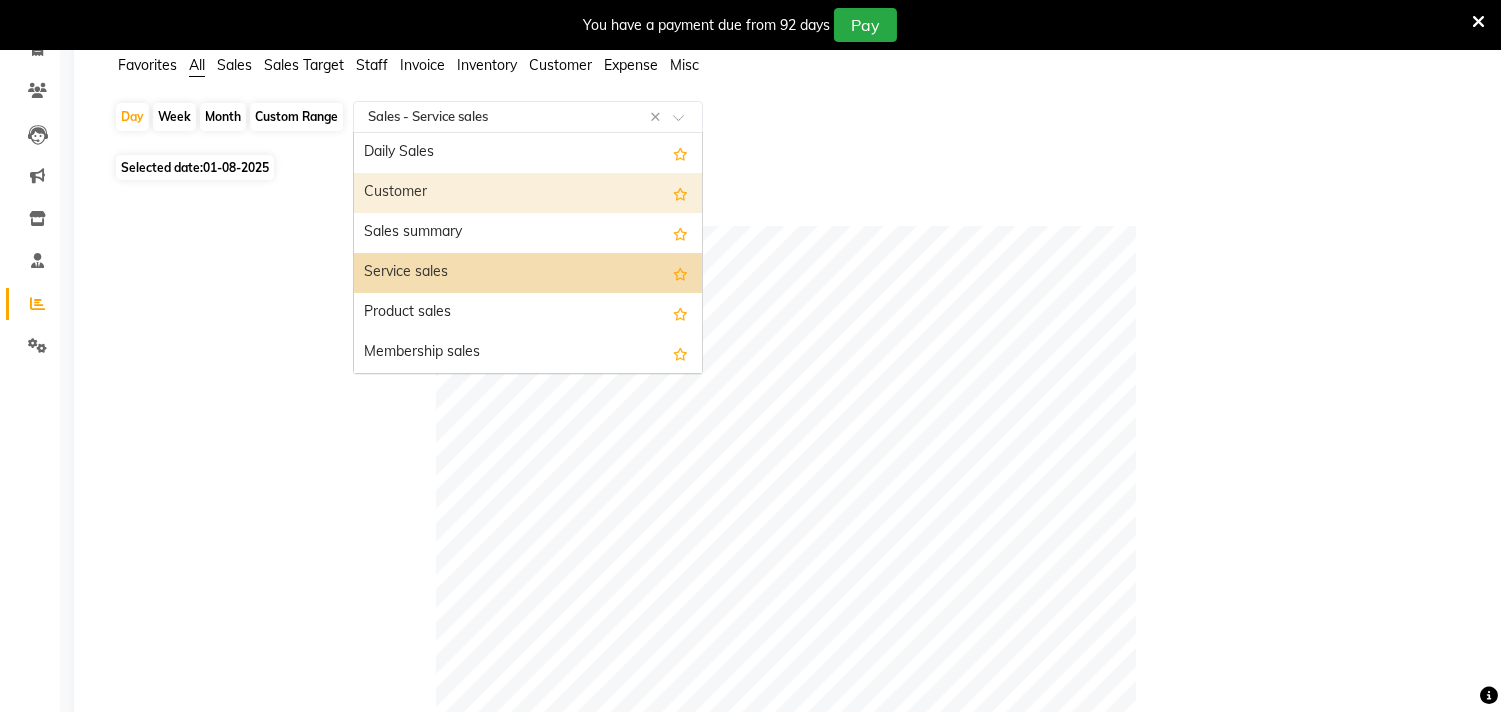 click on "Customer" at bounding box center [528, 193] 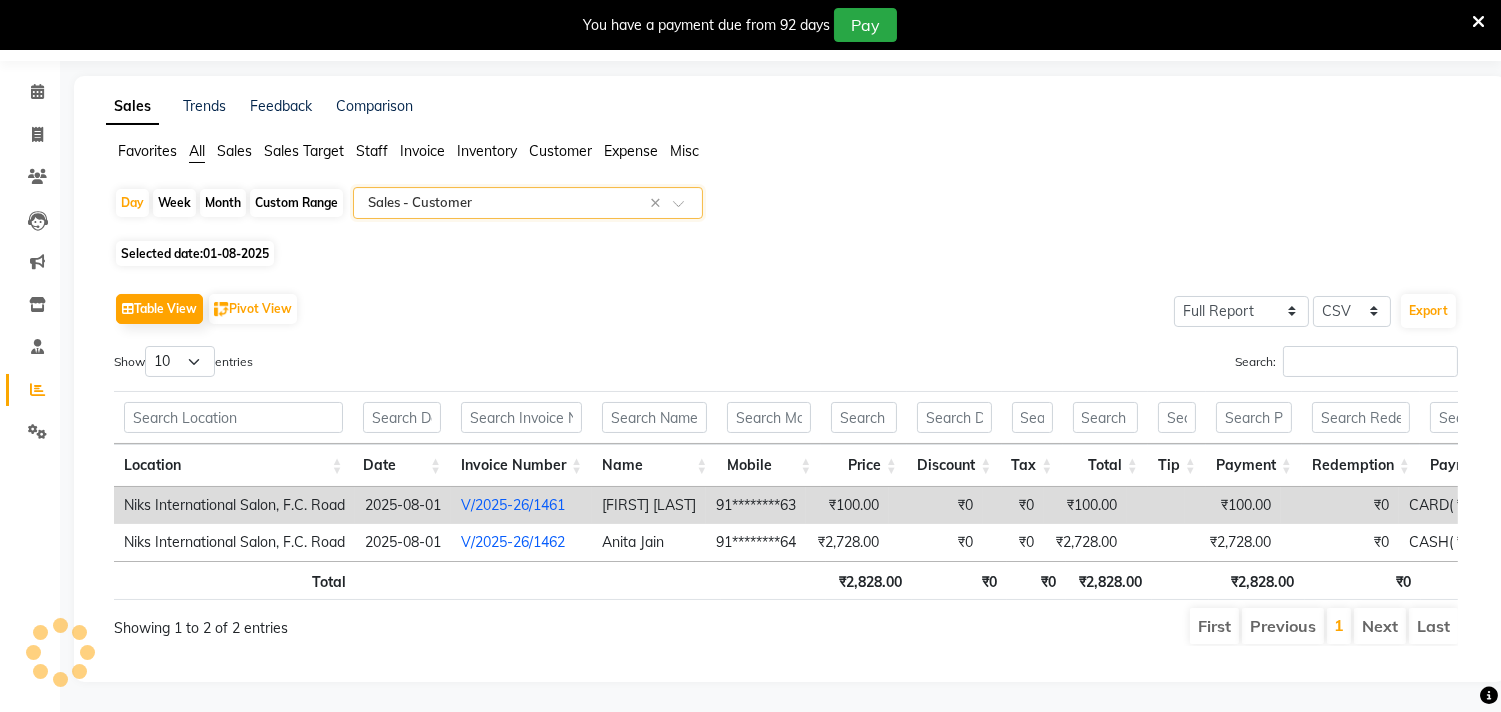 scroll, scrollTop: 95, scrollLeft: 0, axis: vertical 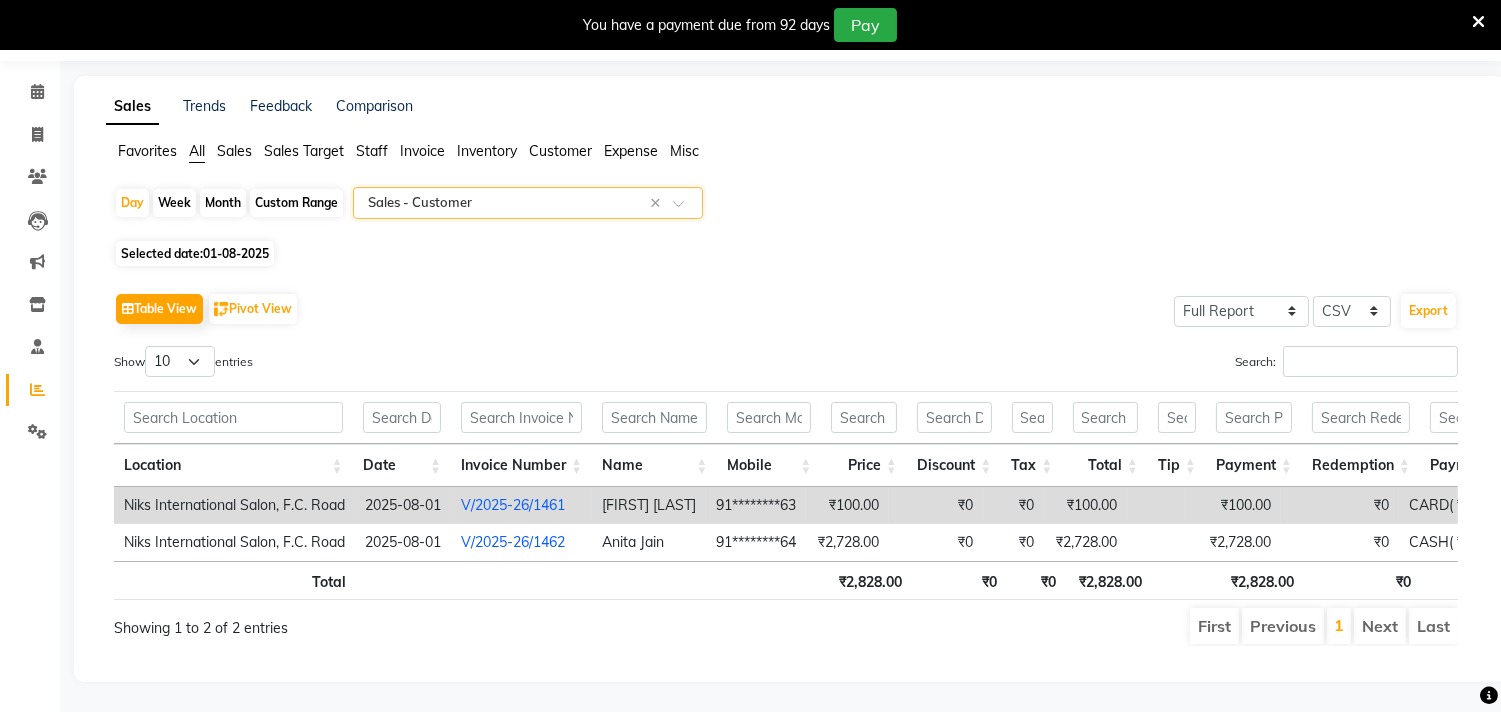 click 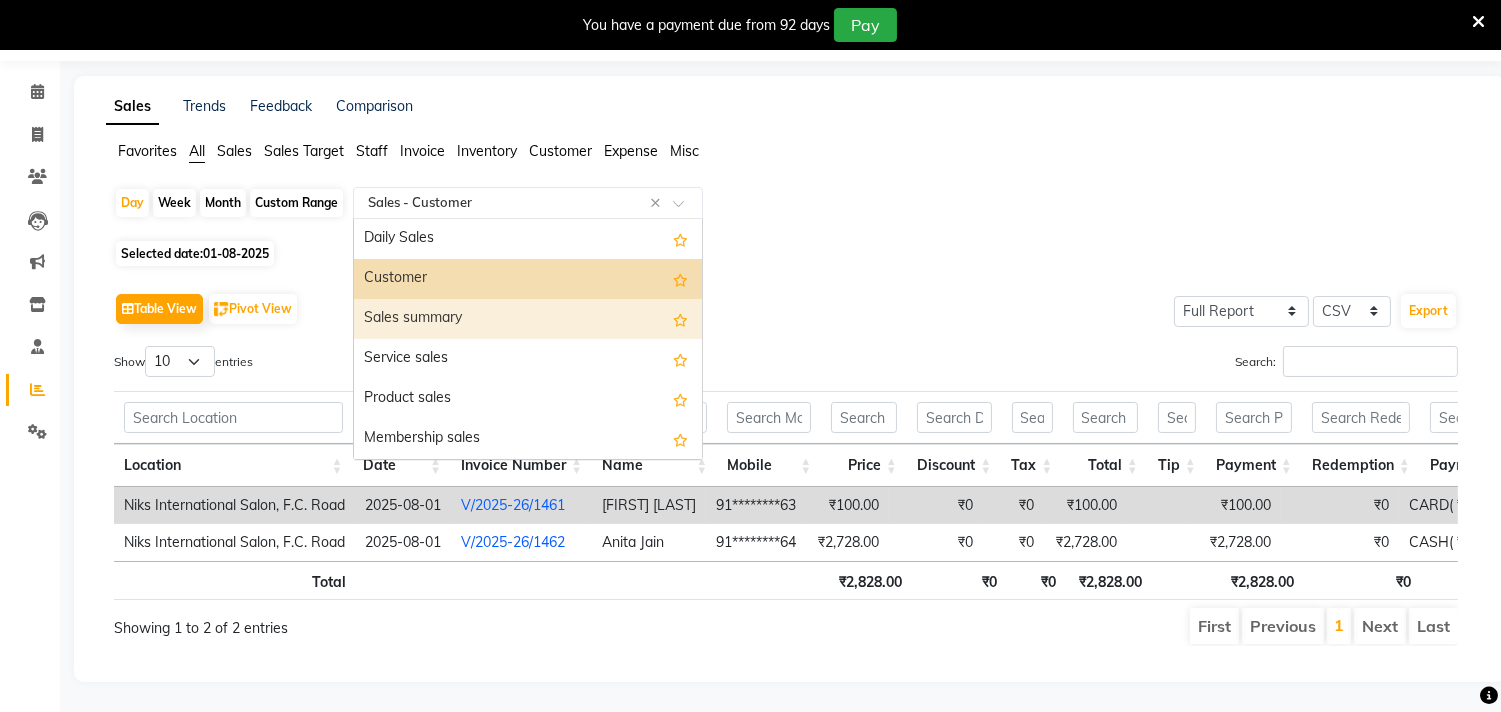 click on "Sales summary" at bounding box center [528, 319] 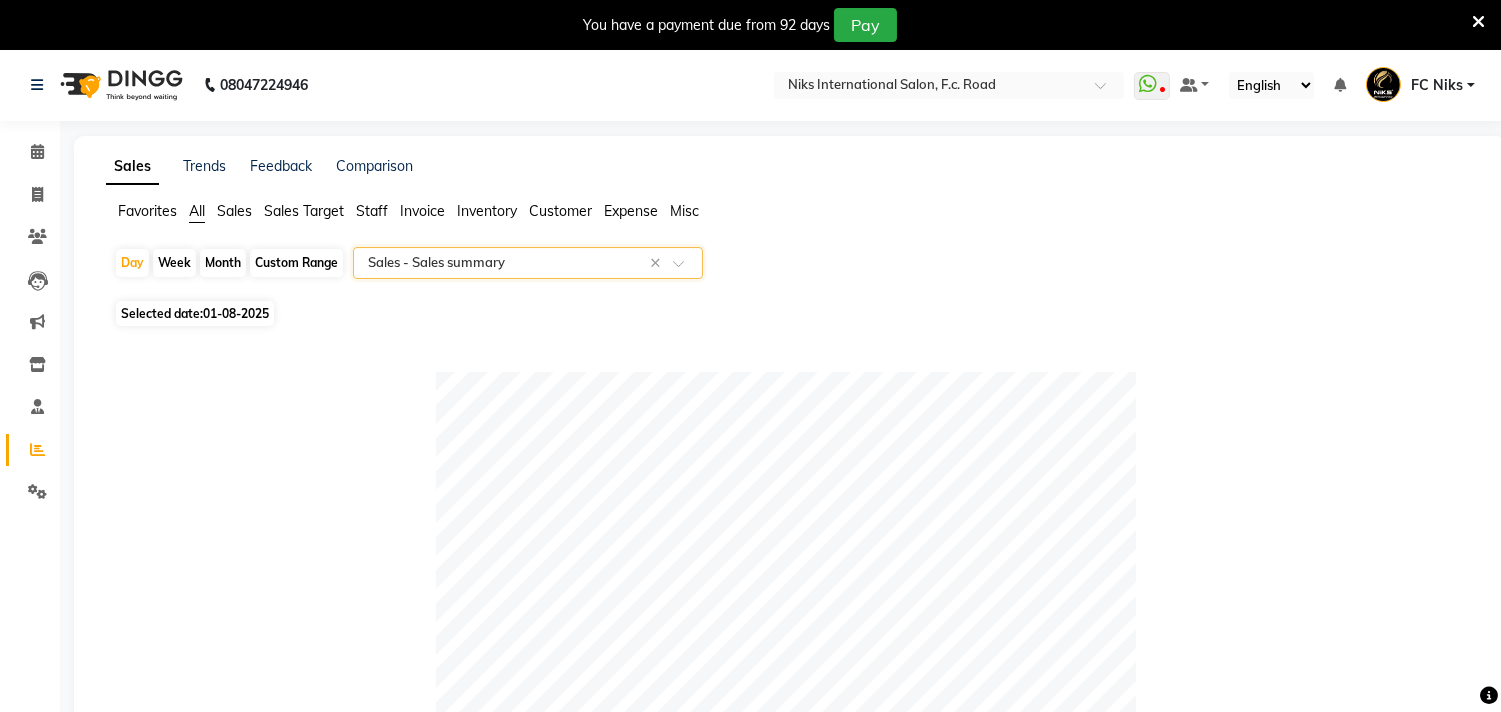 scroll, scrollTop: 0, scrollLeft: 0, axis: both 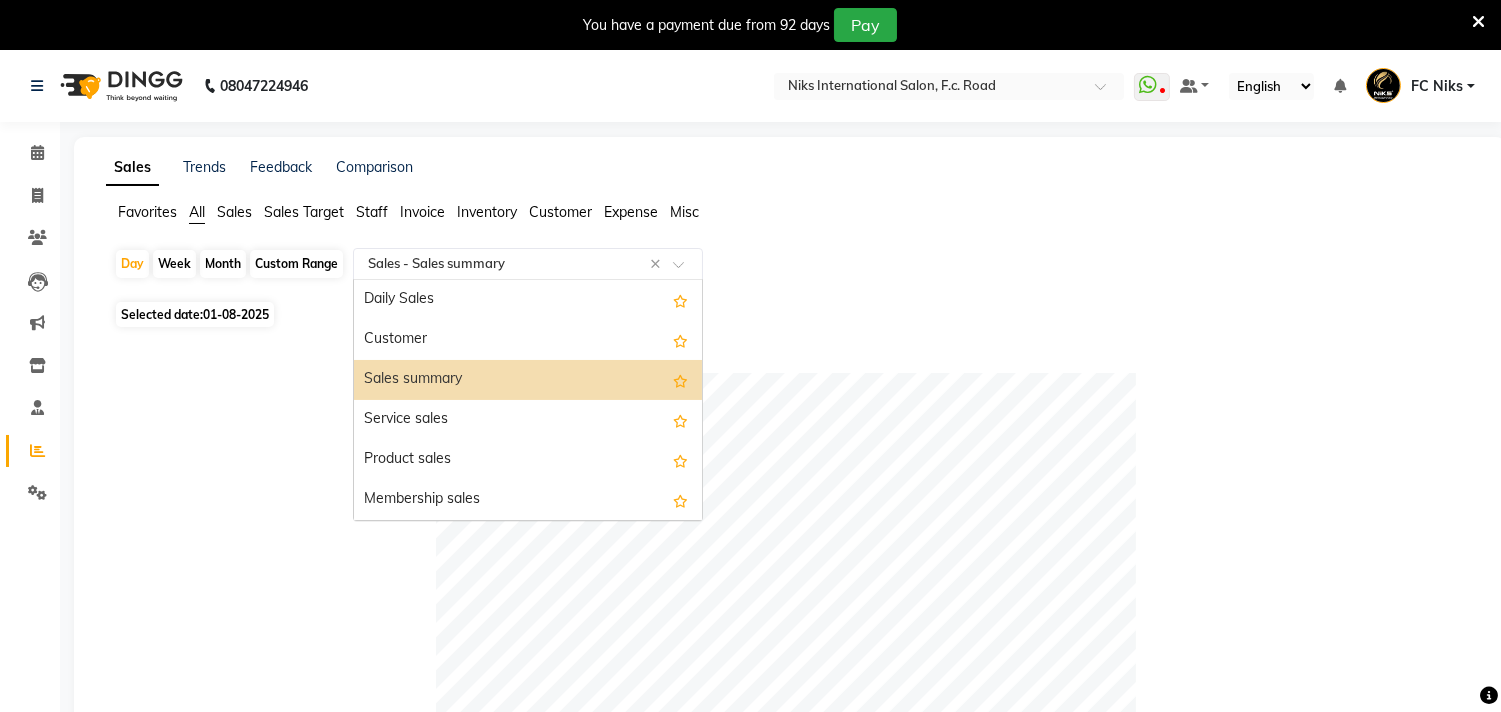 click 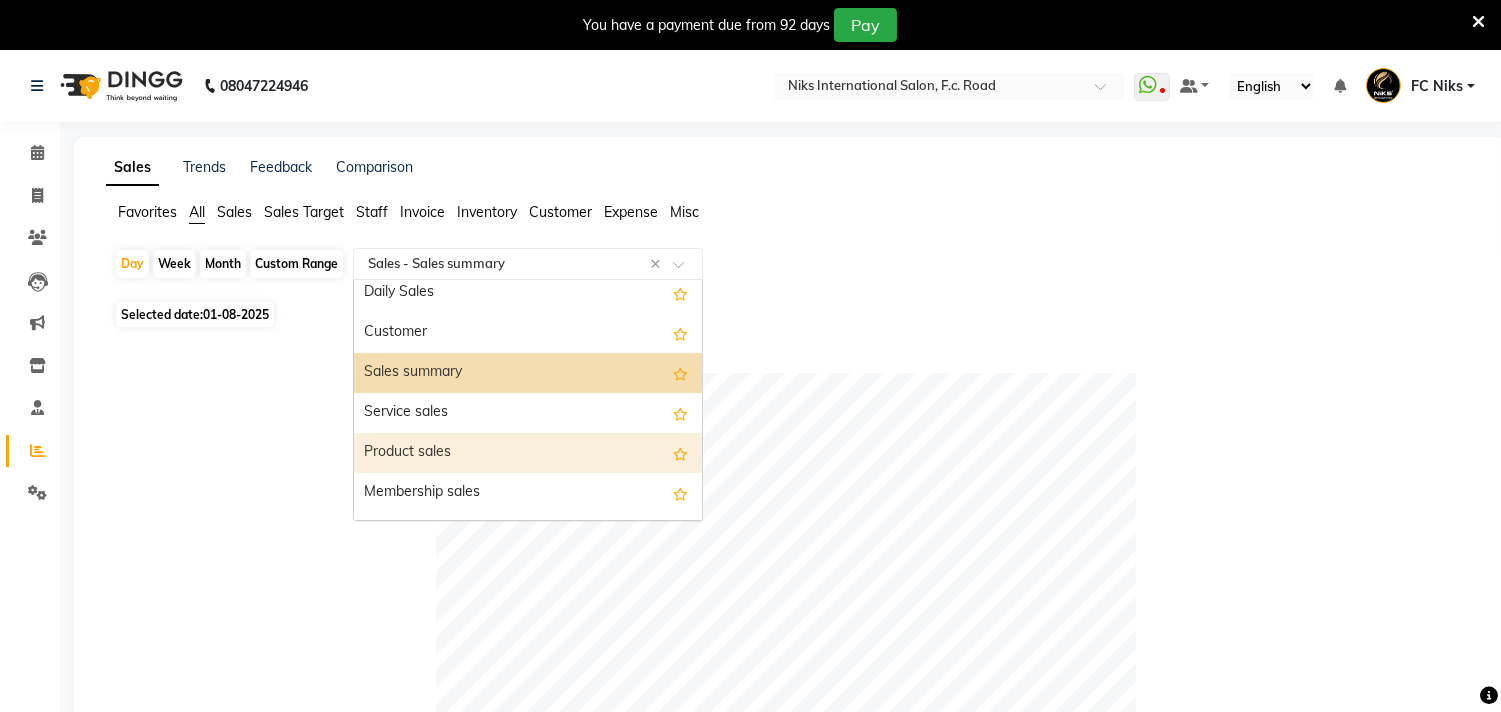 scroll, scrollTop: 0, scrollLeft: 0, axis: both 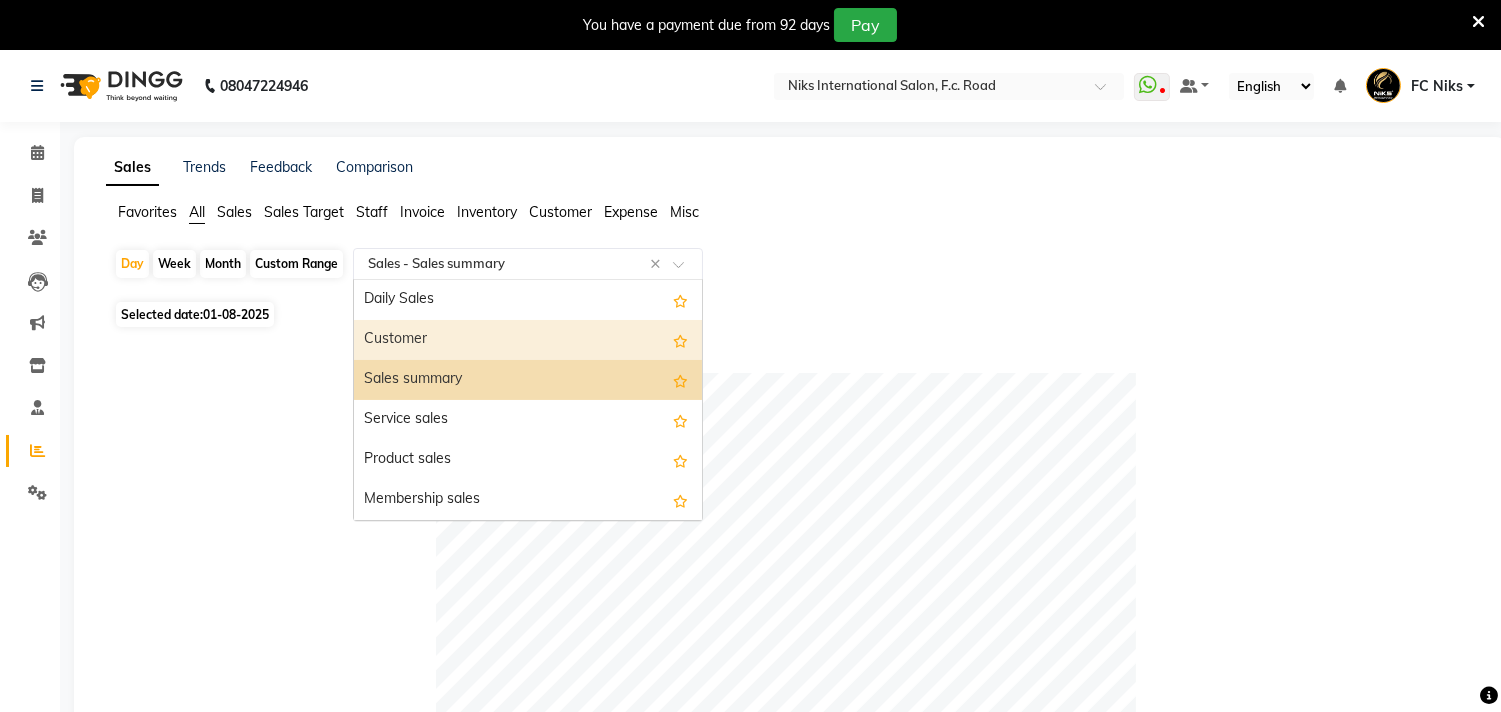 click on "Customer" at bounding box center (528, 340) 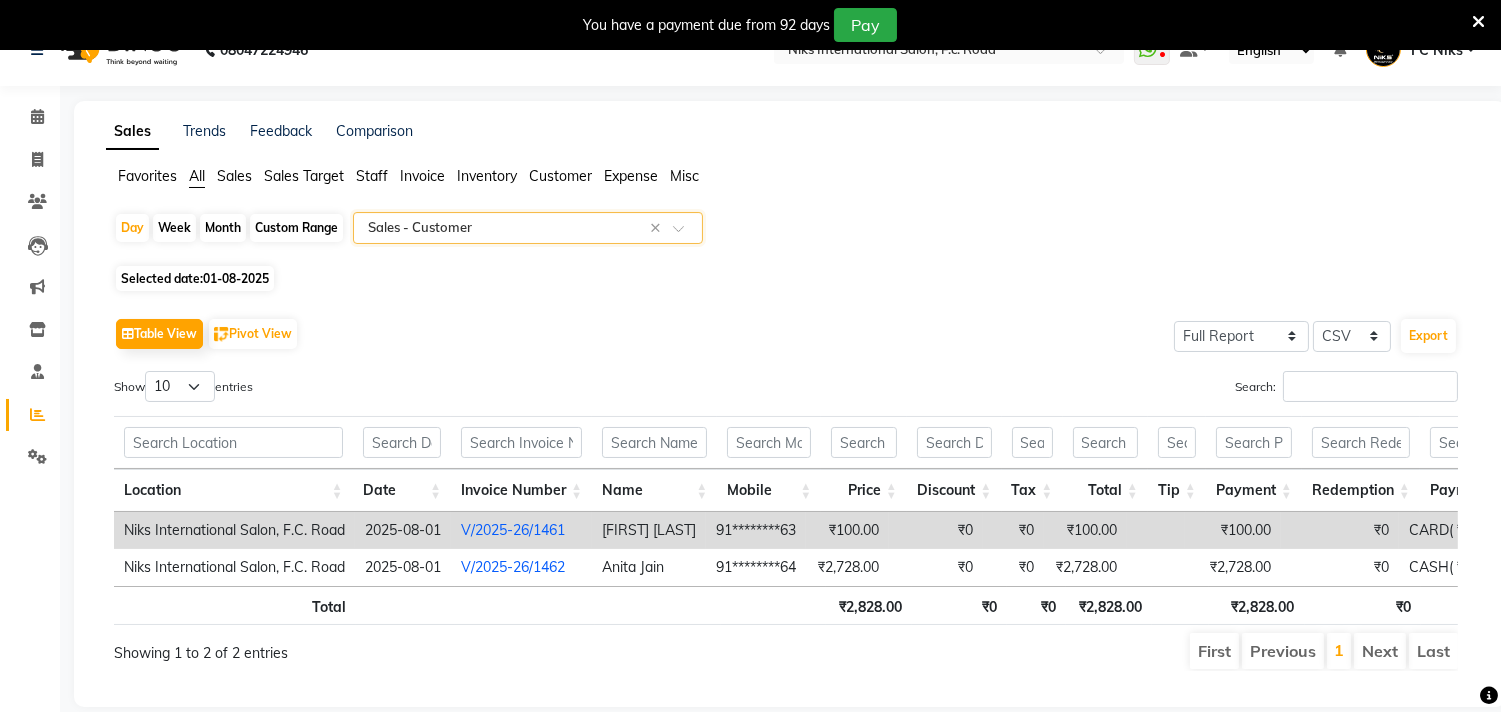 scroll, scrollTop: 74, scrollLeft: 0, axis: vertical 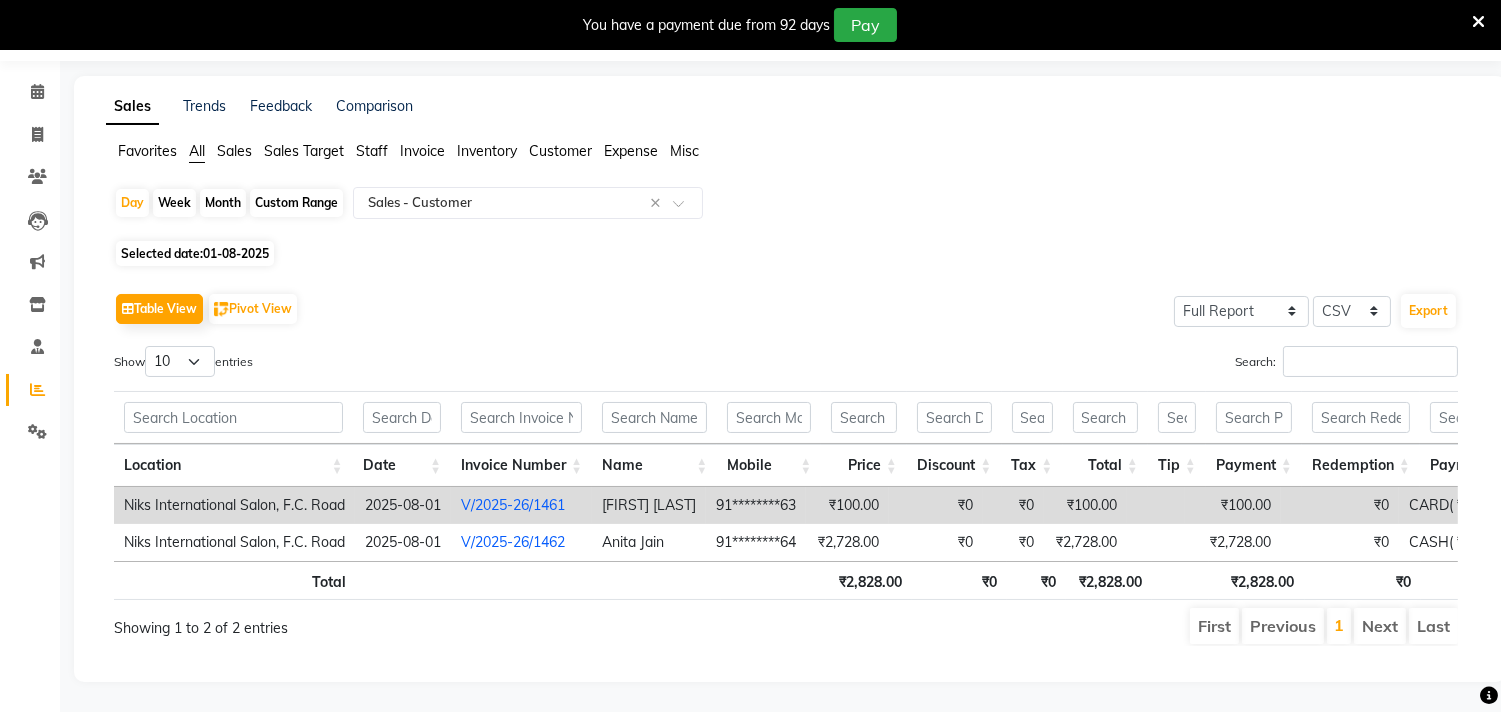 click at bounding box center (1478, 22) 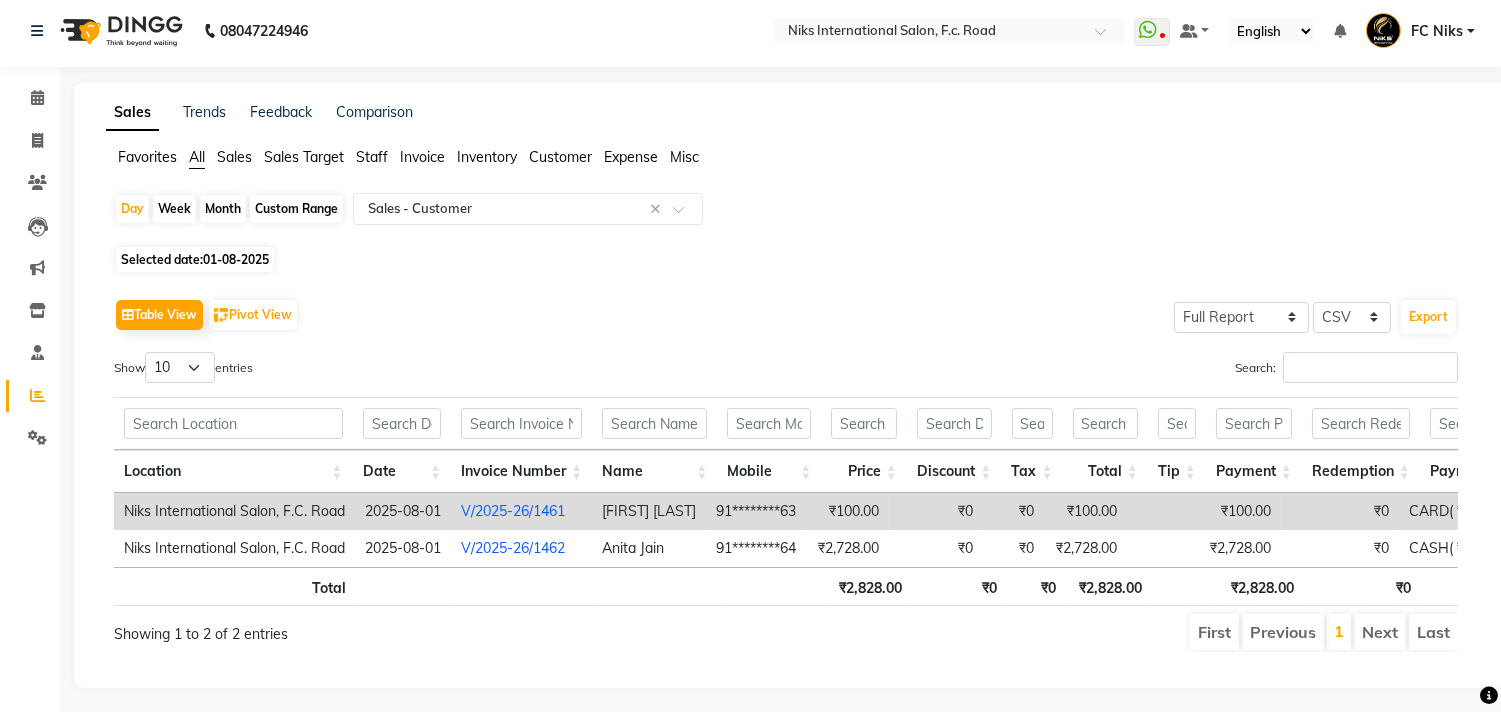 scroll, scrollTop: 0, scrollLeft: 0, axis: both 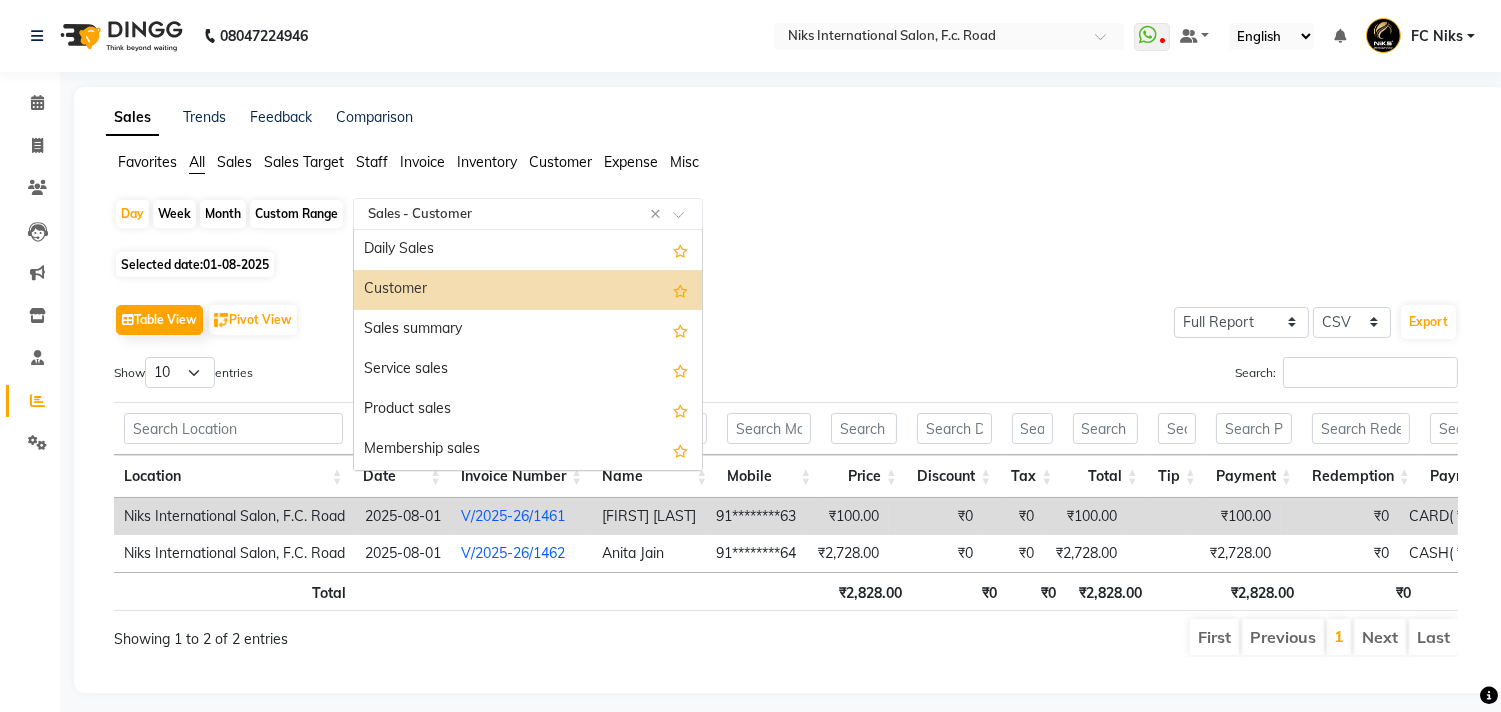 click 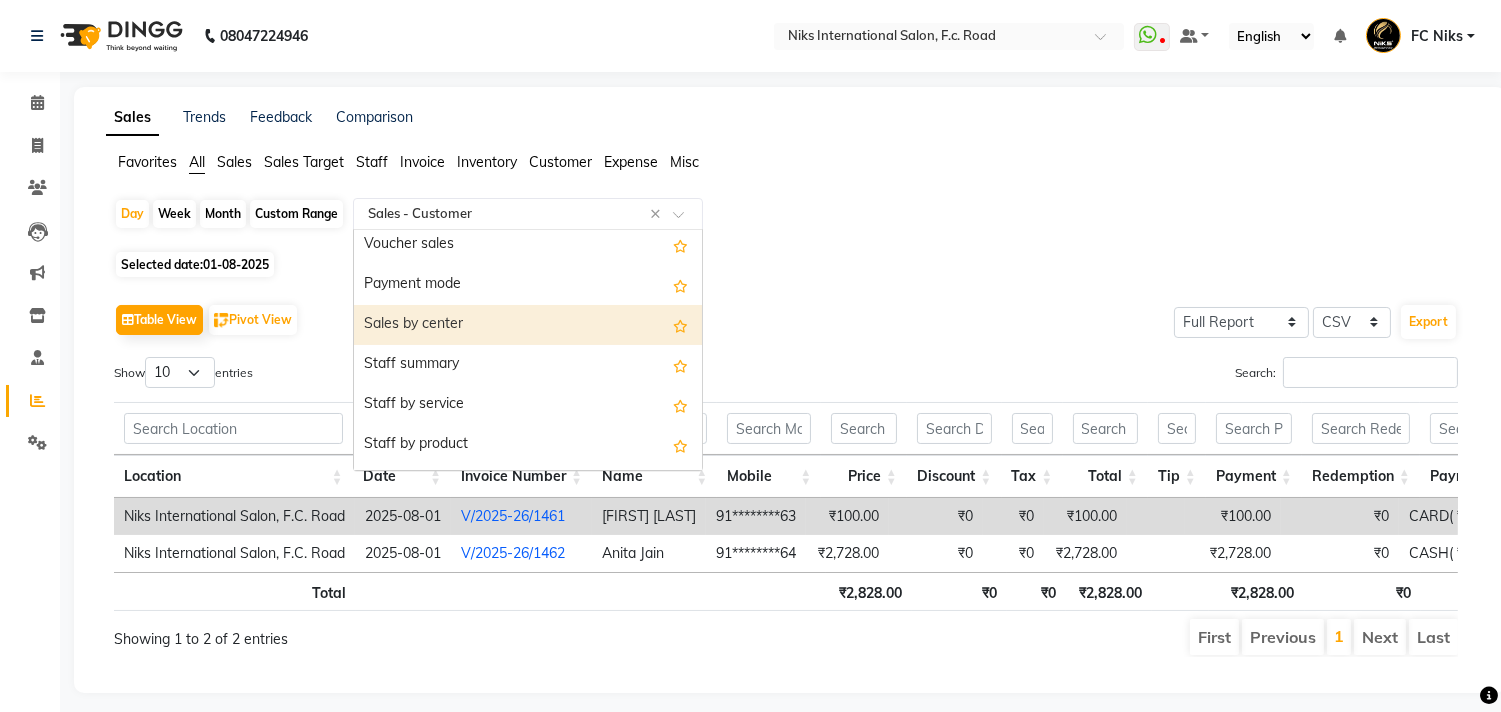 scroll, scrollTop: 333, scrollLeft: 0, axis: vertical 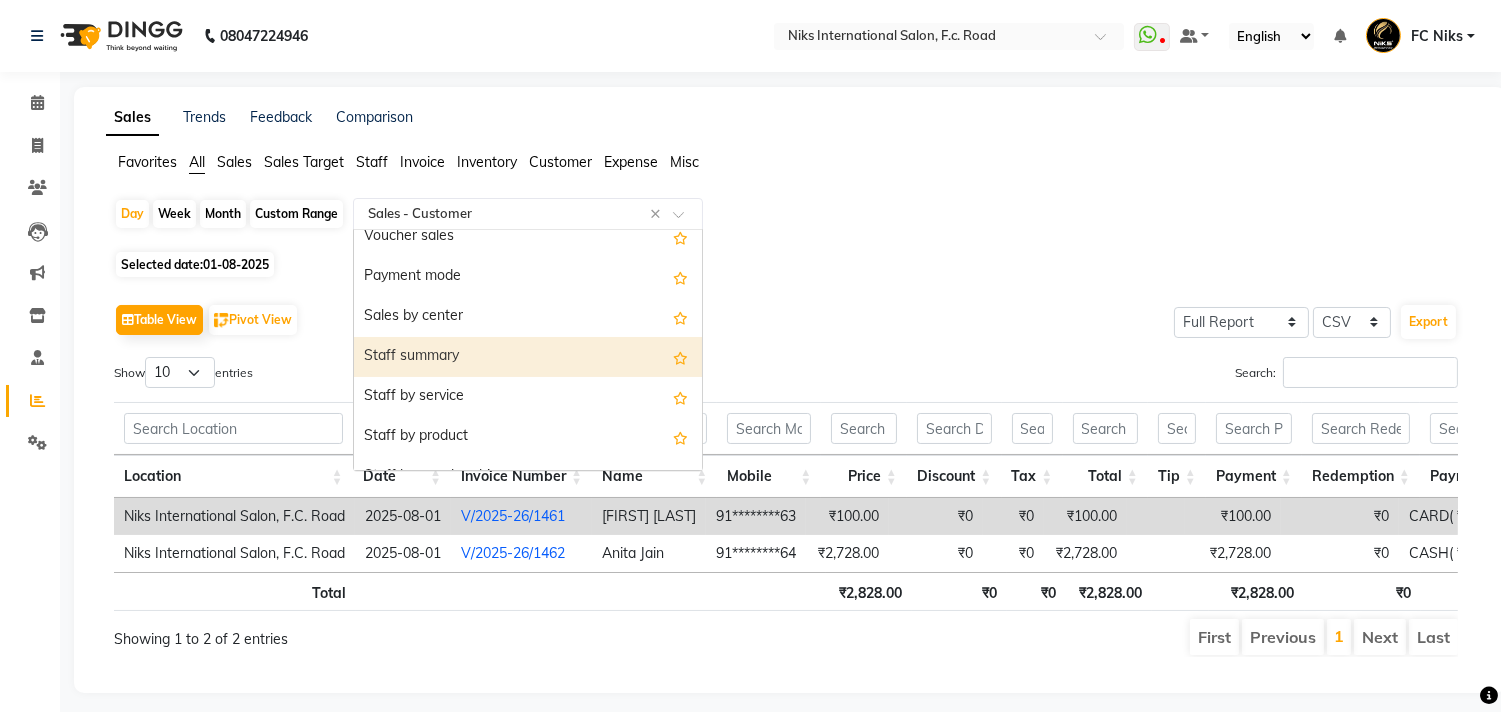 click on "Staff summary" at bounding box center [528, 357] 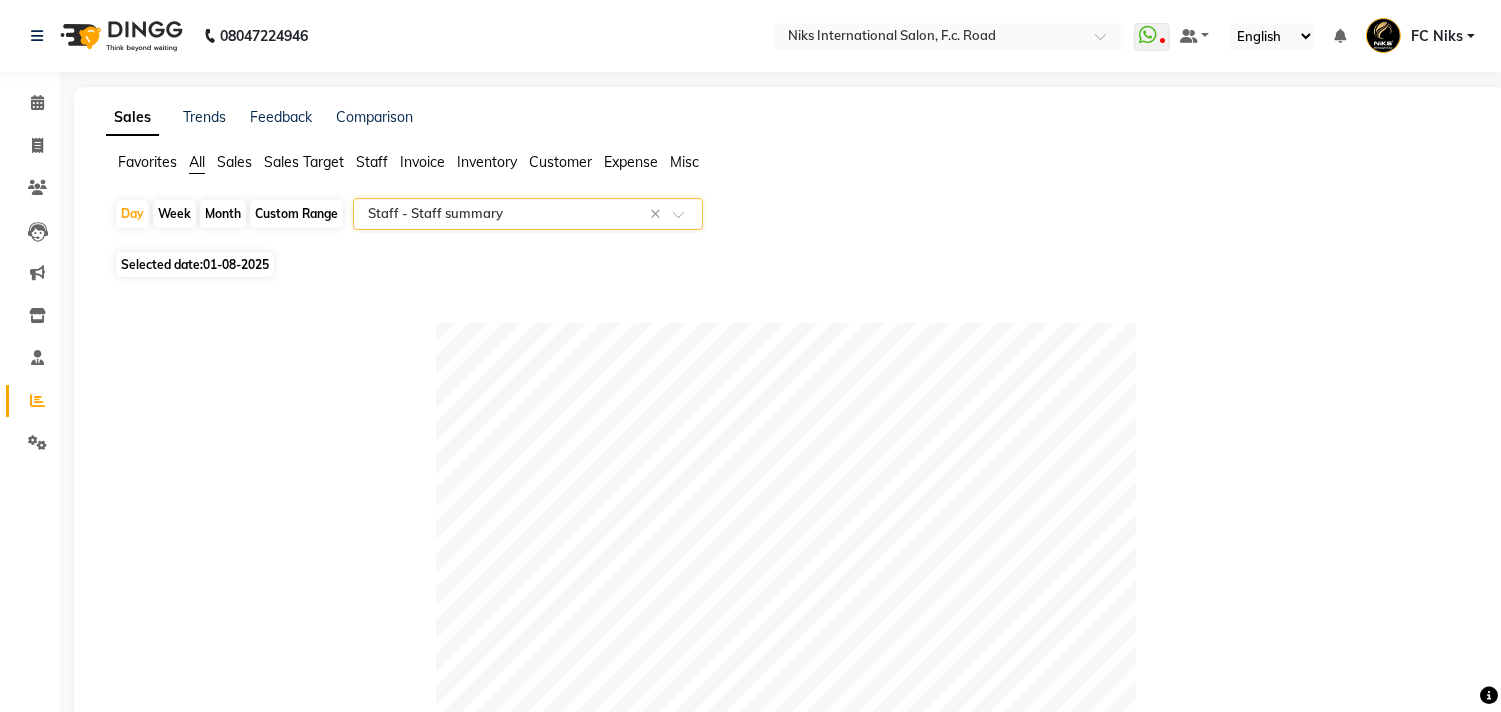 click 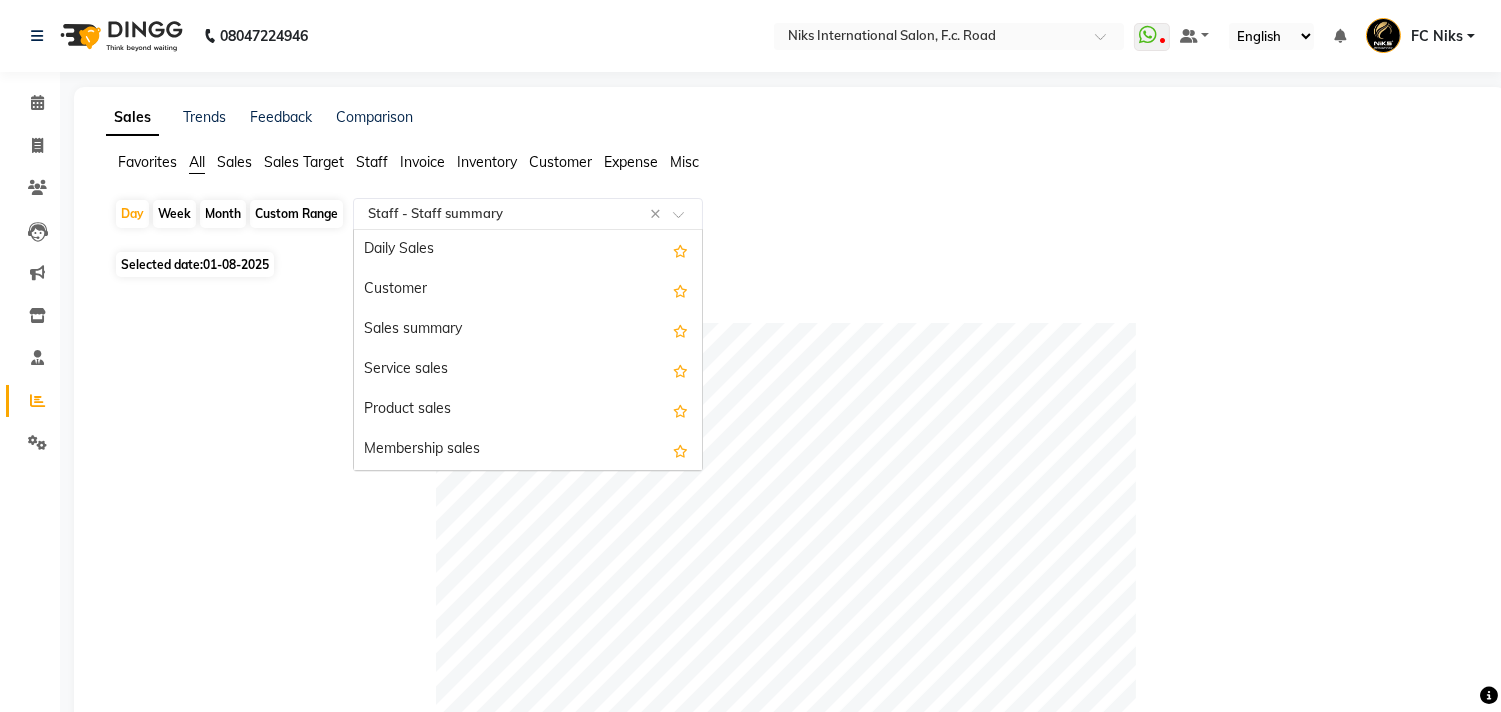 scroll, scrollTop: 440, scrollLeft: 0, axis: vertical 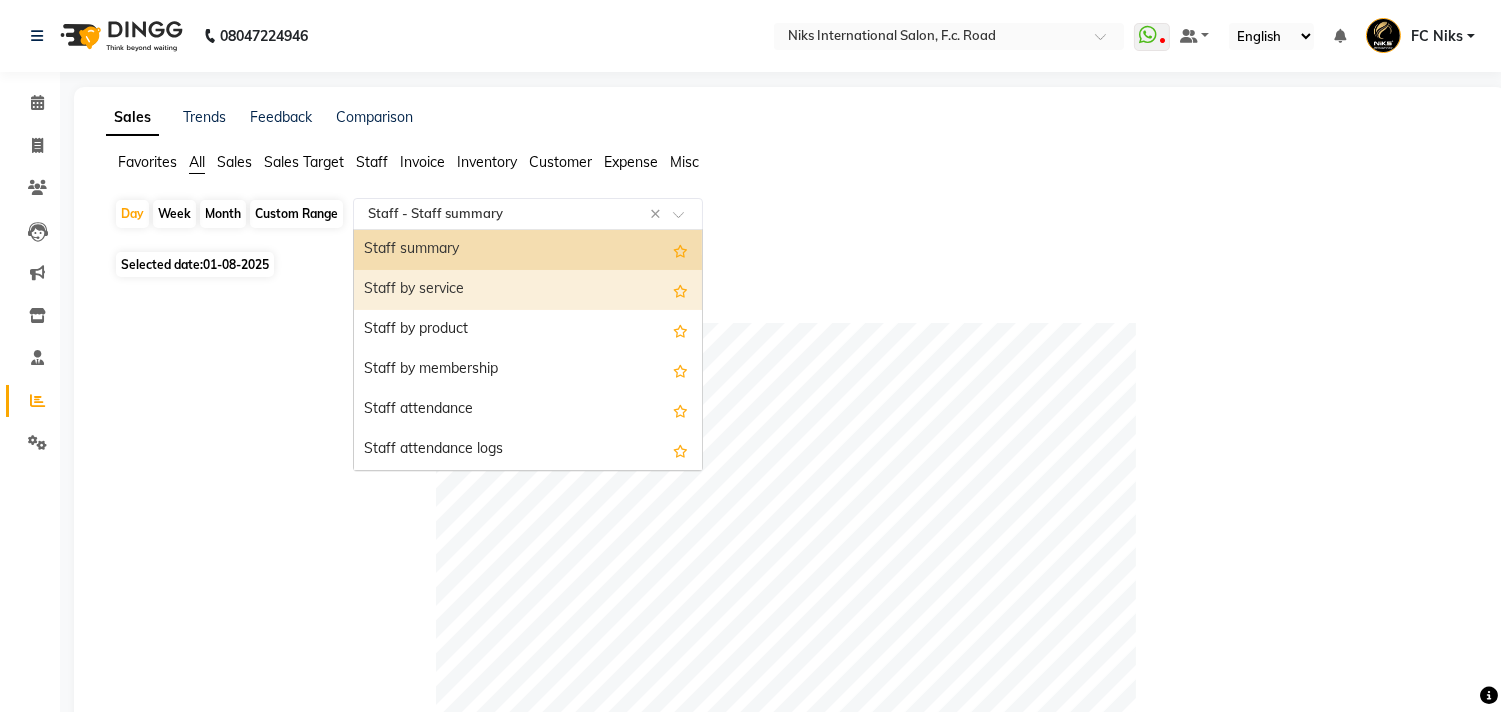 click on "Staff by service" at bounding box center (528, 290) 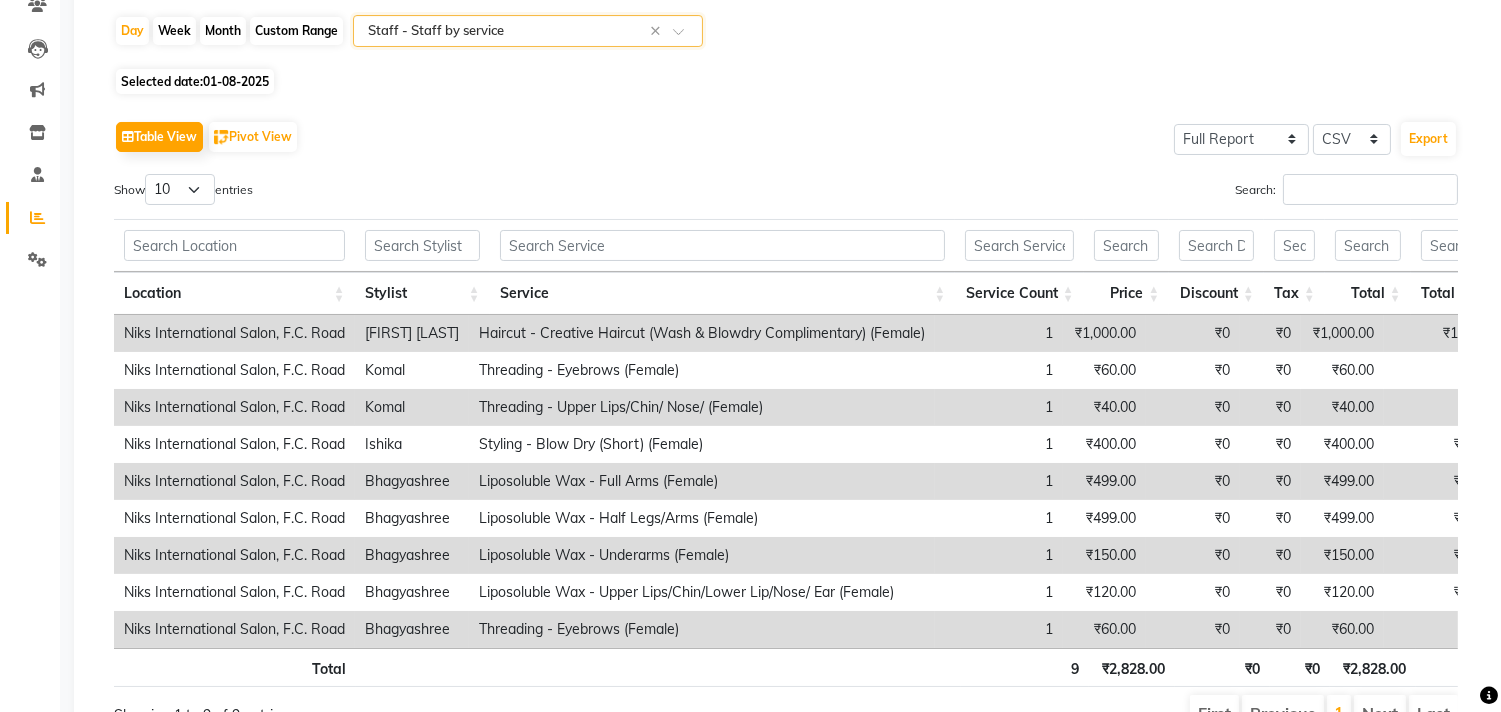 scroll, scrollTop: 185, scrollLeft: 0, axis: vertical 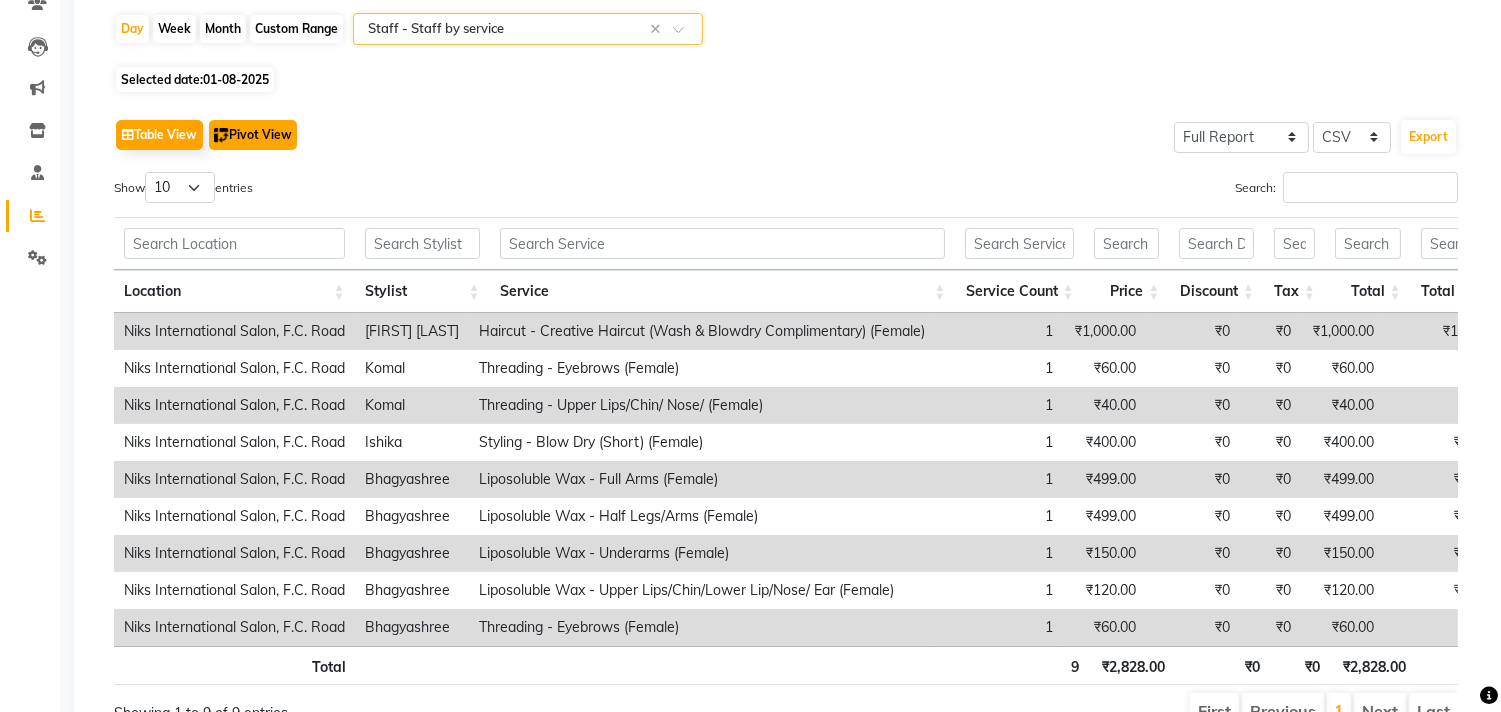 click on "Pivot View" 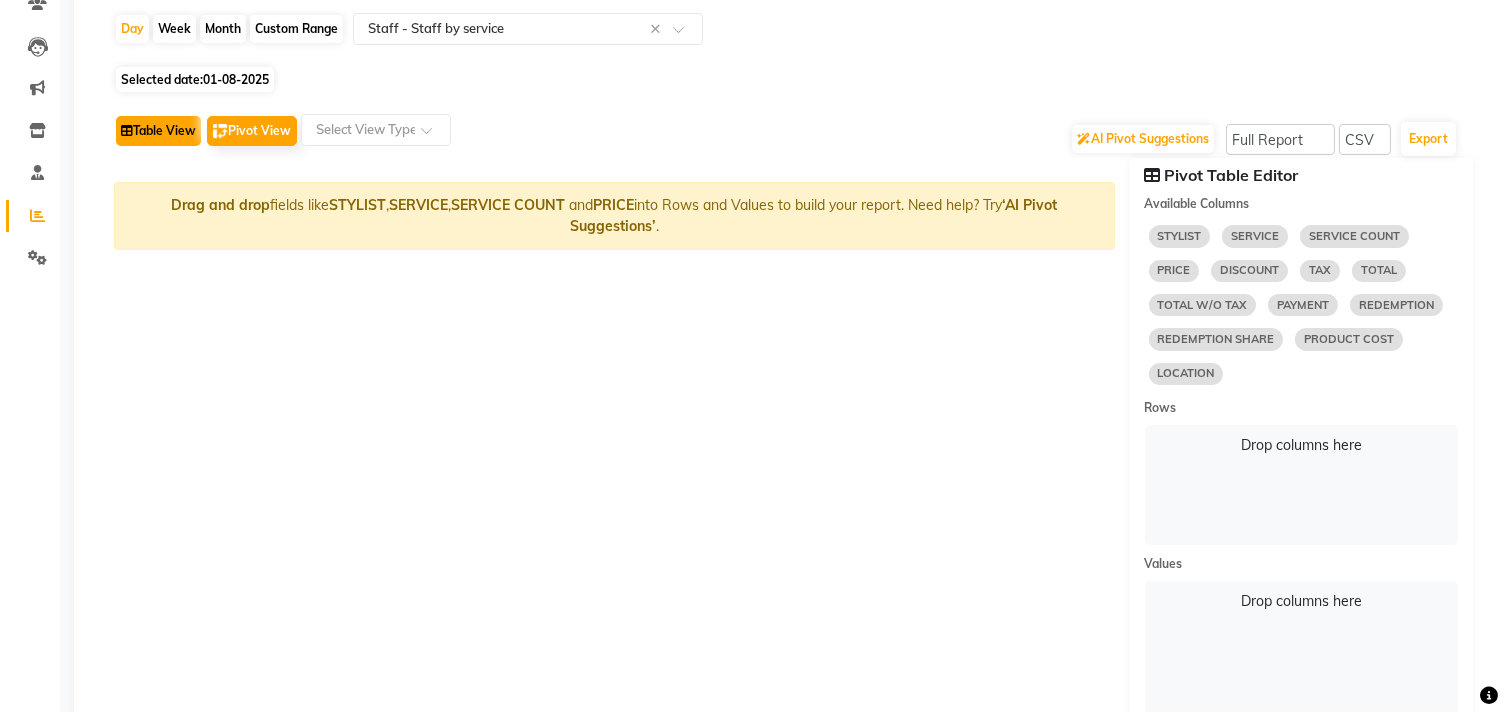 click on "Table View" 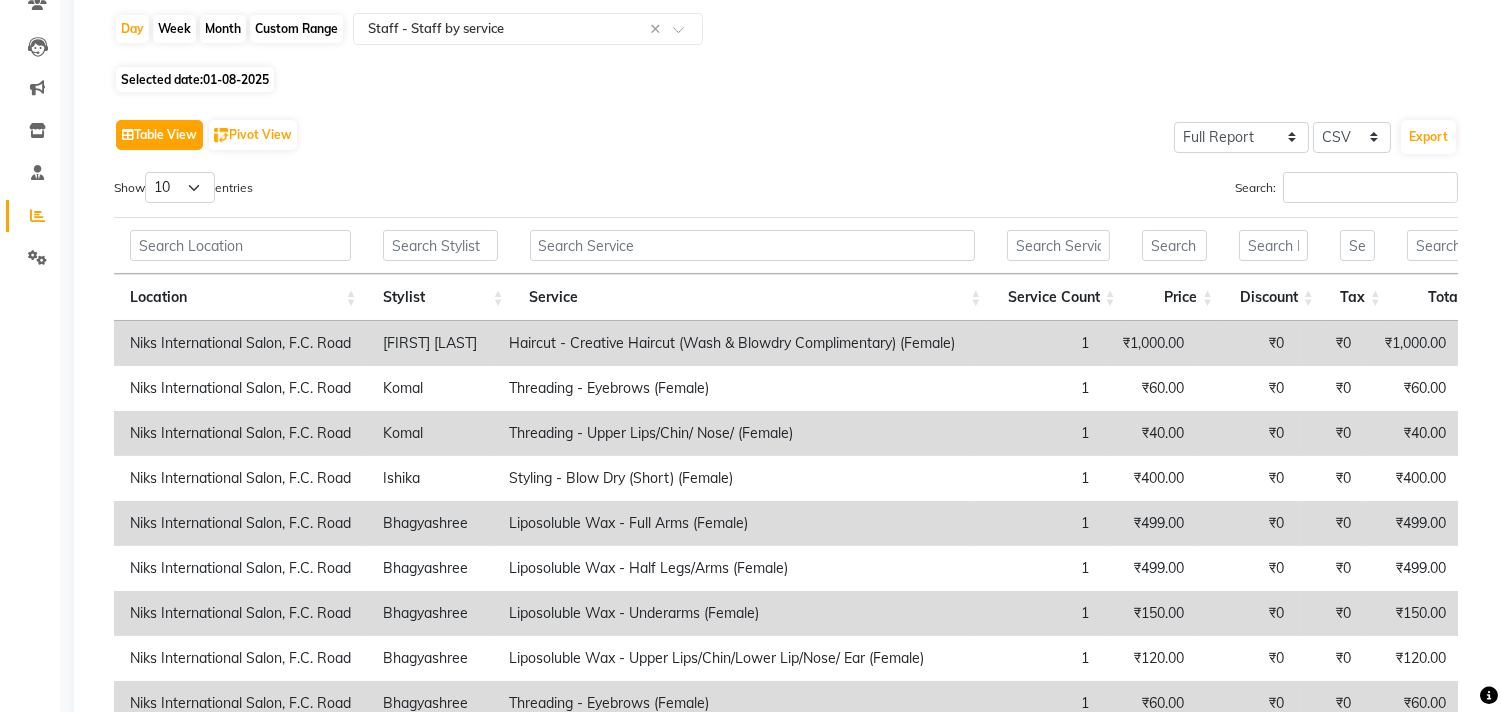 scroll, scrollTop: 0, scrollLeft: 0, axis: both 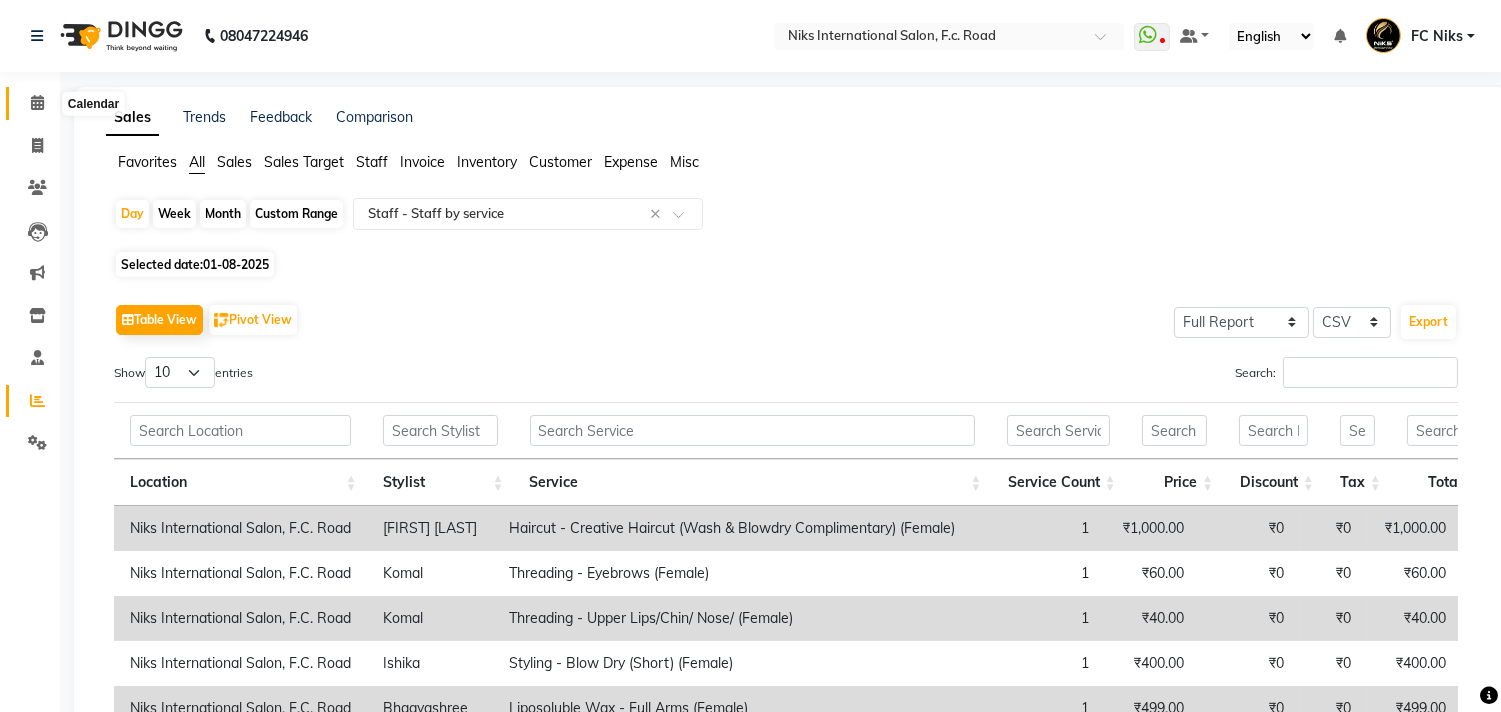 click 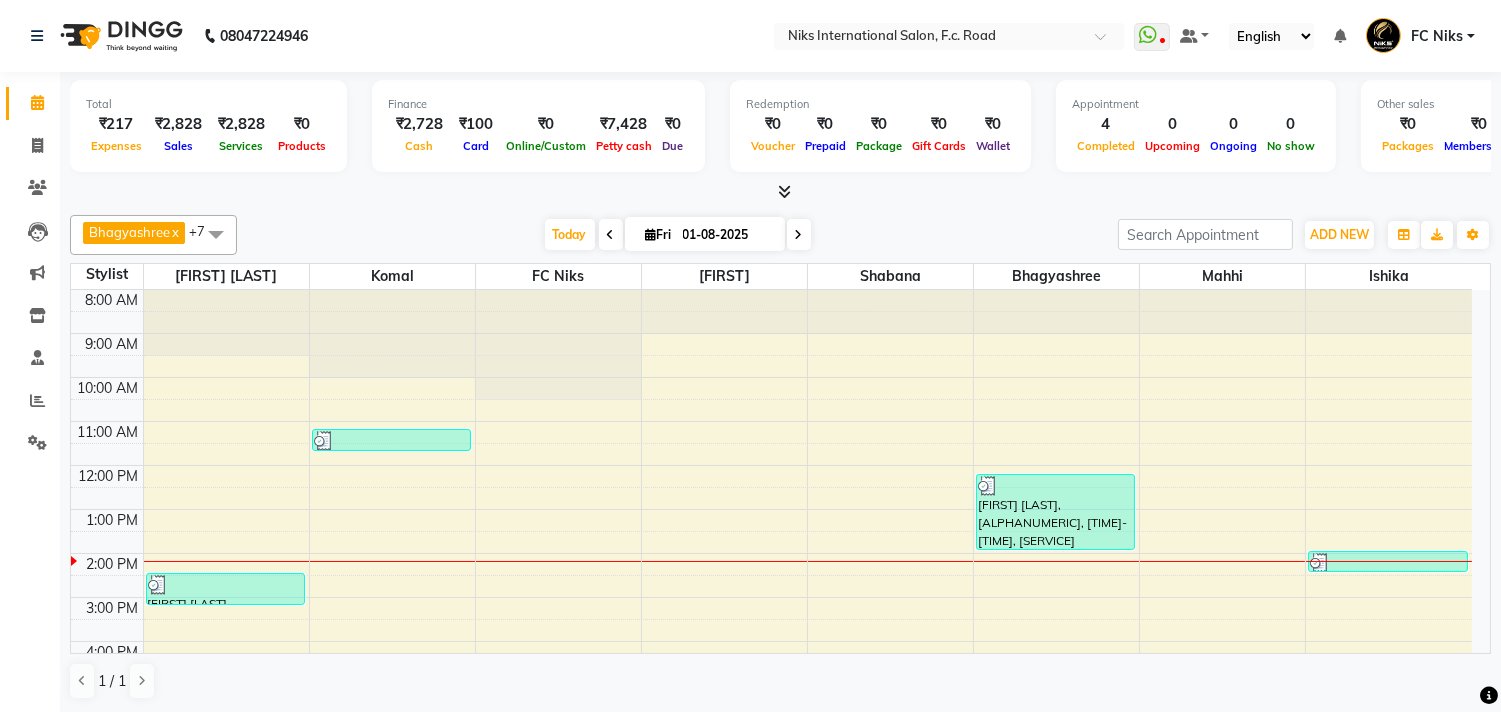 scroll, scrollTop: 1, scrollLeft: 0, axis: vertical 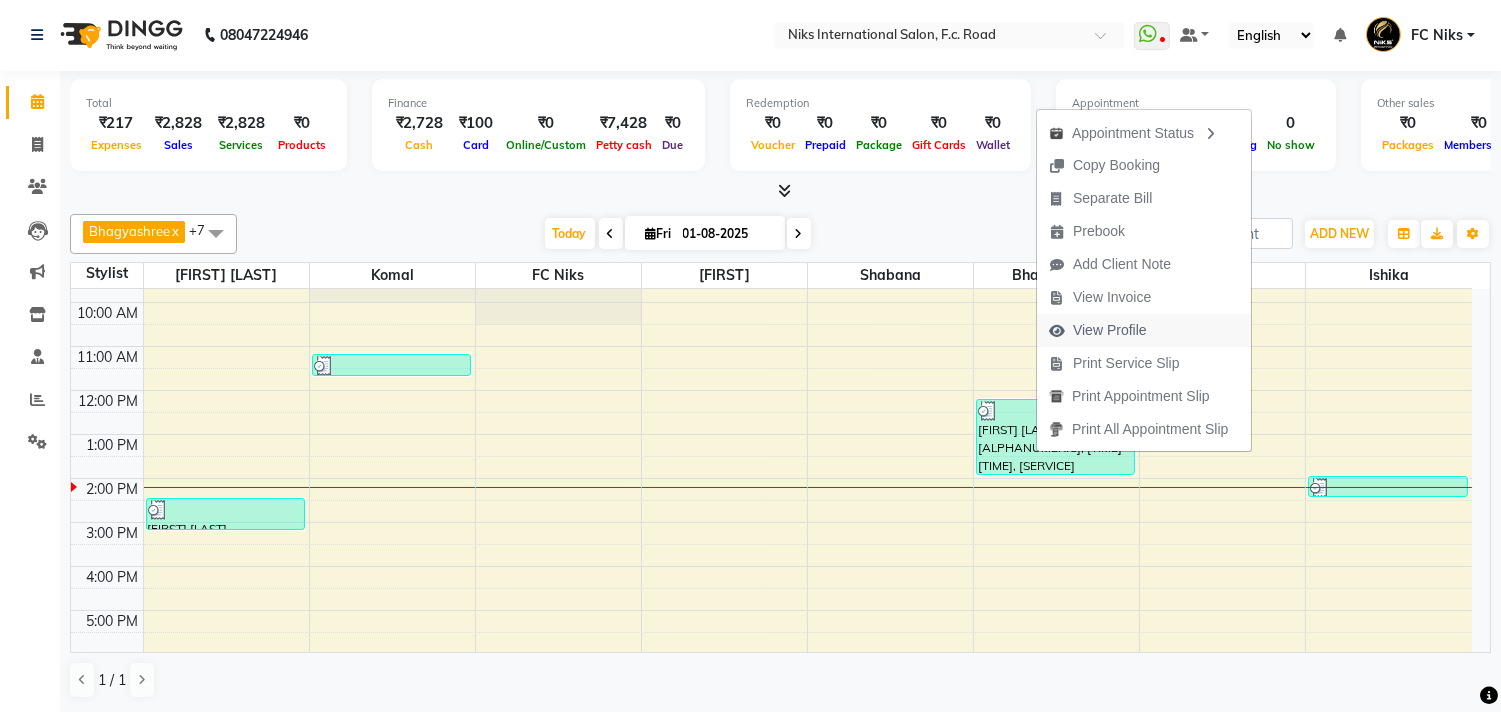 click on "View Profile" at bounding box center [1110, 330] 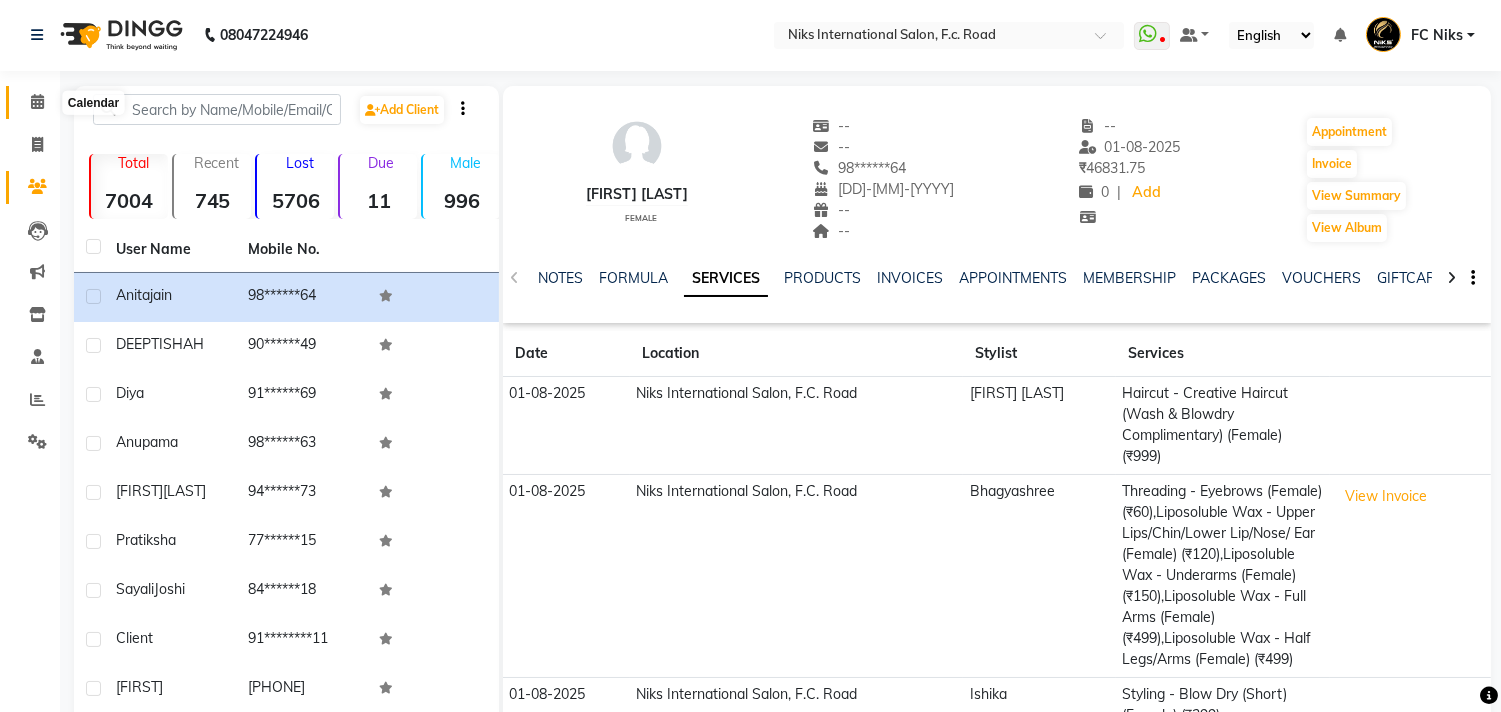 click 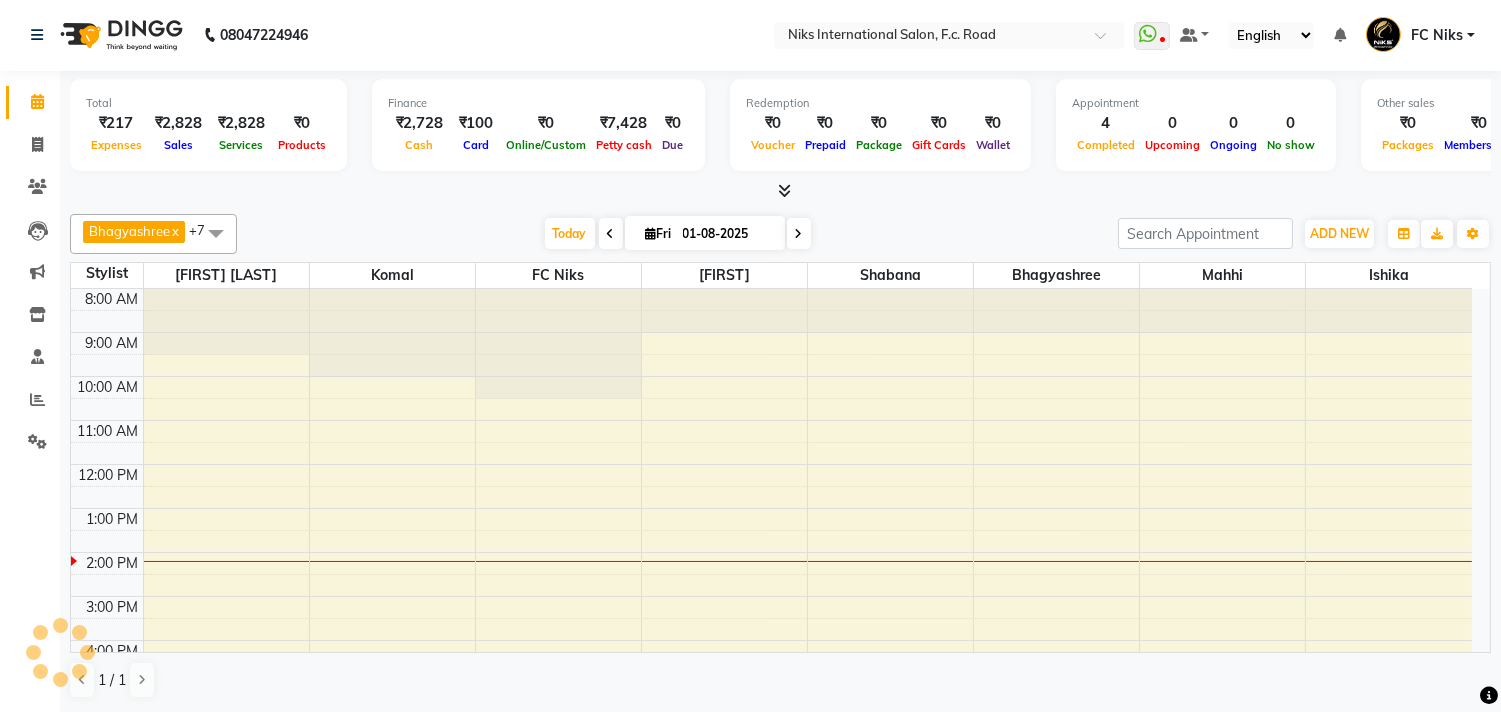 scroll, scrollTop: 0, scrollLeft: 0, axis: both 